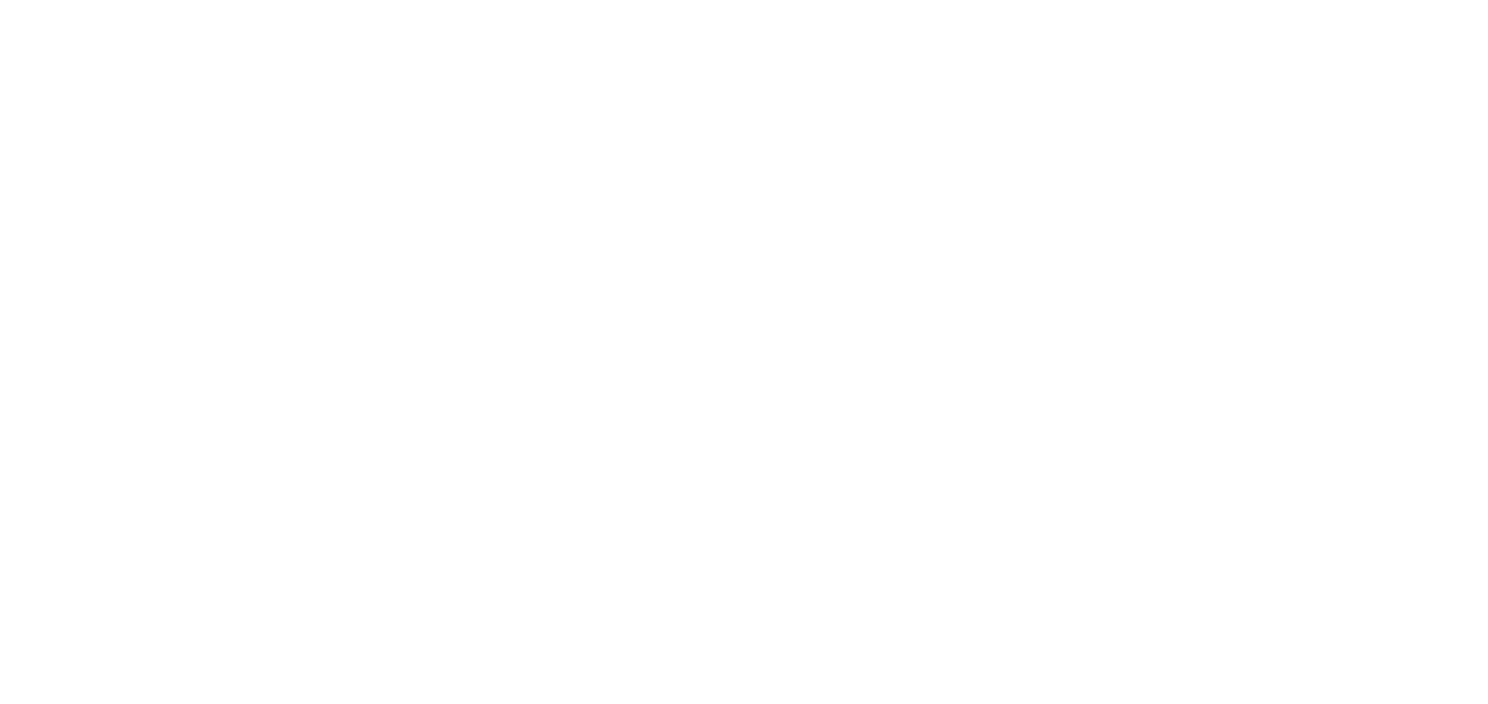 scroll, scrollTop: 0, scrollLeft: 0, axis: both 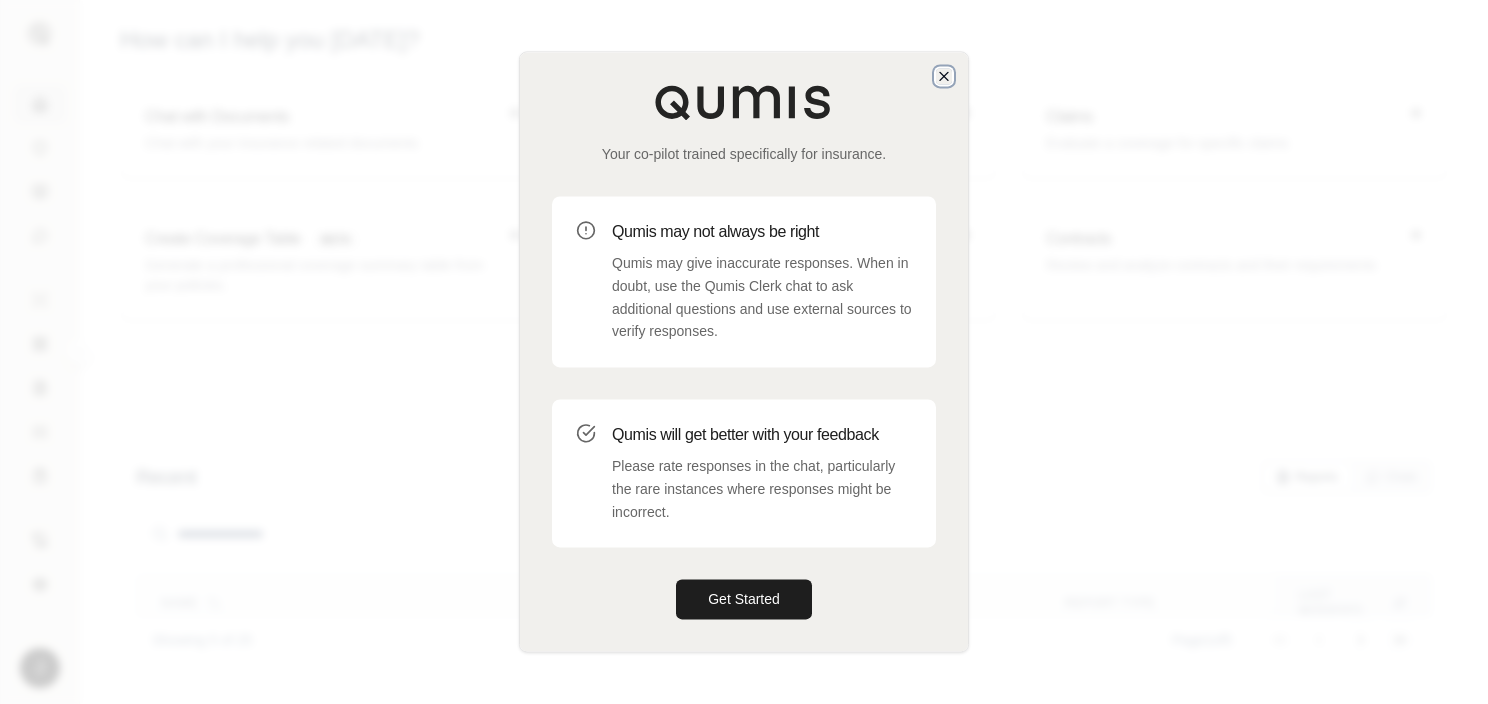 click 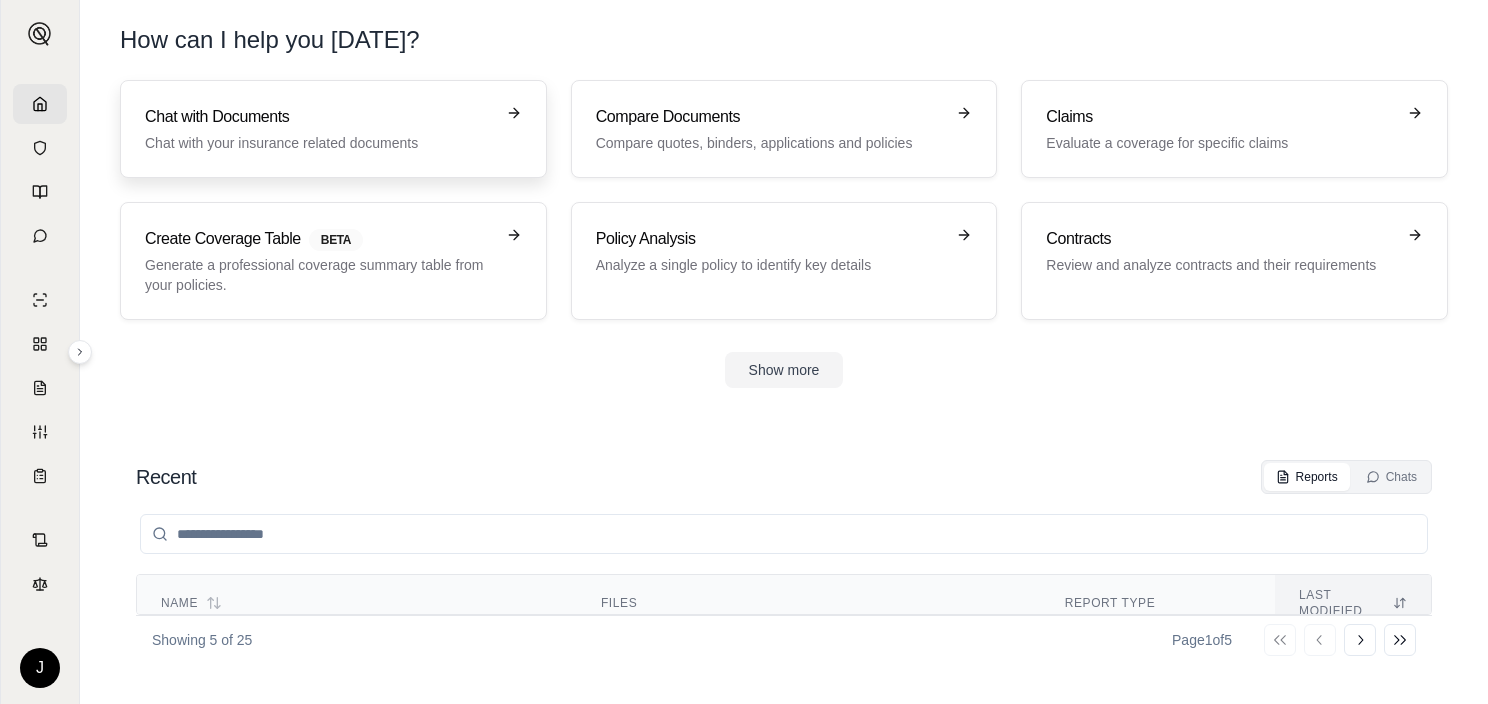 click on "Chat with Documents" at bounding box center [319, 117] 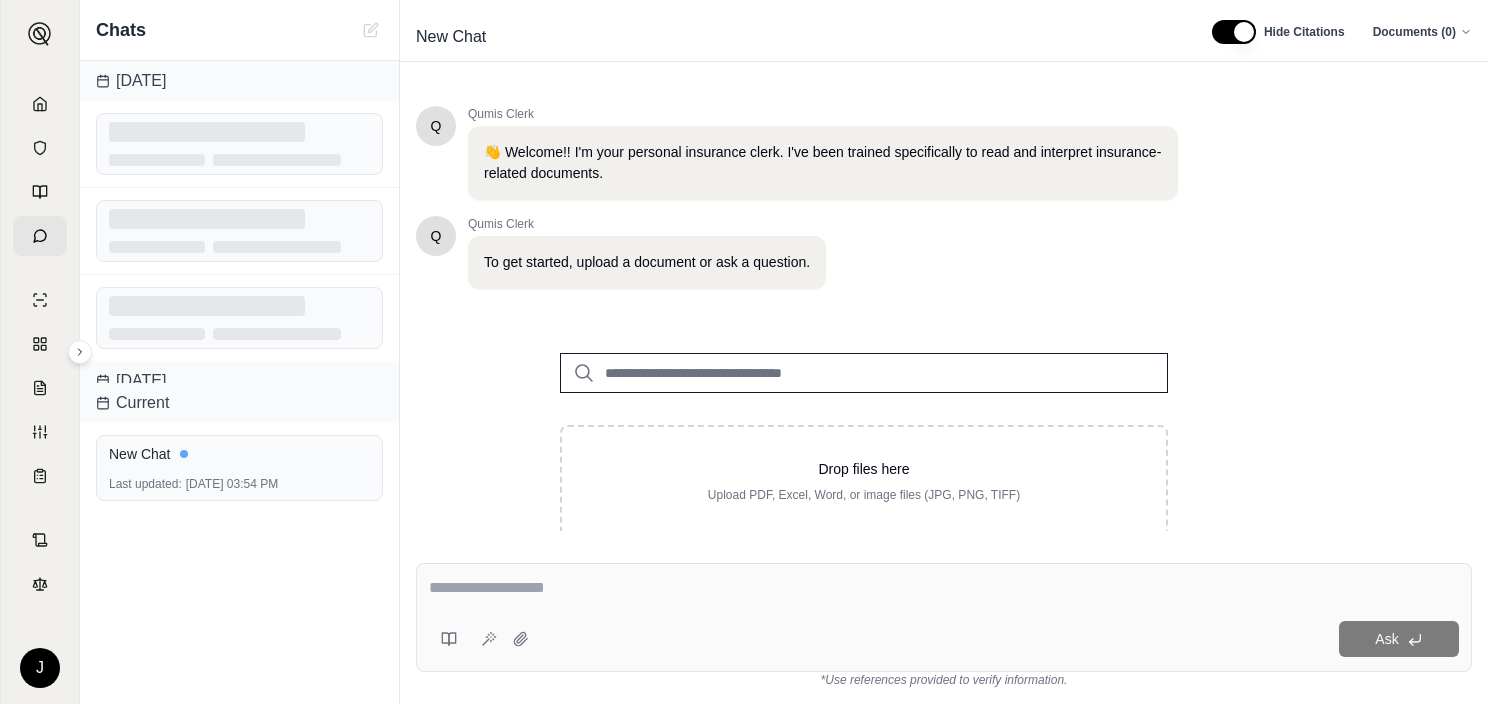 click at bounding box center [864, 373] 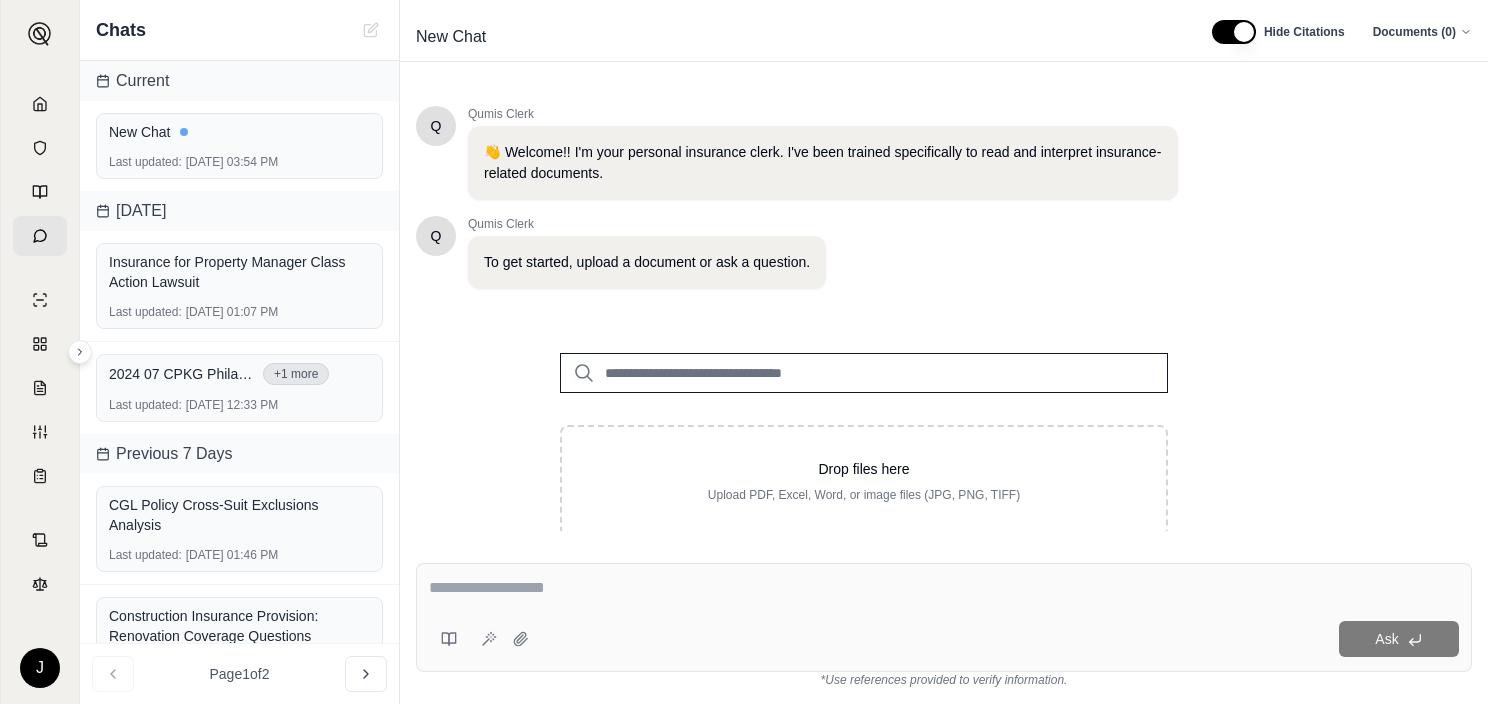 click at bounding box center (864, 373) 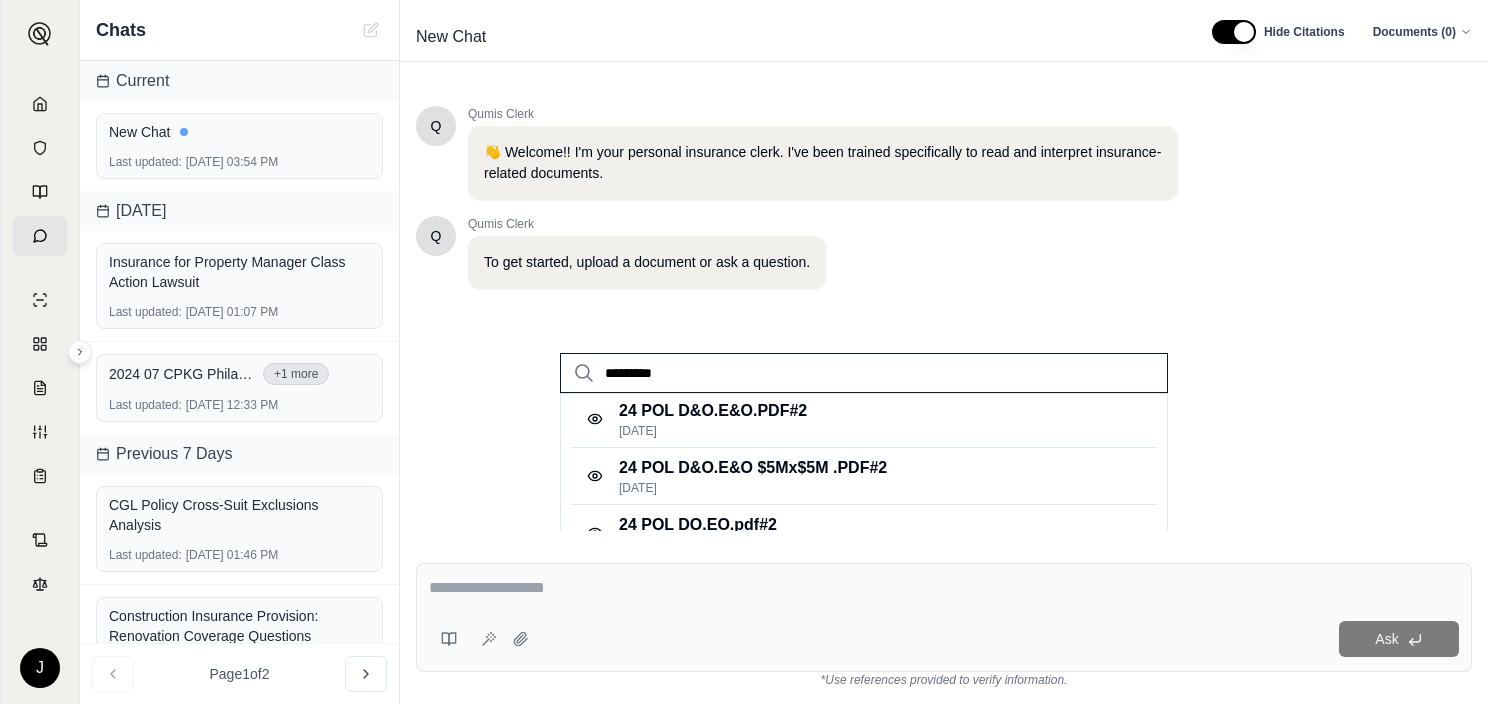 scroll, scrollTop: 0, scrollLeft: 0, axis: both 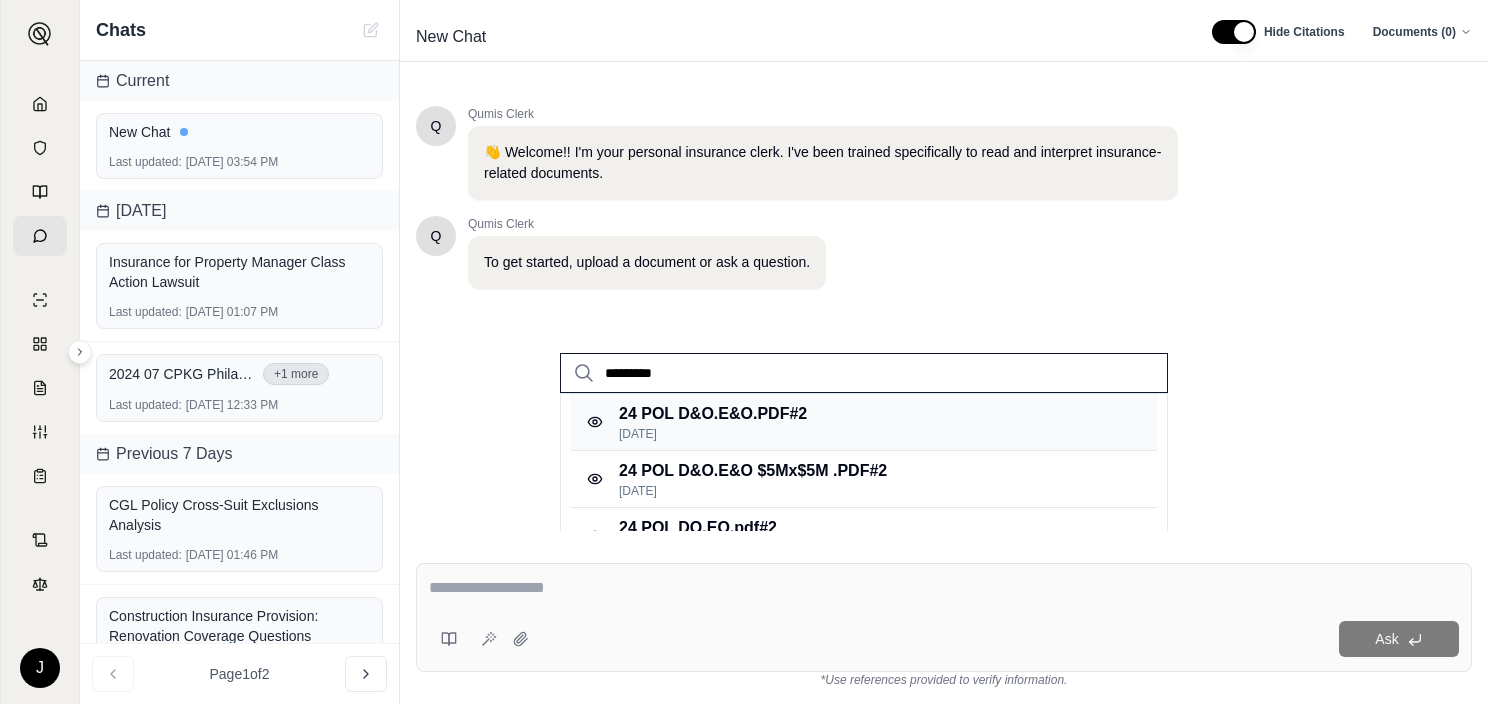 type on "*********" 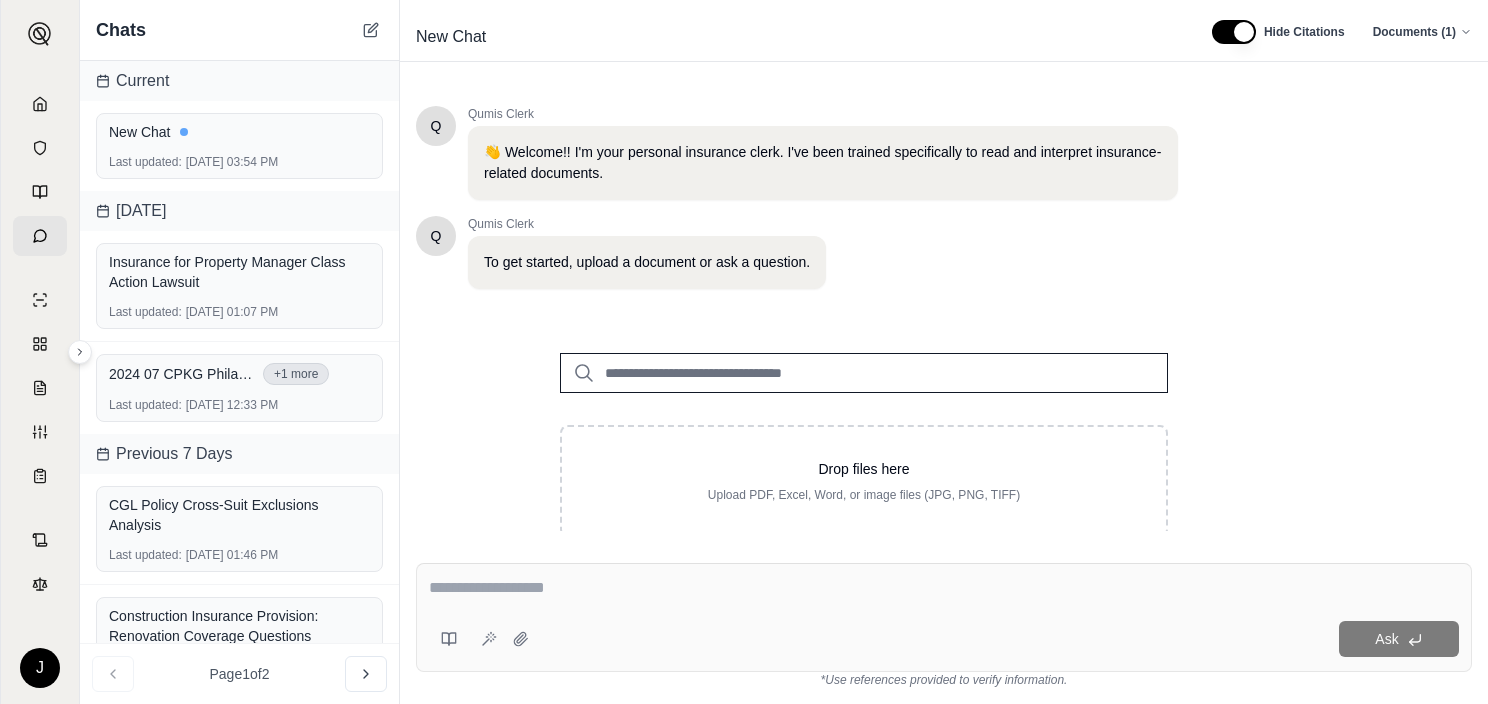scroll, scrollTop: 0, scrollLeft: 0, axis: both 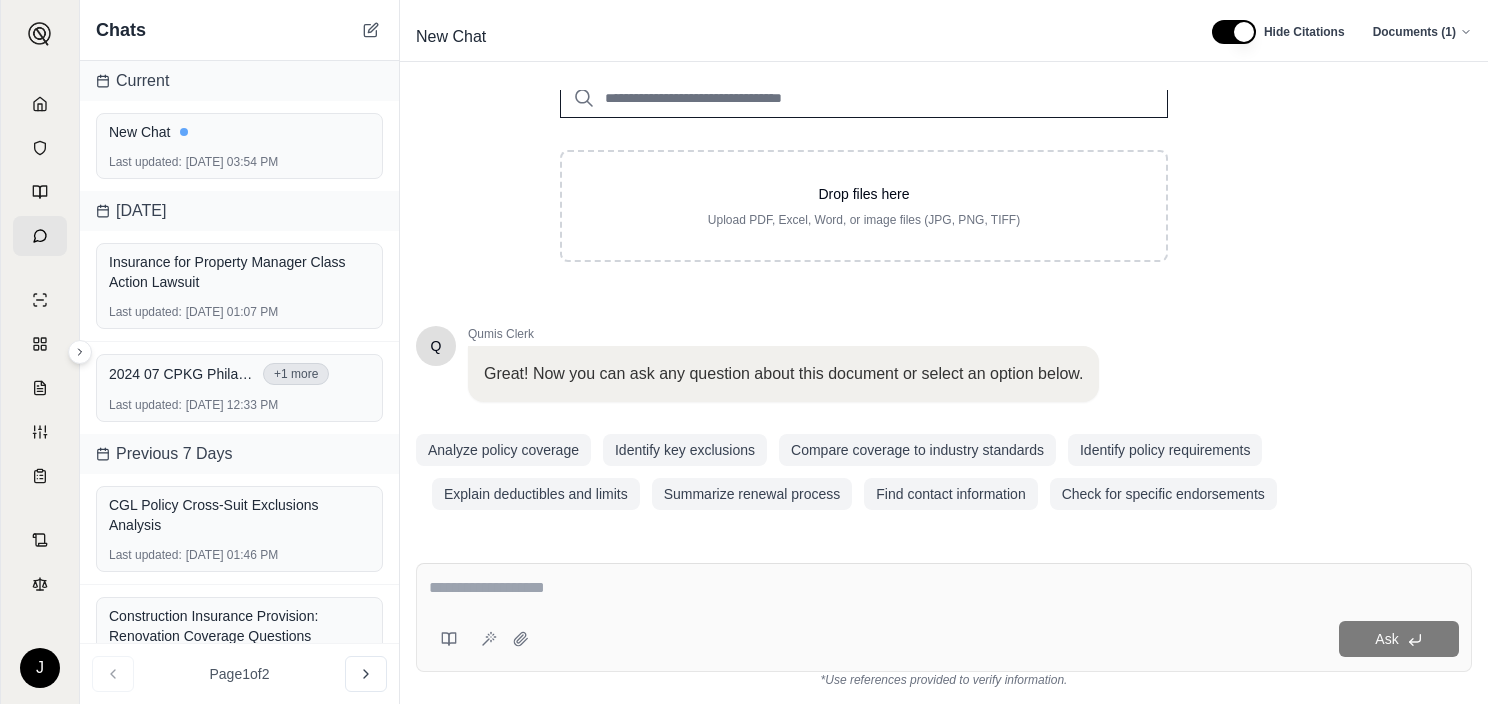 click on "Ask" at bounding box center [944, 617] 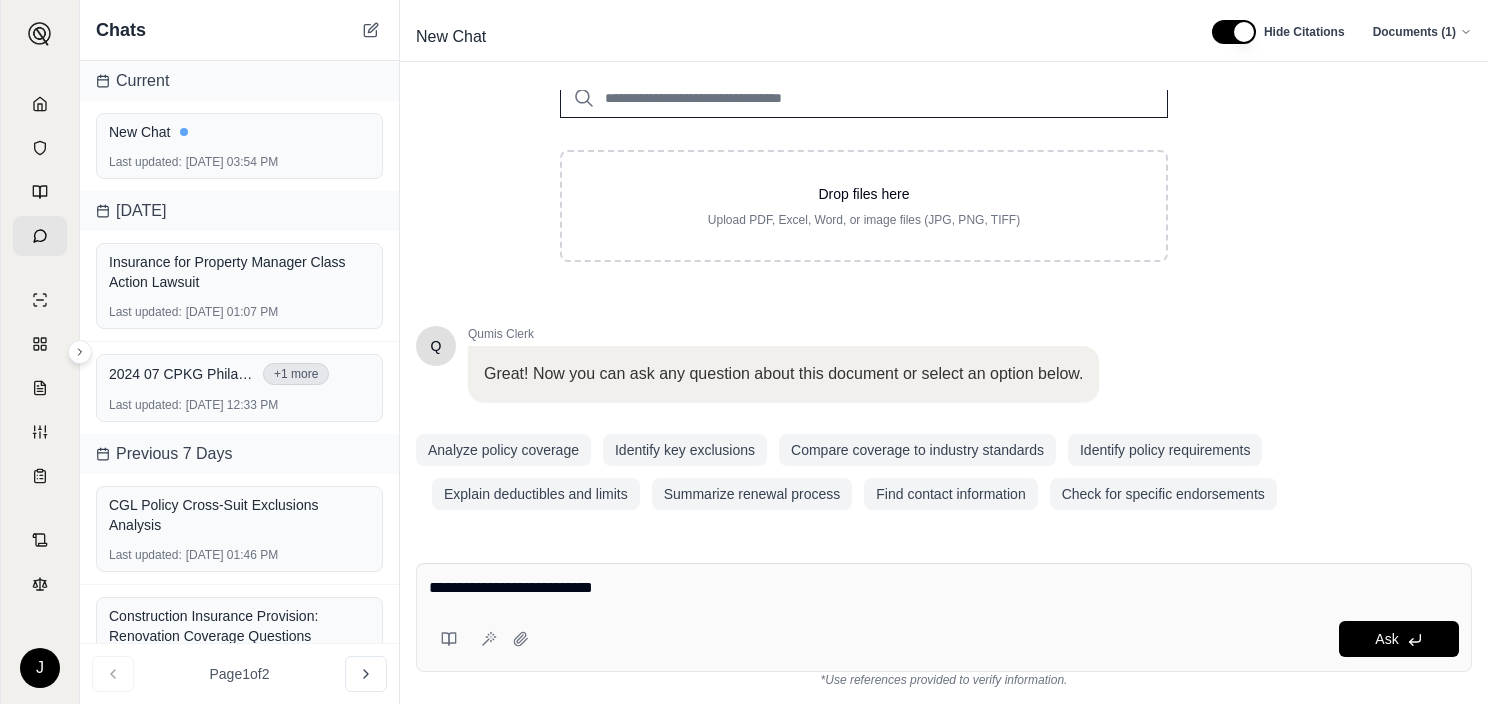 type on "**********" 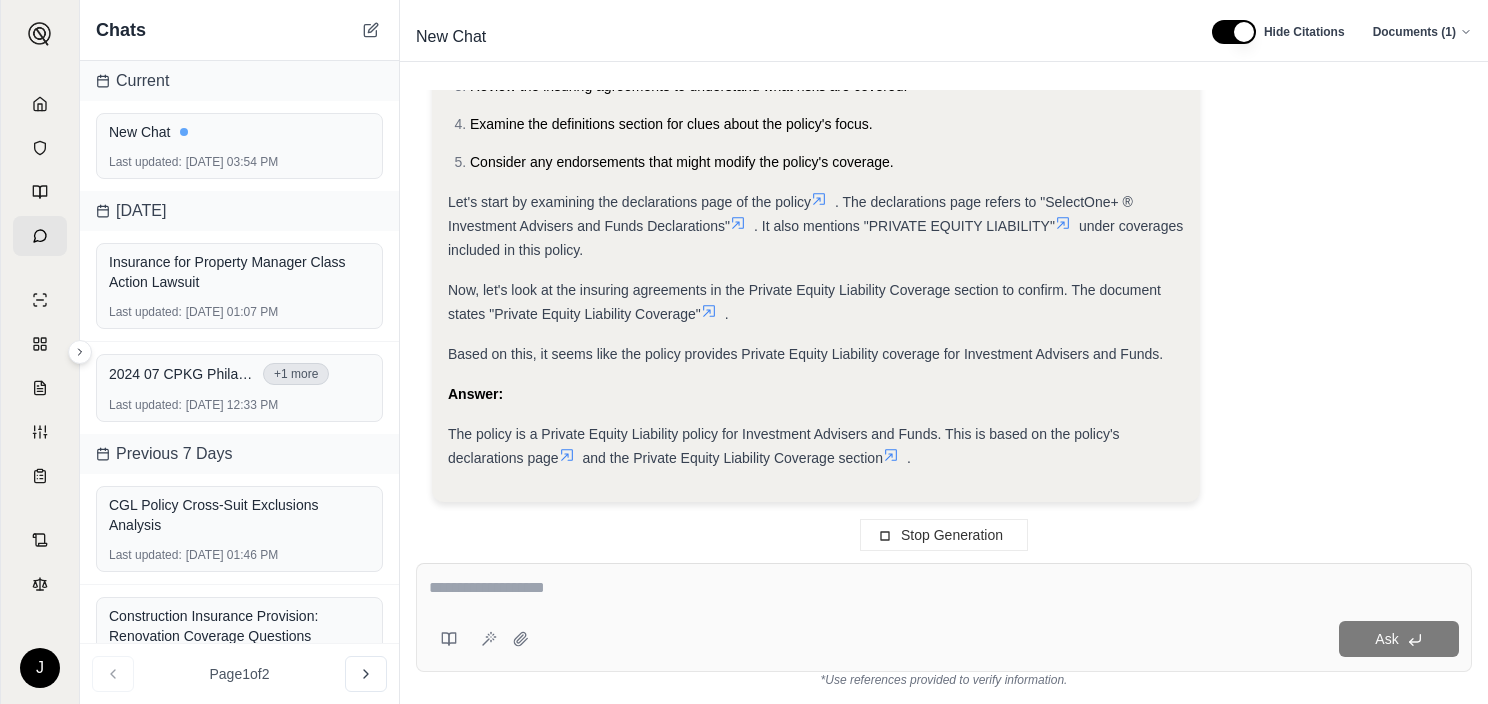 scroll, scrollTop: 344, scrollLeft: 0, axis: vertical 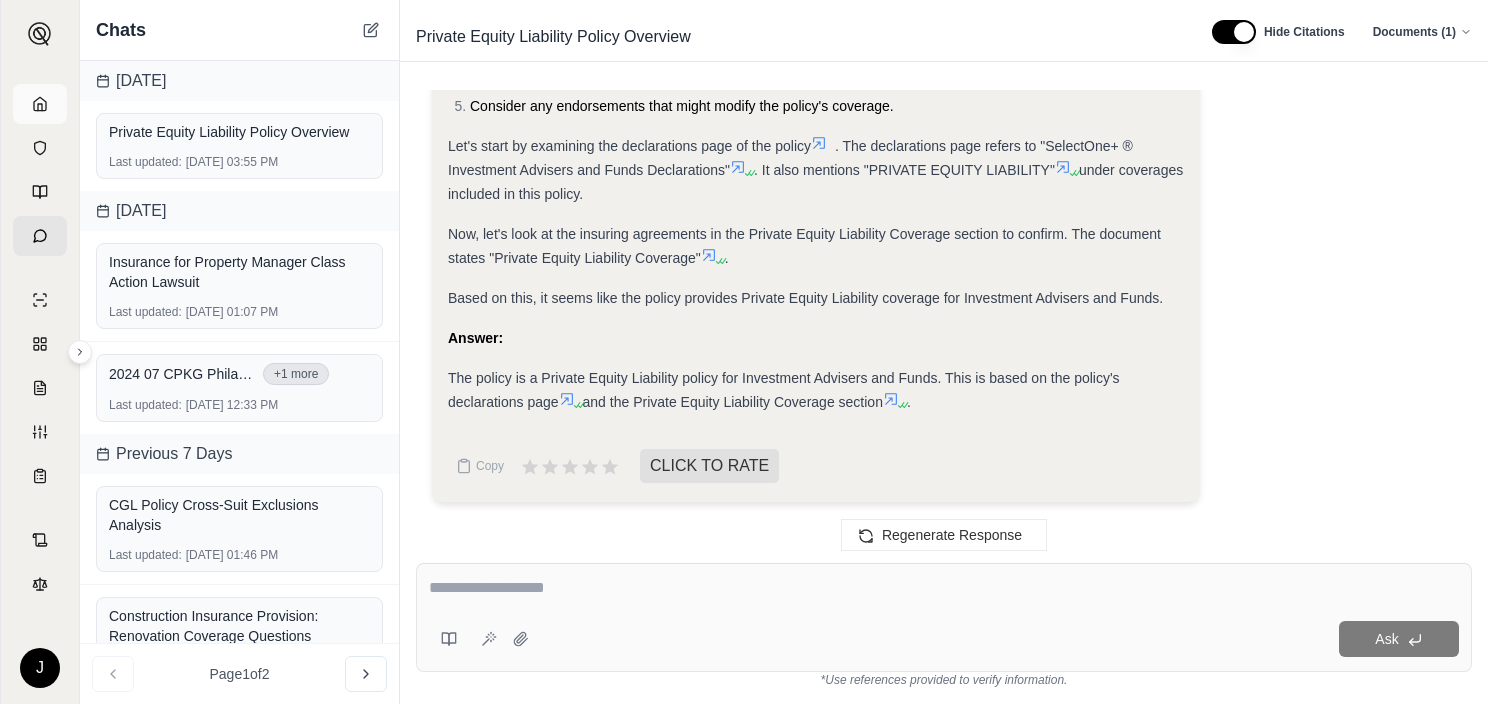 click 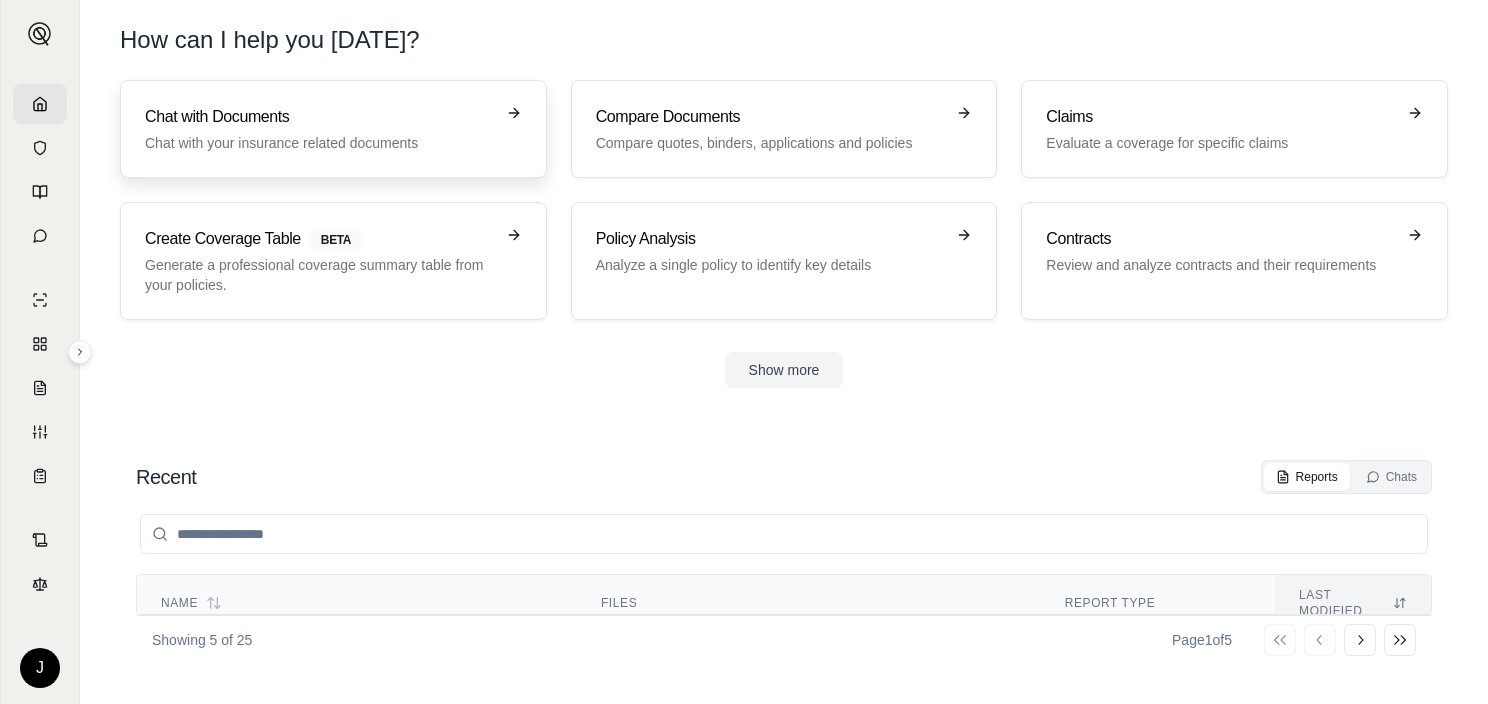 click on "Chat with Documents" at bounding box center [319, 117] 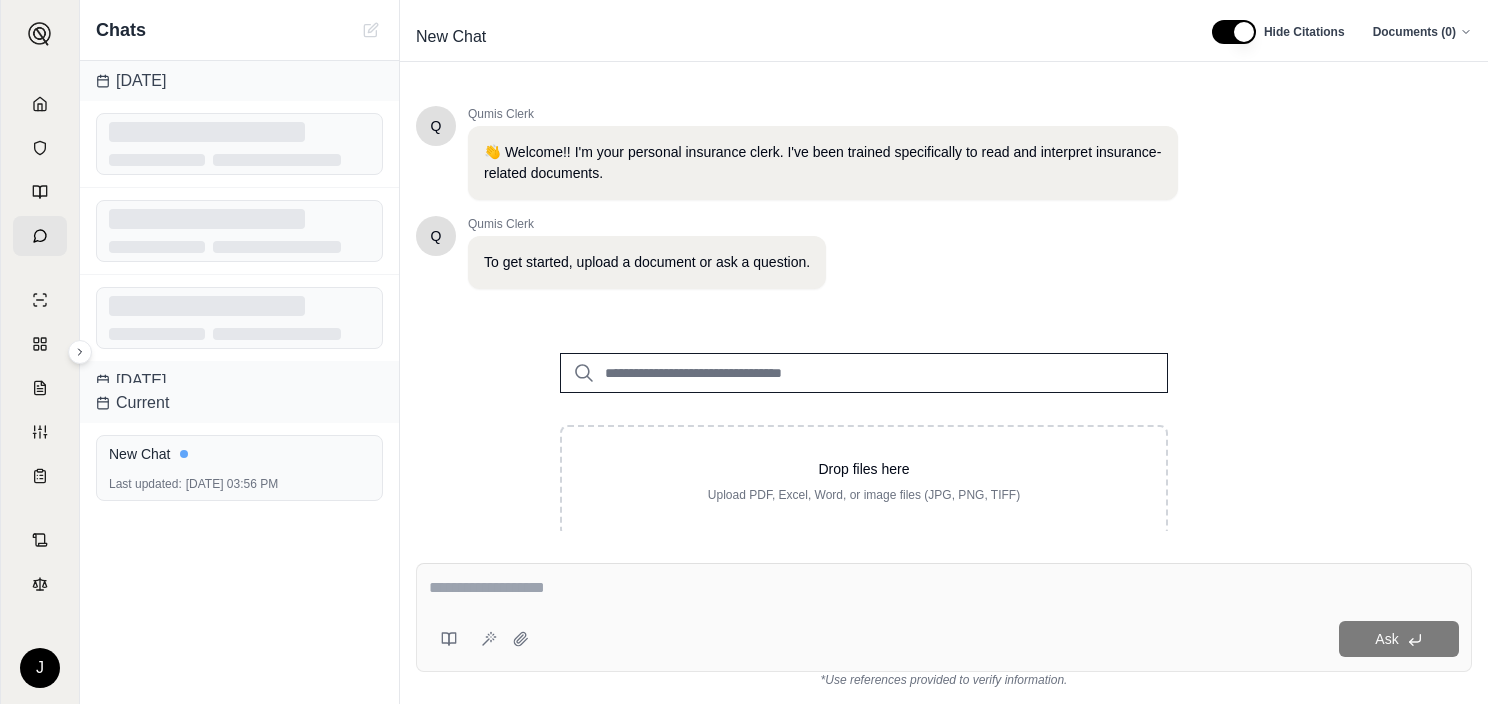 click at bounding box center [864, 373] 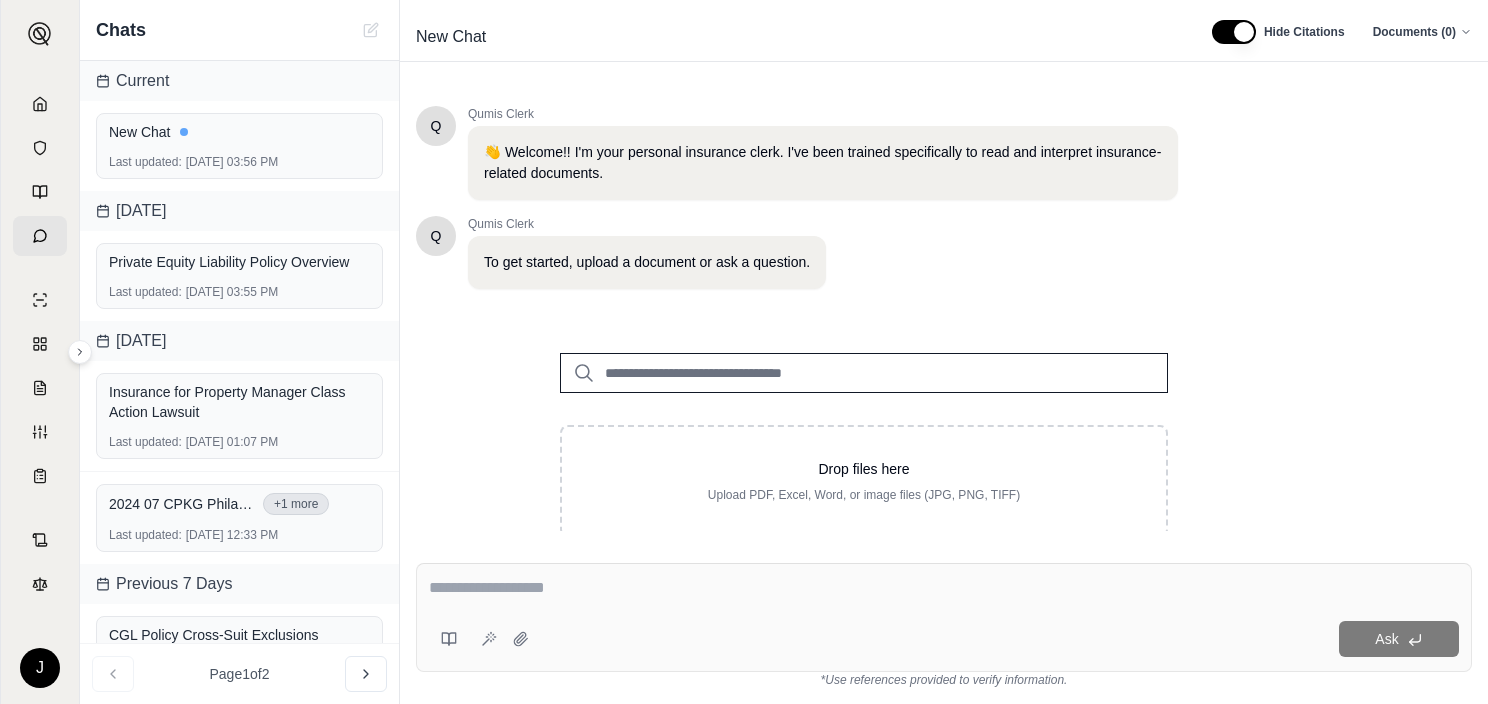 click at bounding box center [864, 373] 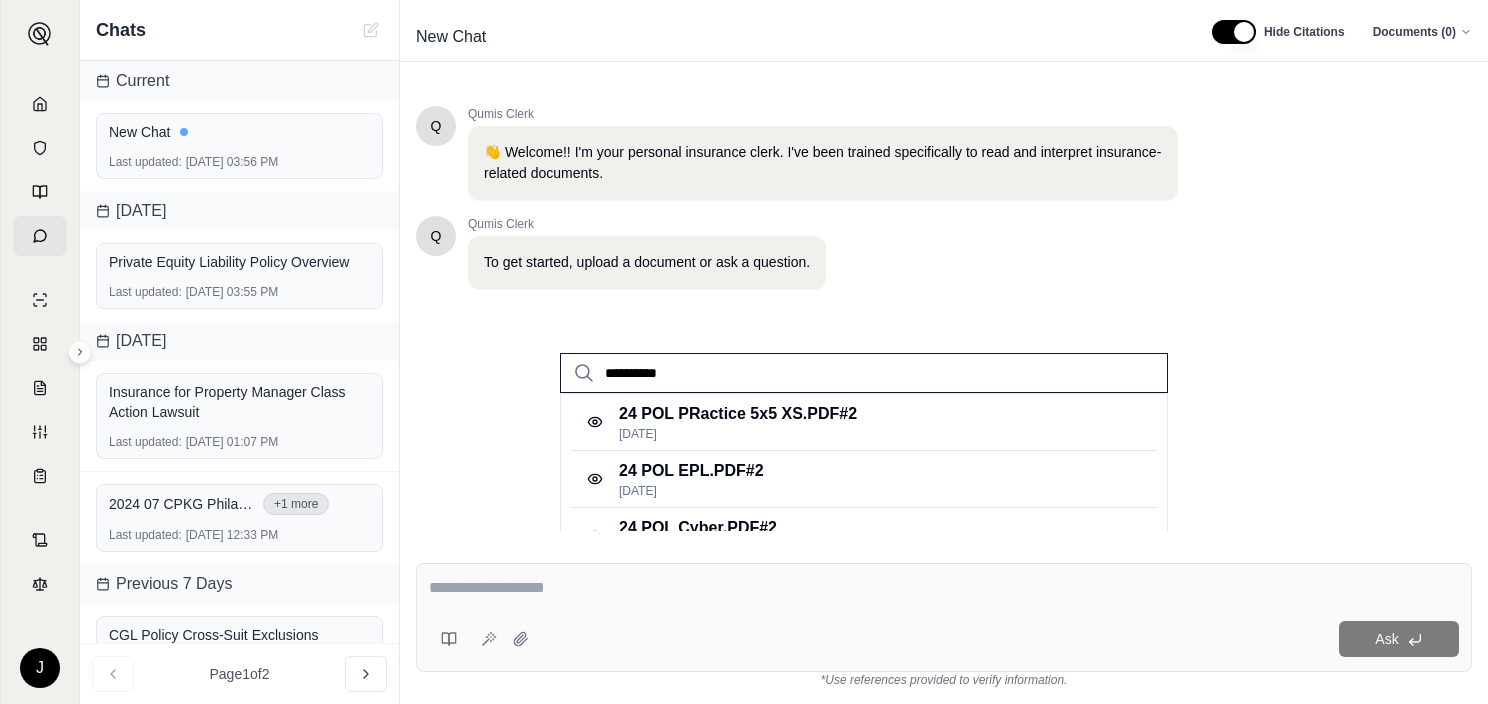 drag, startPoint x: 679, startPoint y: 375, endPoint x: 621, endPoint y: 373, distance: 58.034473 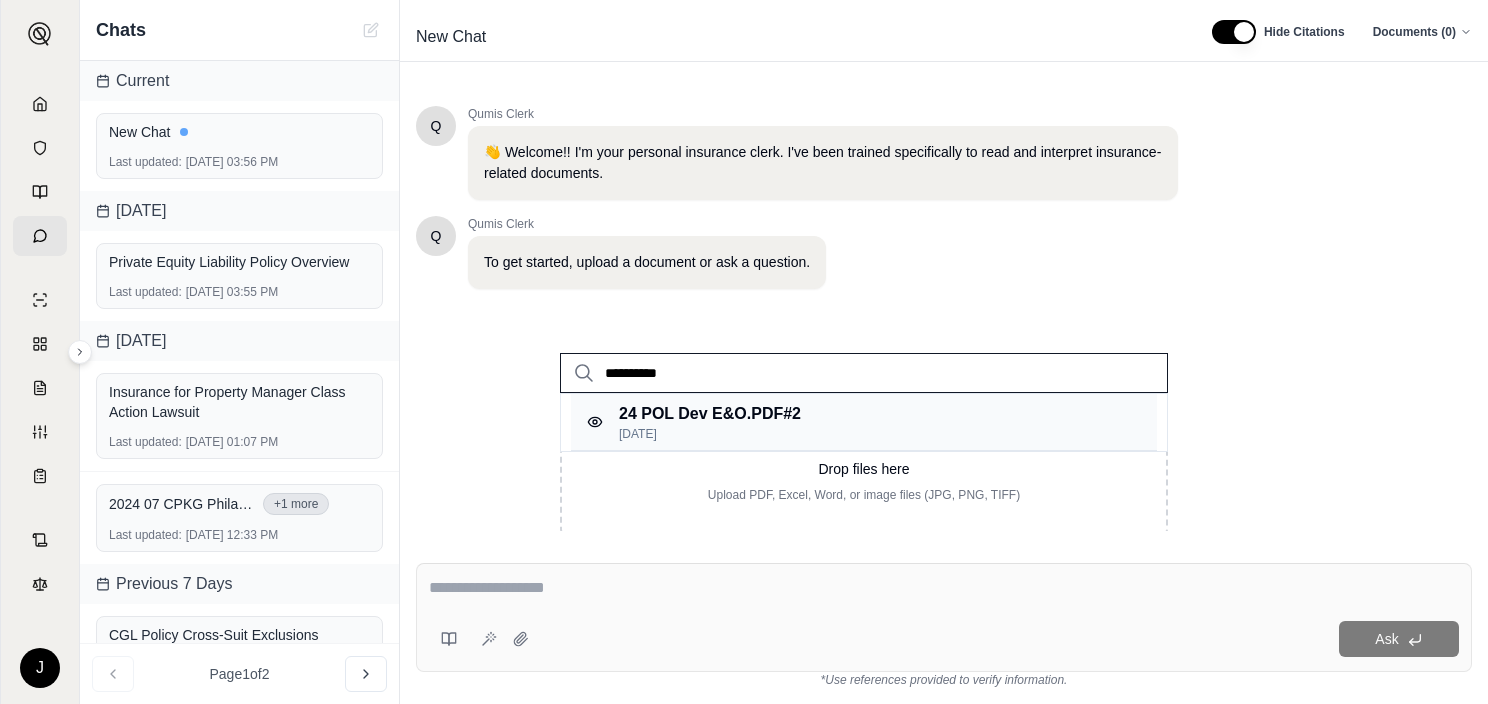 type on "**********" 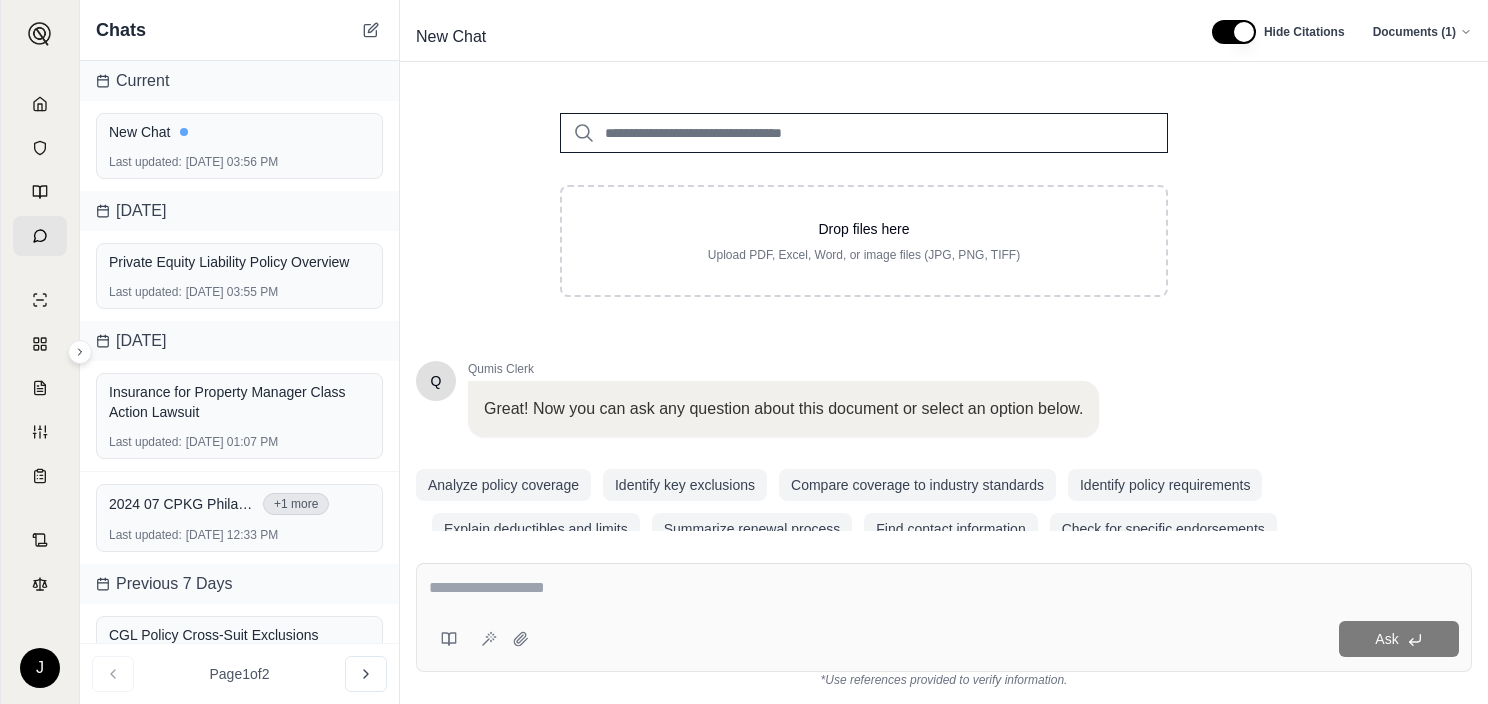 scroll, scrollTop: 275, scrollLeft: 0, axis: vertical 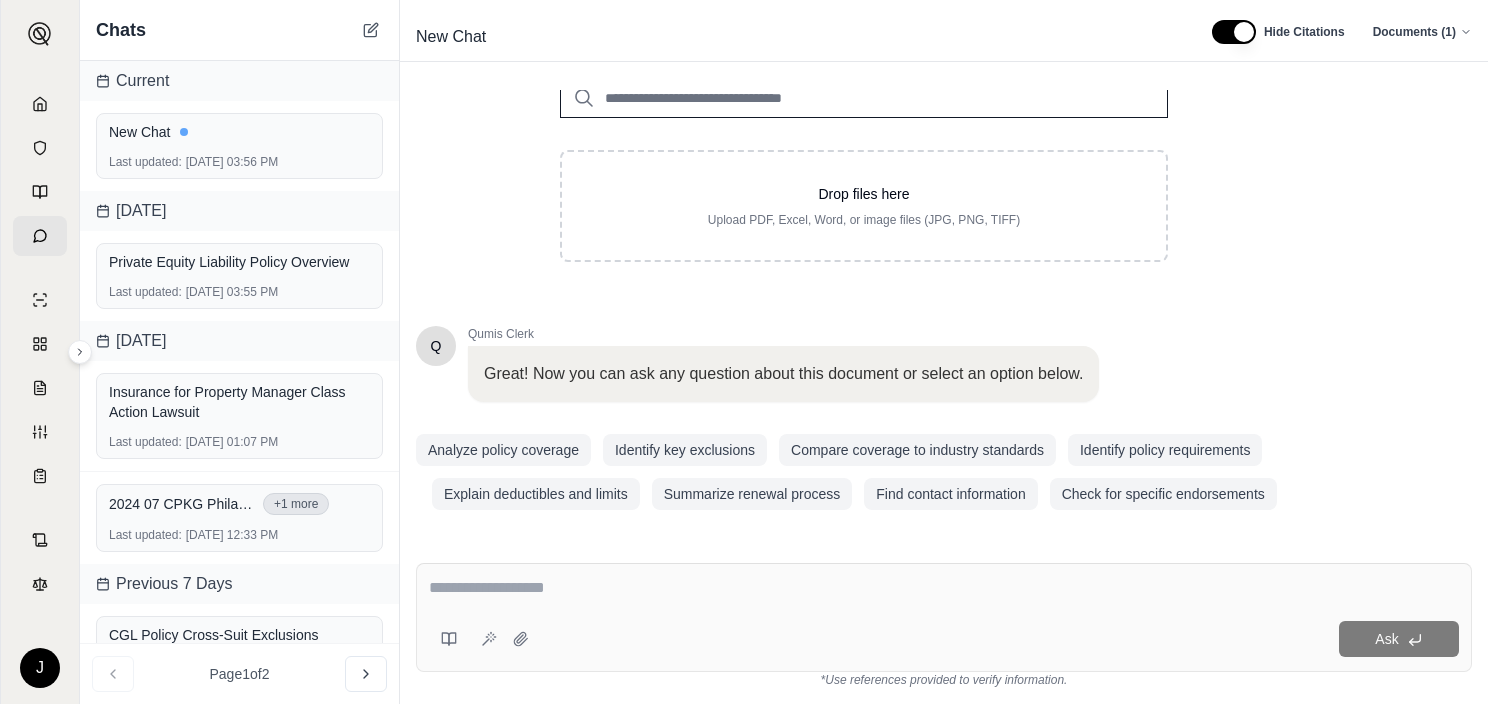 click at bounding box center [944, 591] 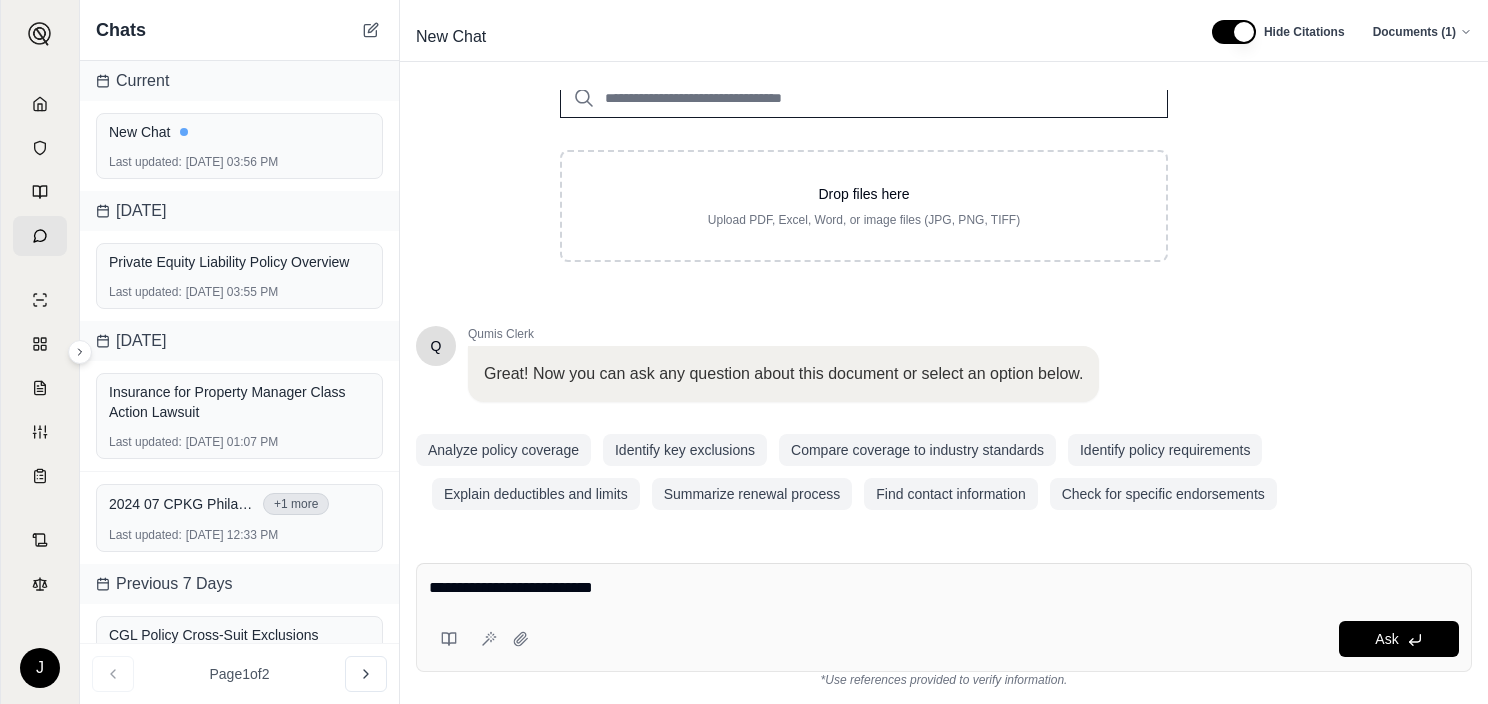 type on "**********" 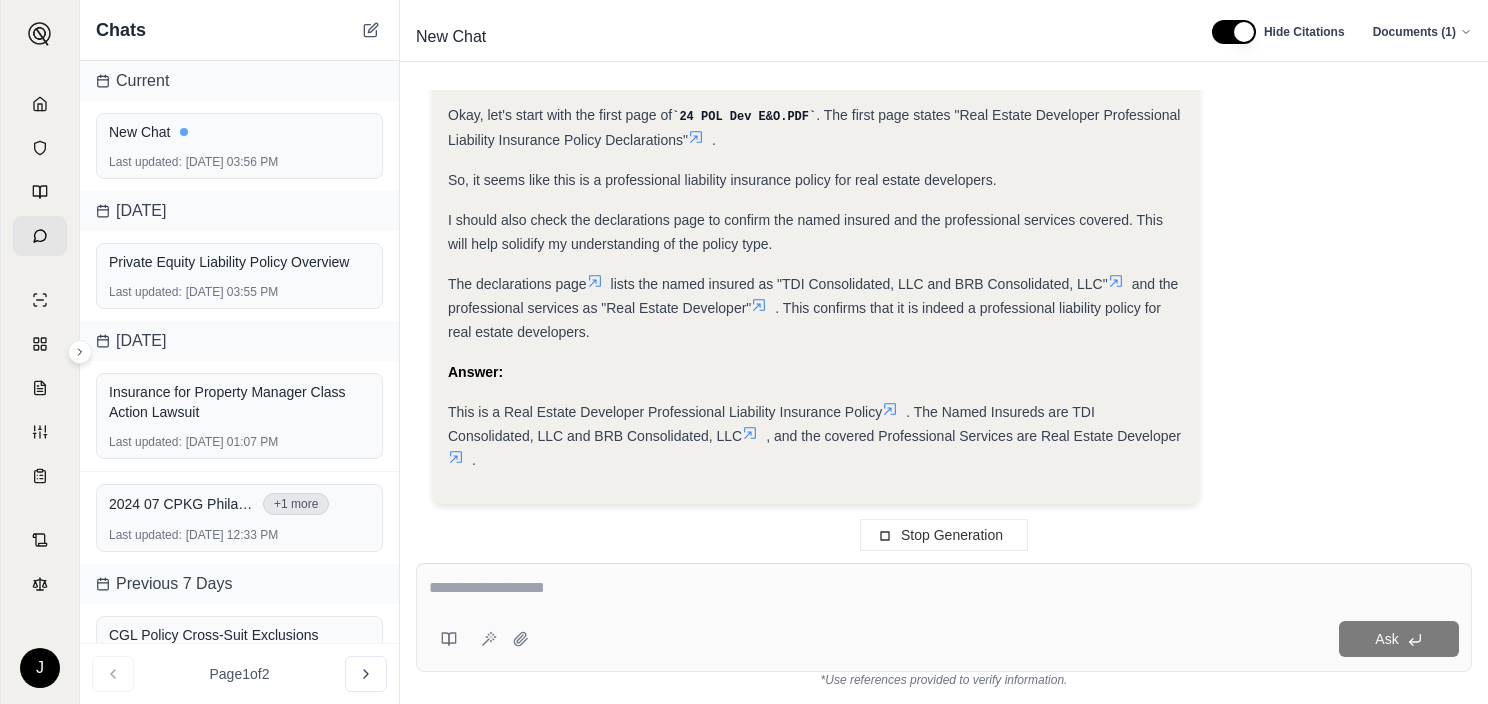 scroll, scrollTop: 312, scrollLeft: 0, axis: vertical 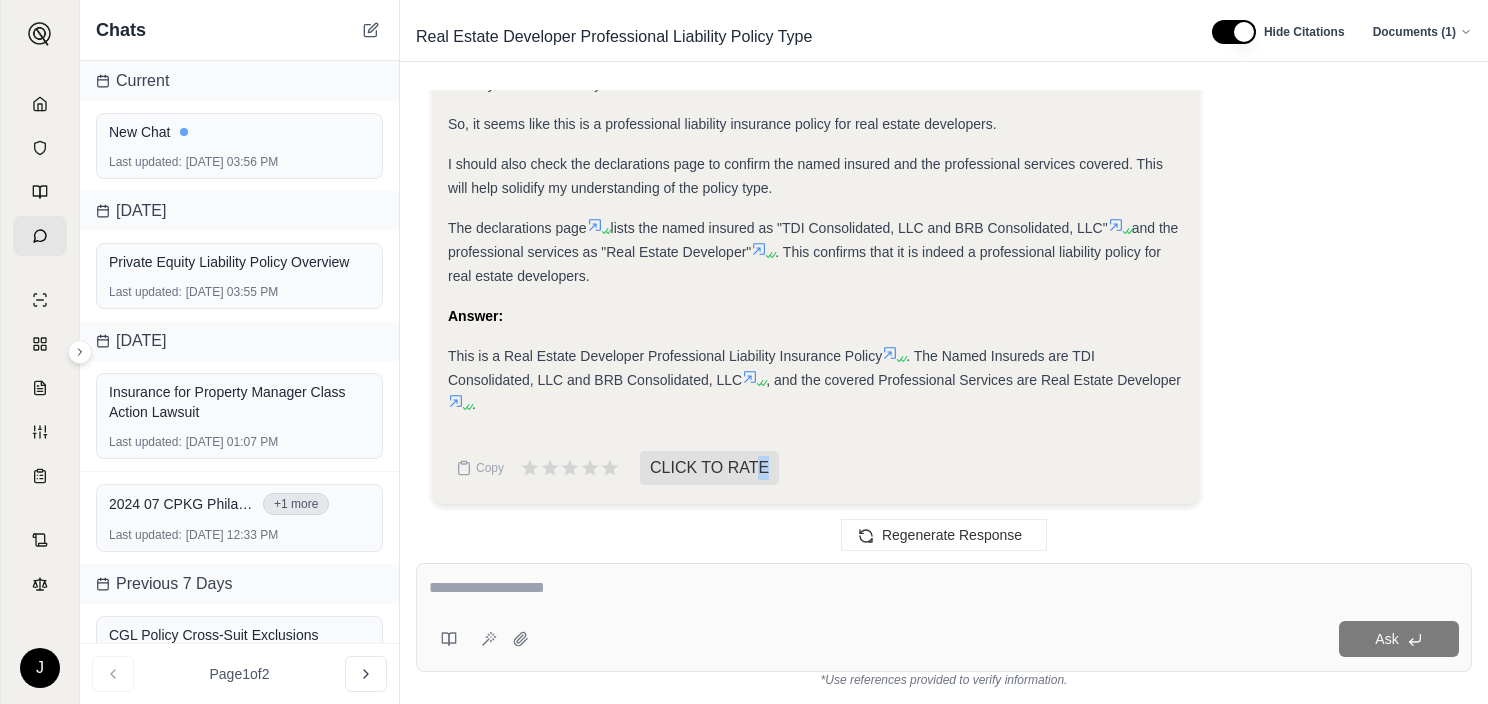drag, startPoint x: 880, startPoint y: 451, endPoint x: 749, endPoint y: 442, distance: 131.30879 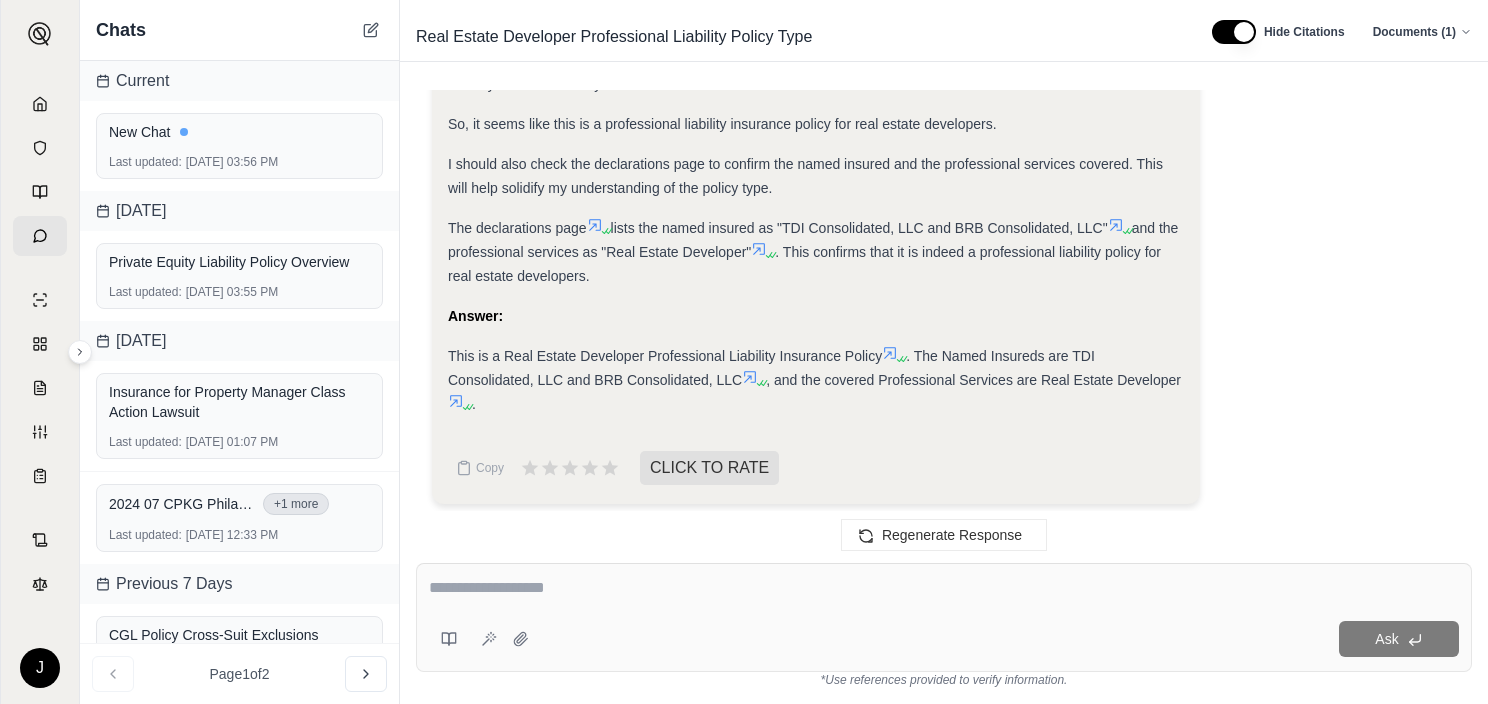 click on "Analysis:
Okay, I need to figure out what kind of insurance policy this is. I will start by looking at the policy document  24 POL Dev E&O.PDF .
First, I'll check the title or any descriptions on the first few pages. This should give me a general idea. Then, I'll look for sections like "Declarations" or "Insuring Agreement" which often specify the policy type. I'll also look for keywords like "liability," "property," or "errors and omissions" to narrow it down.
Okay, let's start with the first page of  24 POL Dev E&O.PDF . The first page states "Real Estate Developer Professional Liability Insurance Policy Declarations"  .
So, it seems like this is a professional liability insurance policy for real estate developers.
I should also check the declarations page to confirm the named insured and the professional services covered. This will help solidify my understanding of the policy type.
The declarations page   lists the named insured as "TDI Consolidated, LLC and BRB Consolidated, LLC"
Answer:" at bounding box center [816, 135] 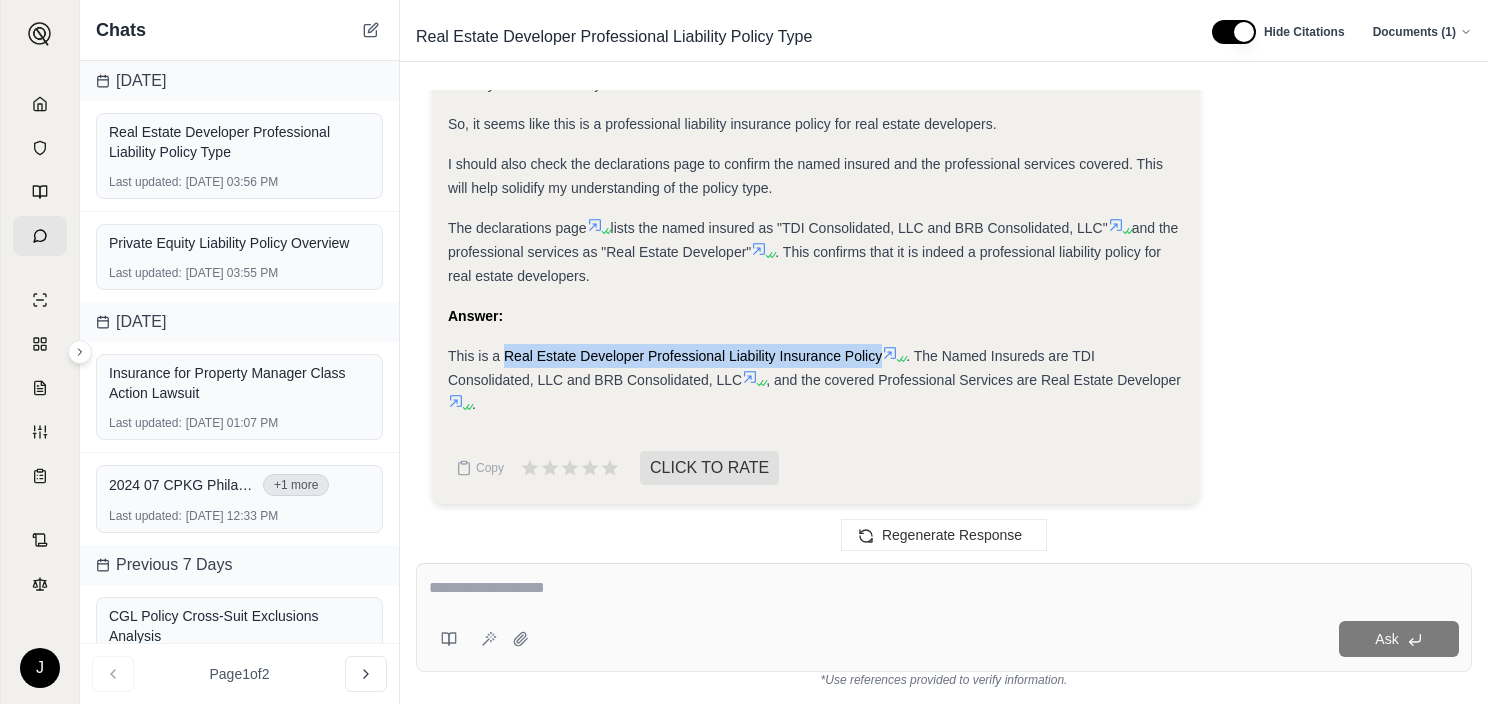 drag, startPoint x: 503, startPoint y: 346, endPoint x: 879, endPoint y: 356, distance: 376.13297 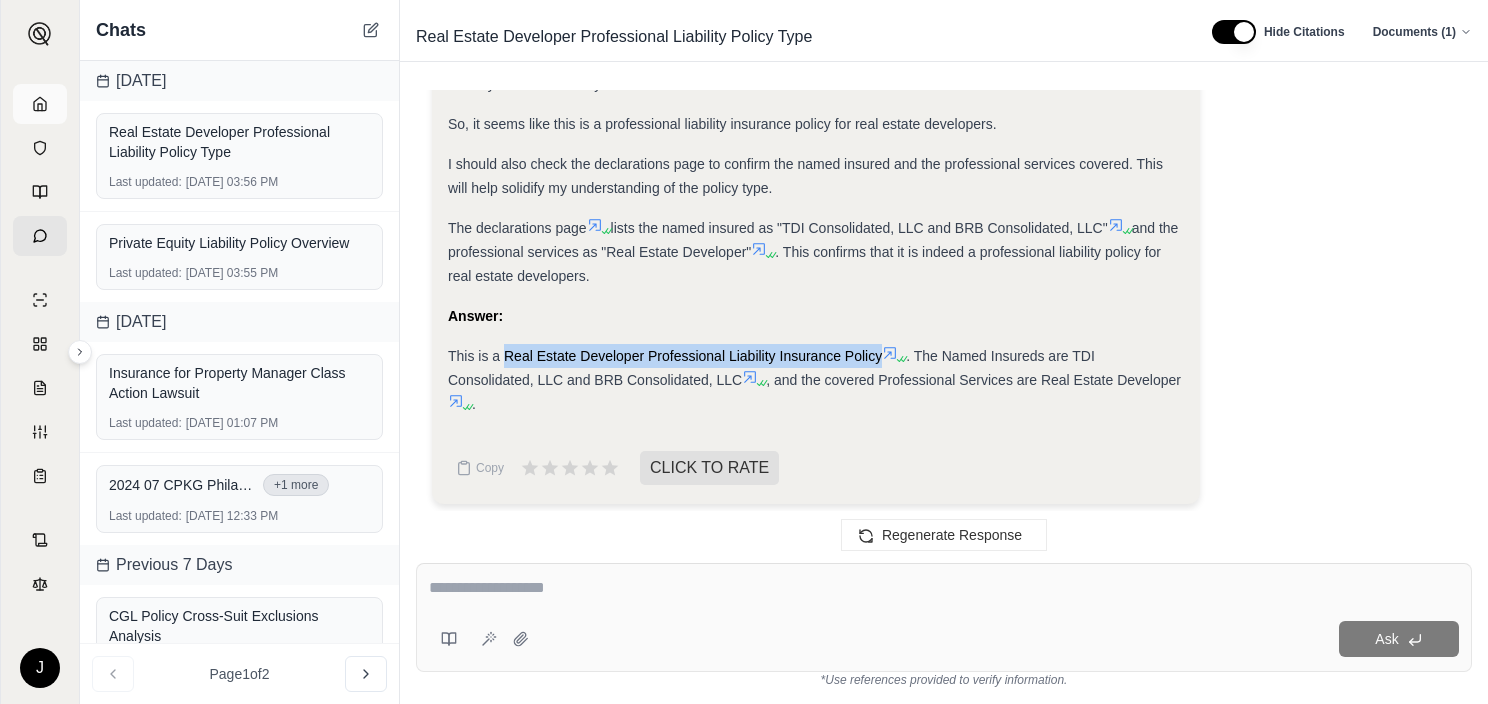click 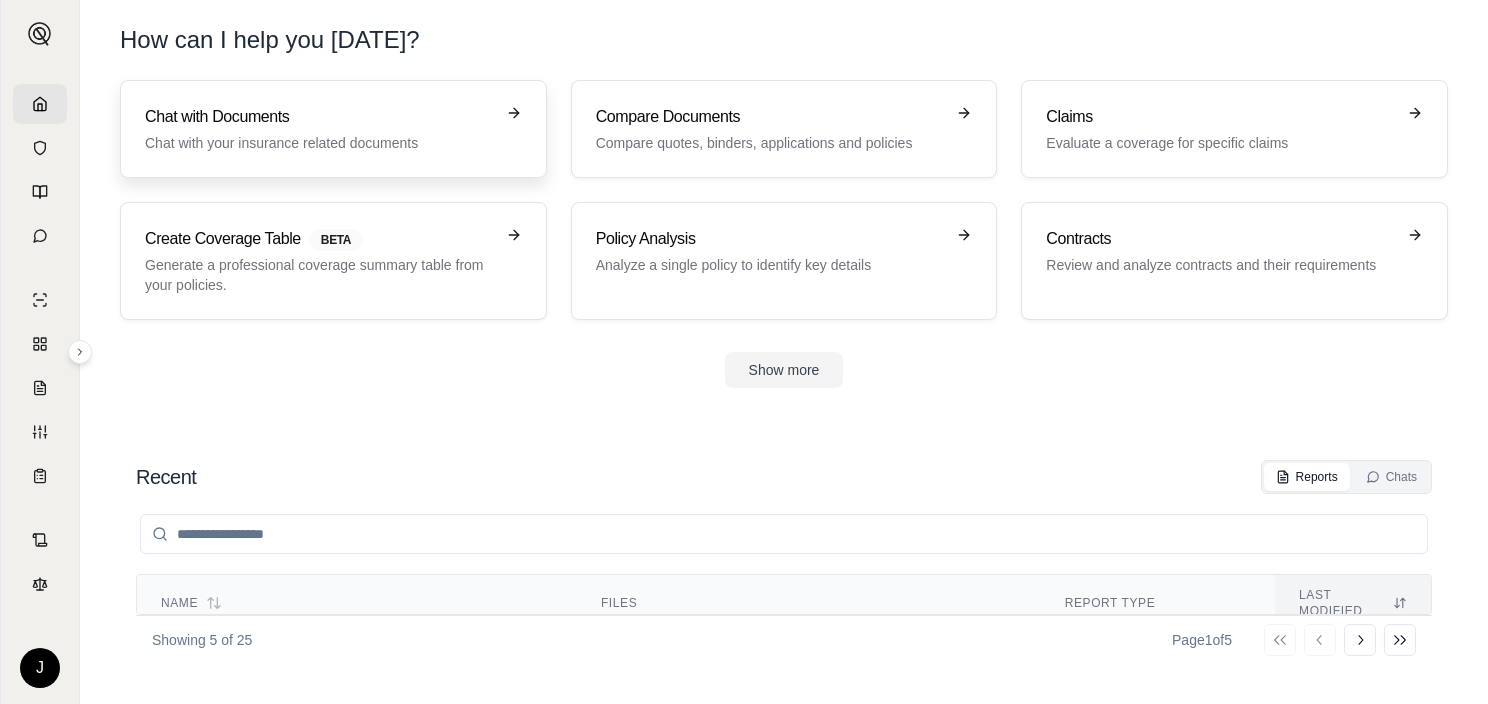 click on "Chat with Documents" at bounding box center (319, 117) 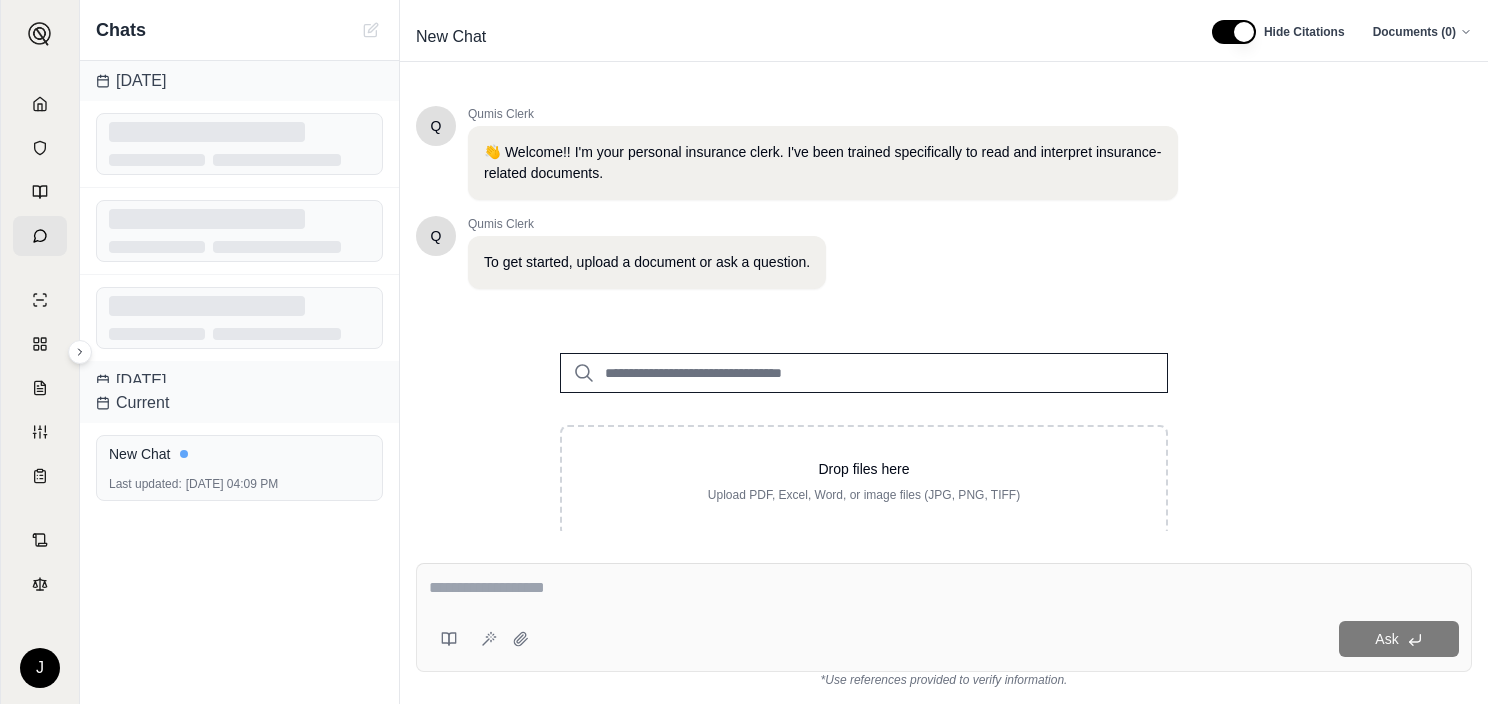 scroll, scrollTop: 0, scrollLeft: 0, axis: both 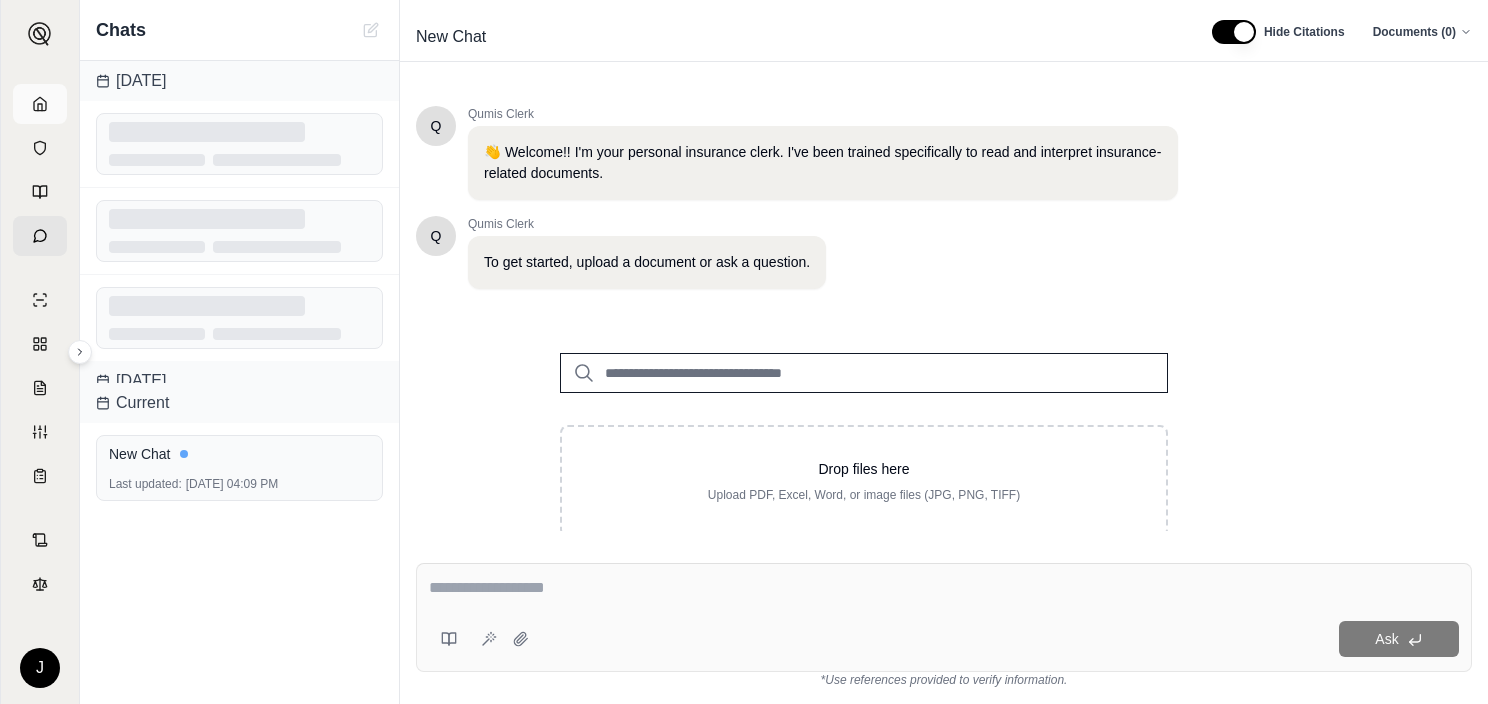 click 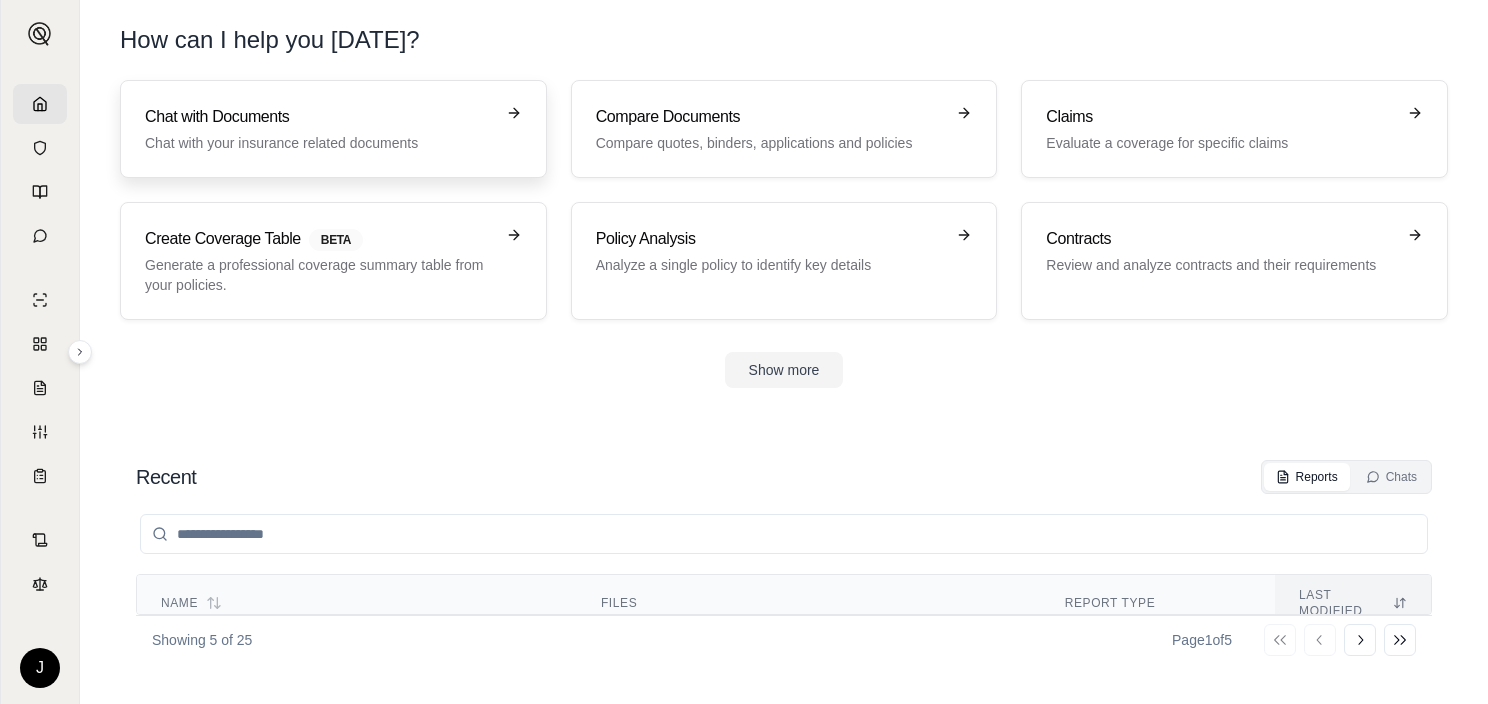 click on "Chat with your insurance related documents" at bounding box center (319, 143) 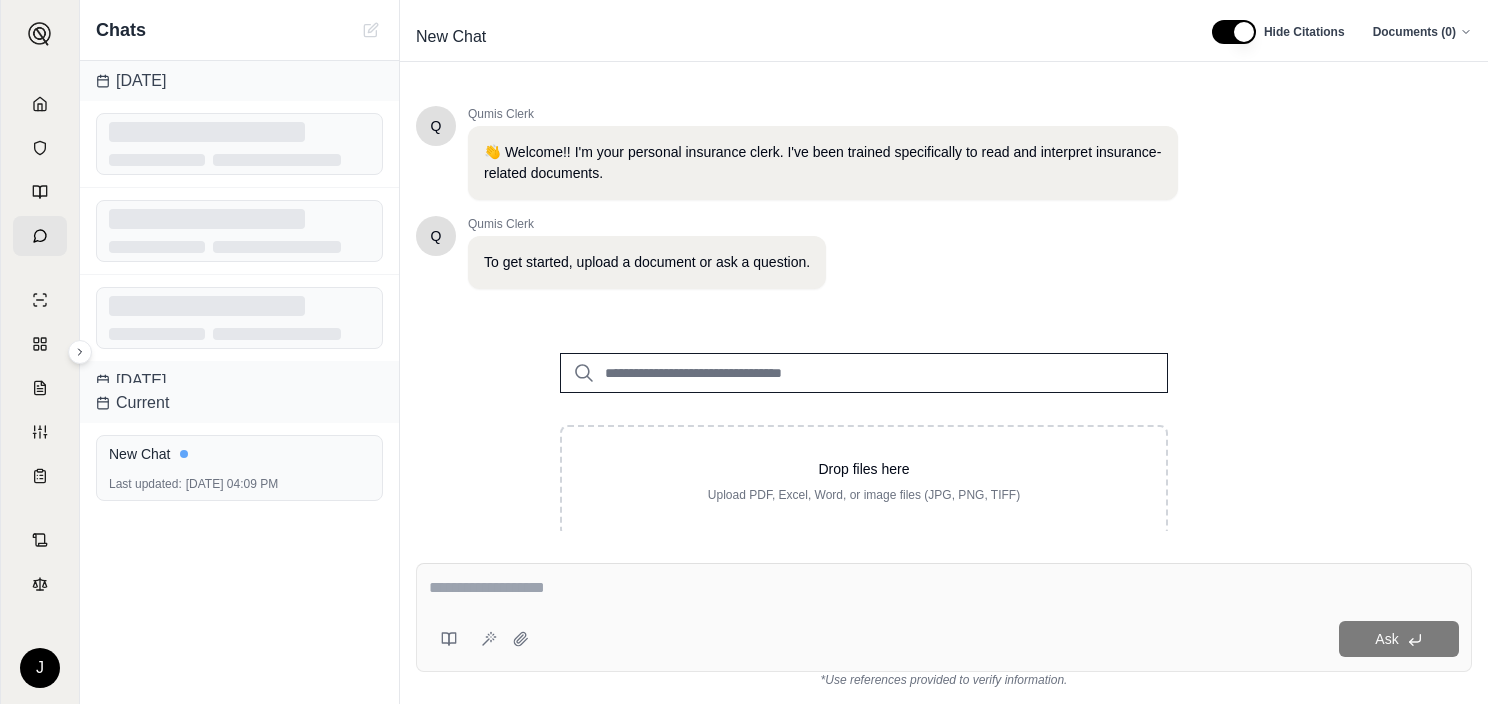 click at bounding box center [864, 373] 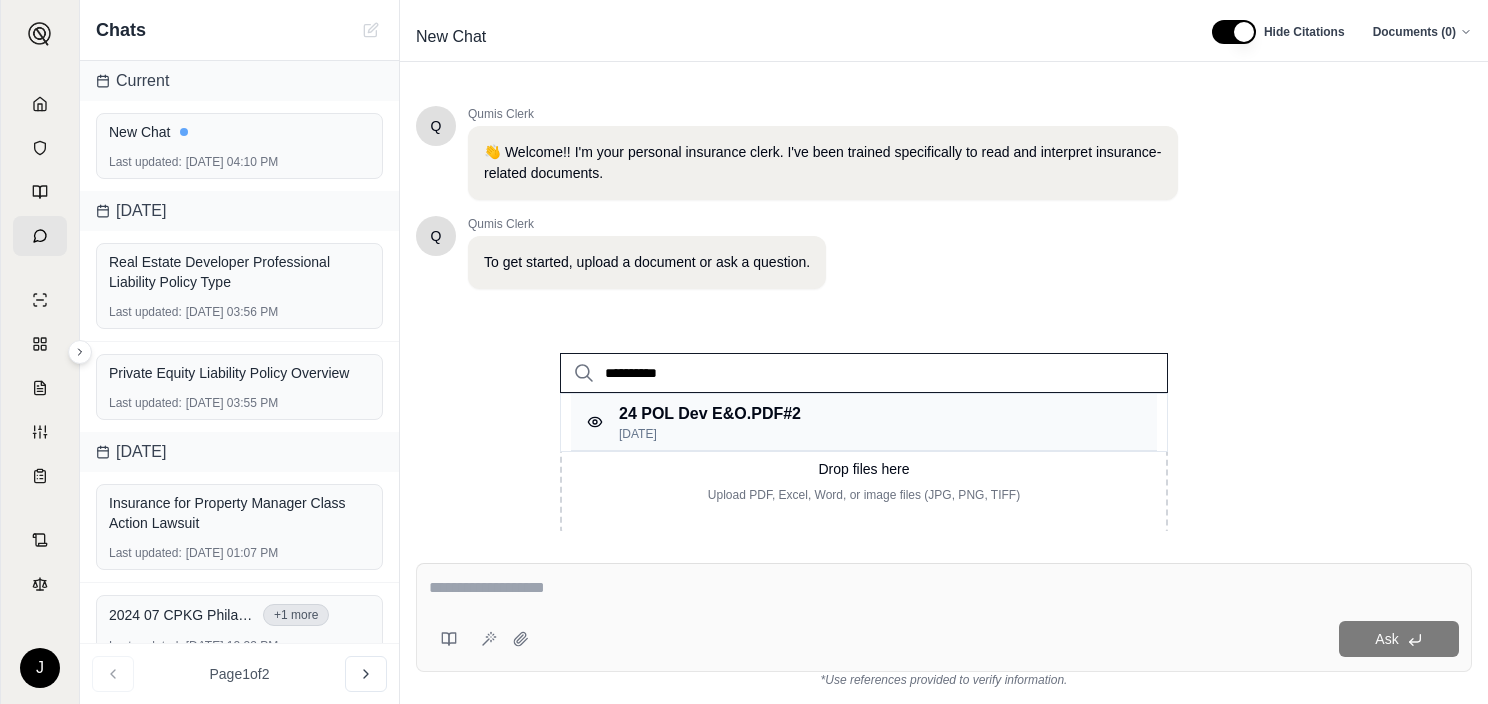 type on "**********" 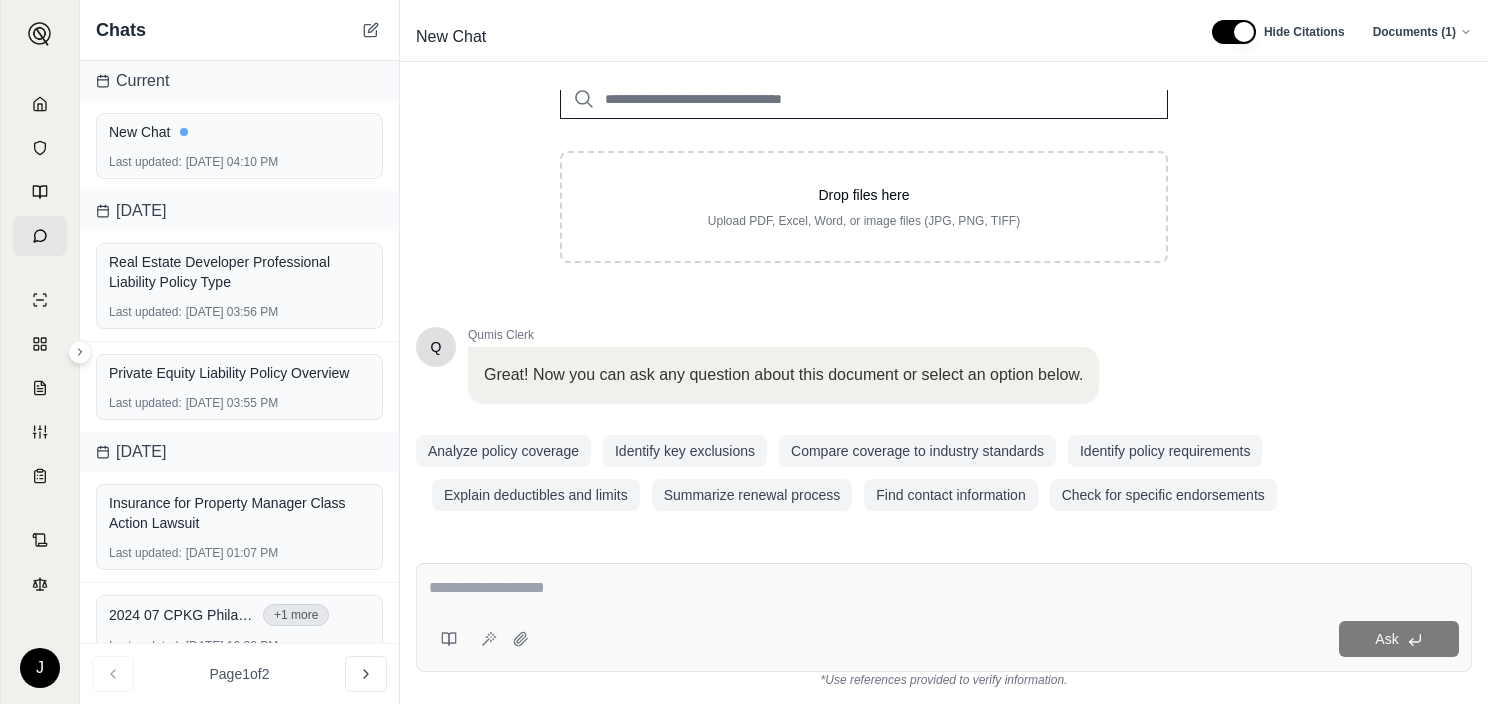 scroll, scrollTop: 275, scrollLeft: 0, axis: vertical 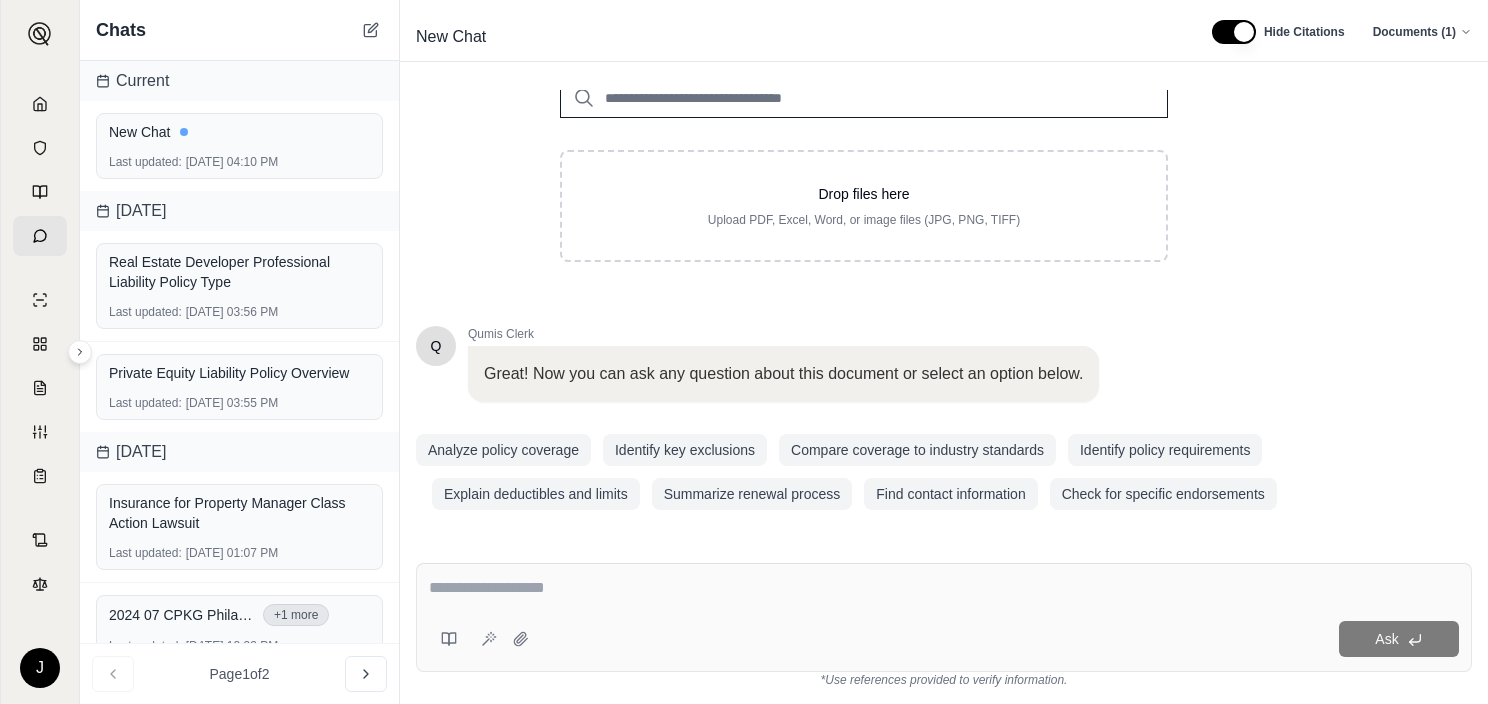 click at bounding box center [944, 588] 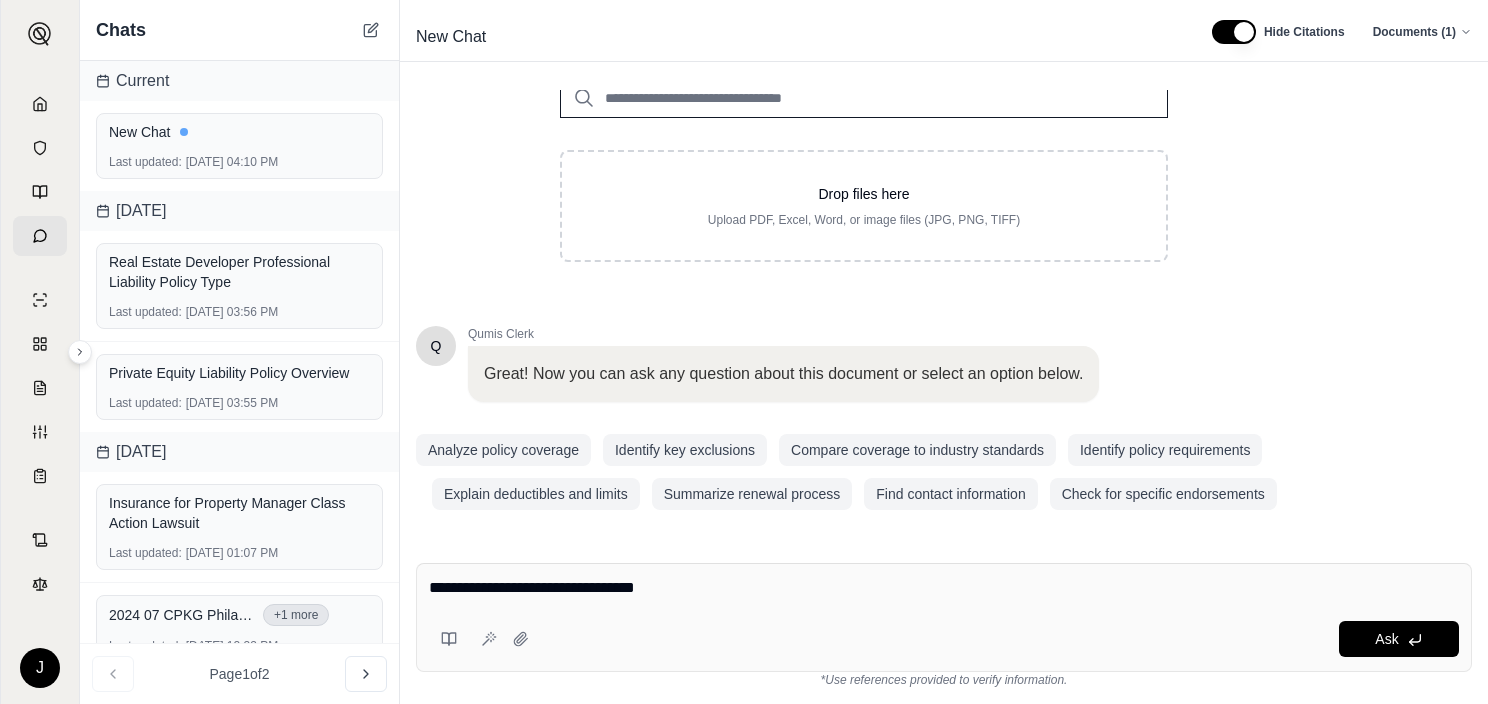 type on "**********" 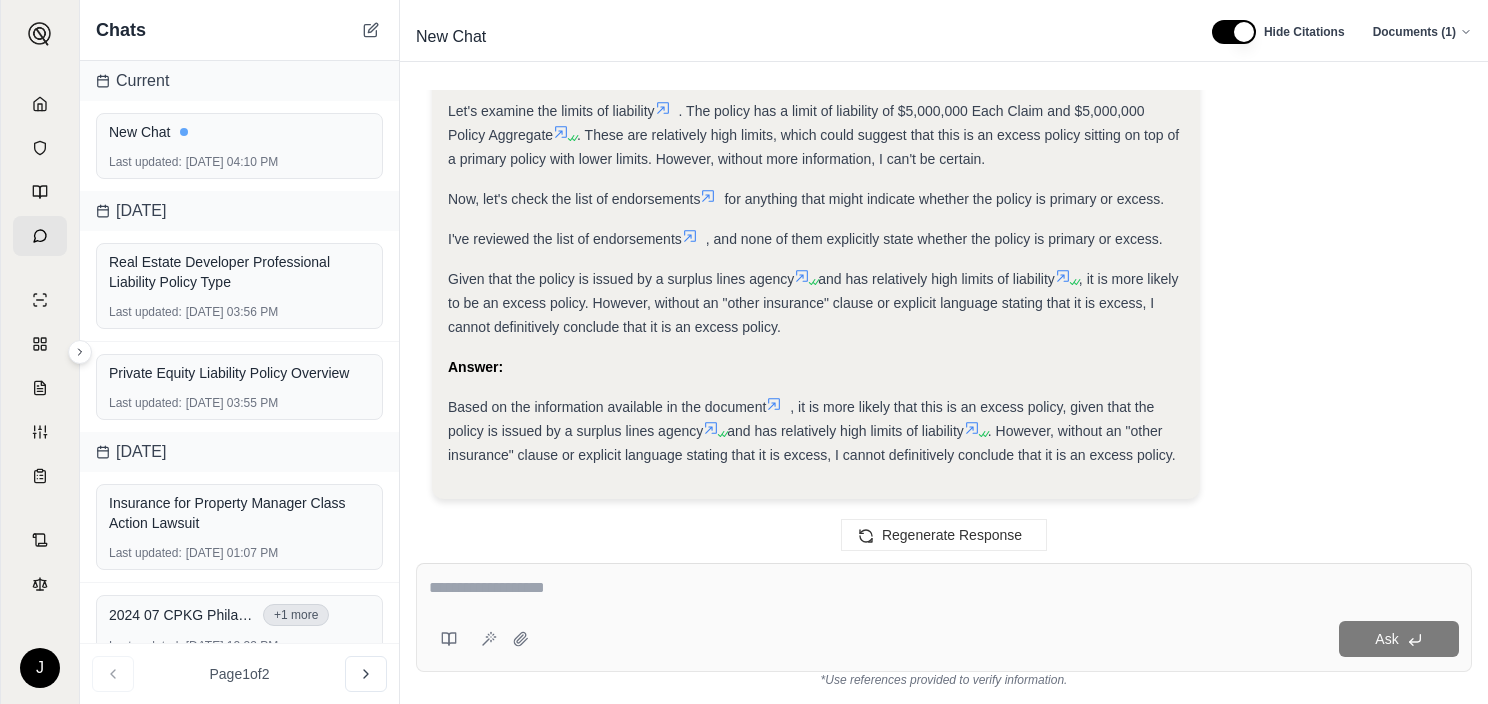 scroll, scrollTop: 800, scrollLeft: 0, axis: vertical 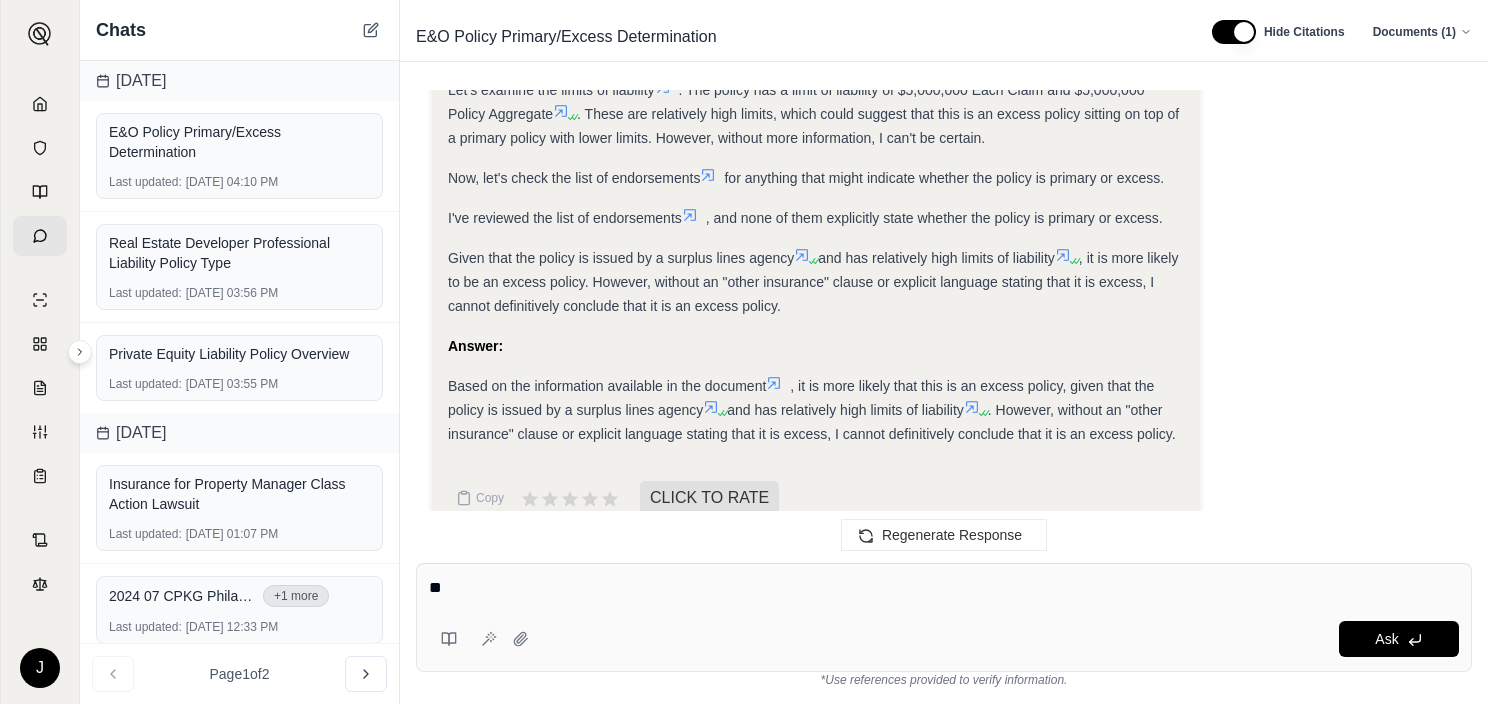 type on "*" 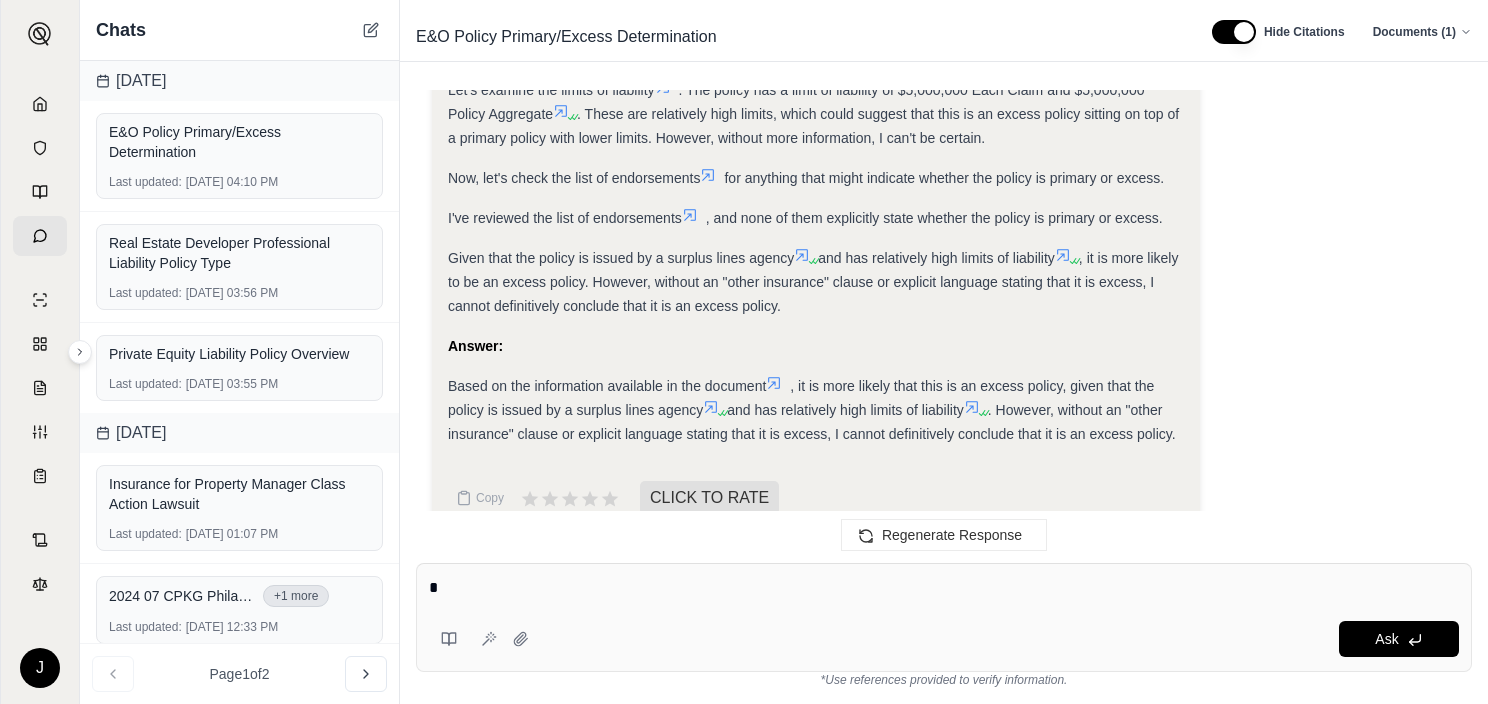 type 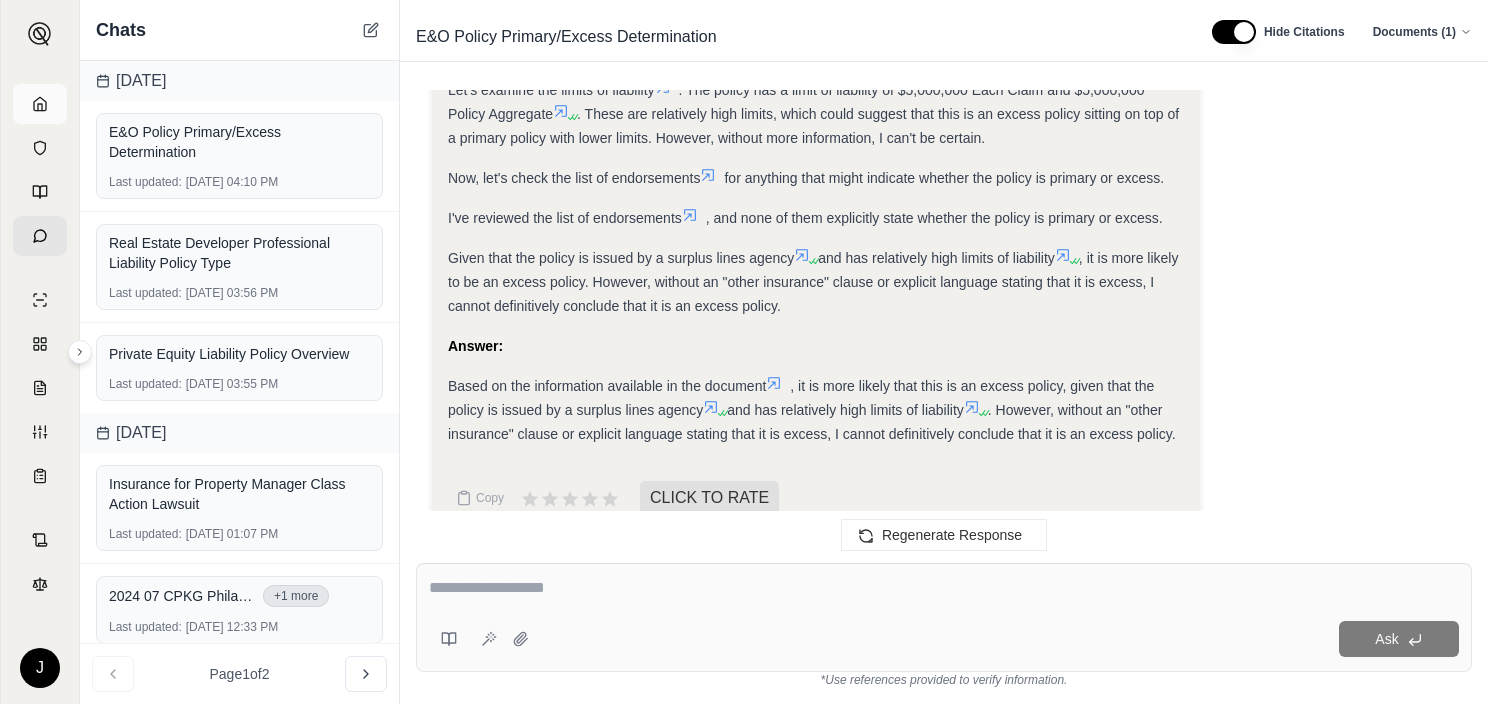 click at bounding box center [40, 104] 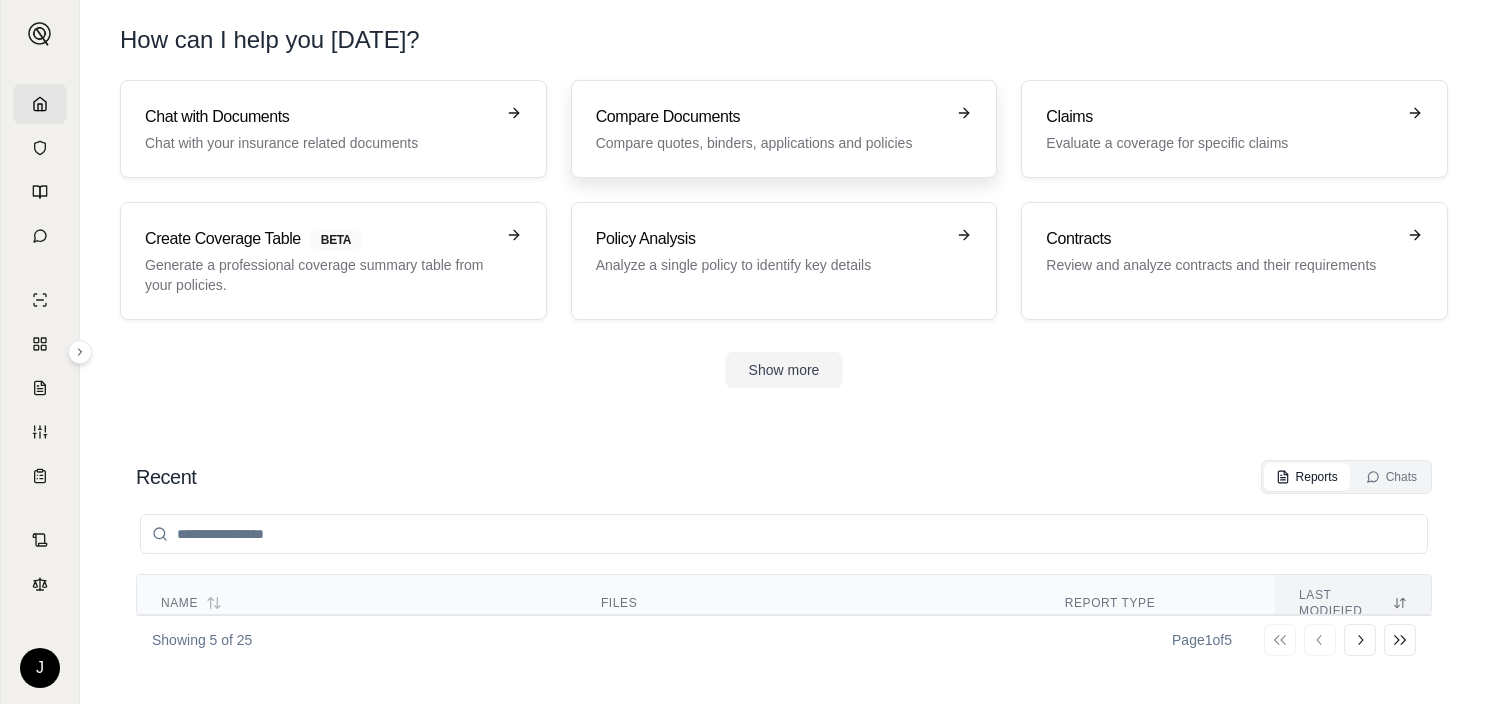 click on "Compare Documents Compare quotes, binders, applications and policies" at bounding box center (770, 129) 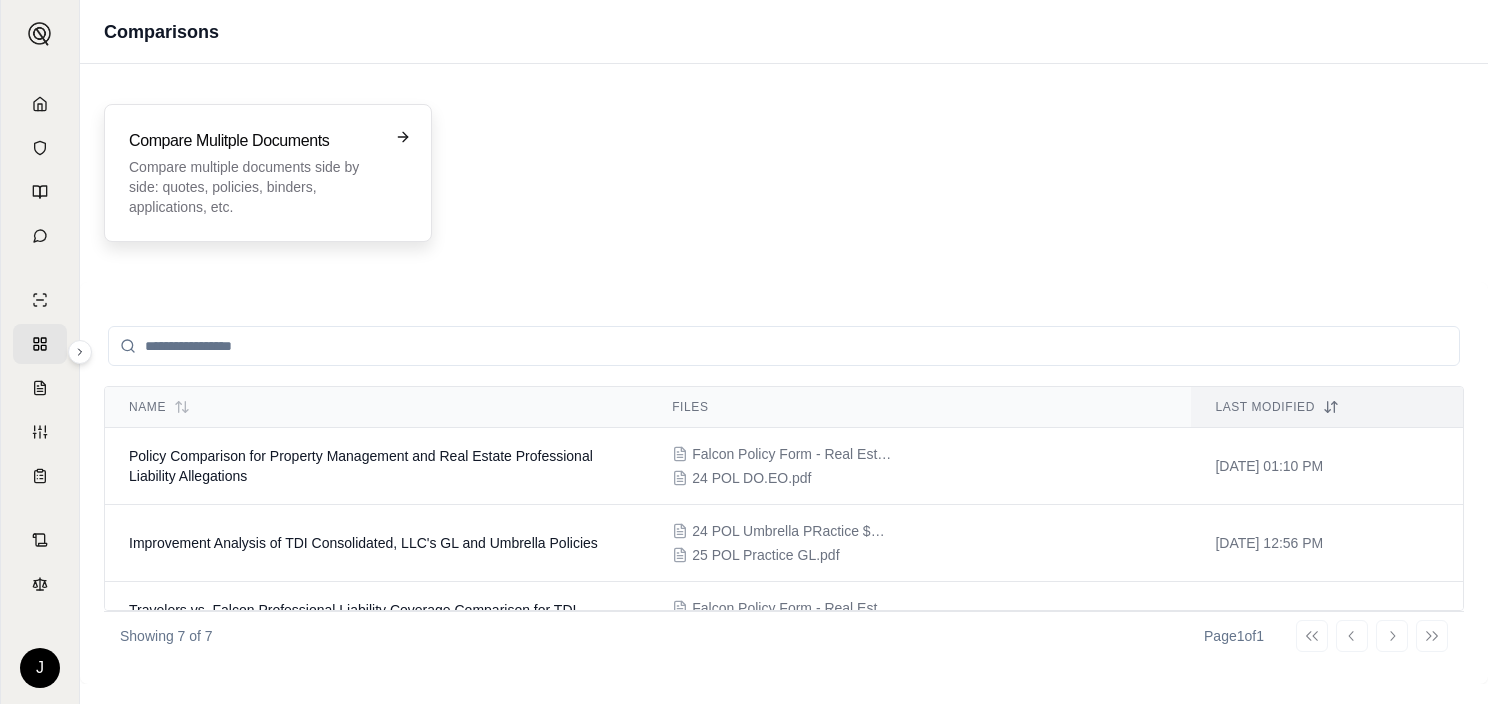 click on "Compare Mulitple Documents Compare multiple documents side by side: quotes, policies, binders, applications, etc." at bounding box center [254, 173] 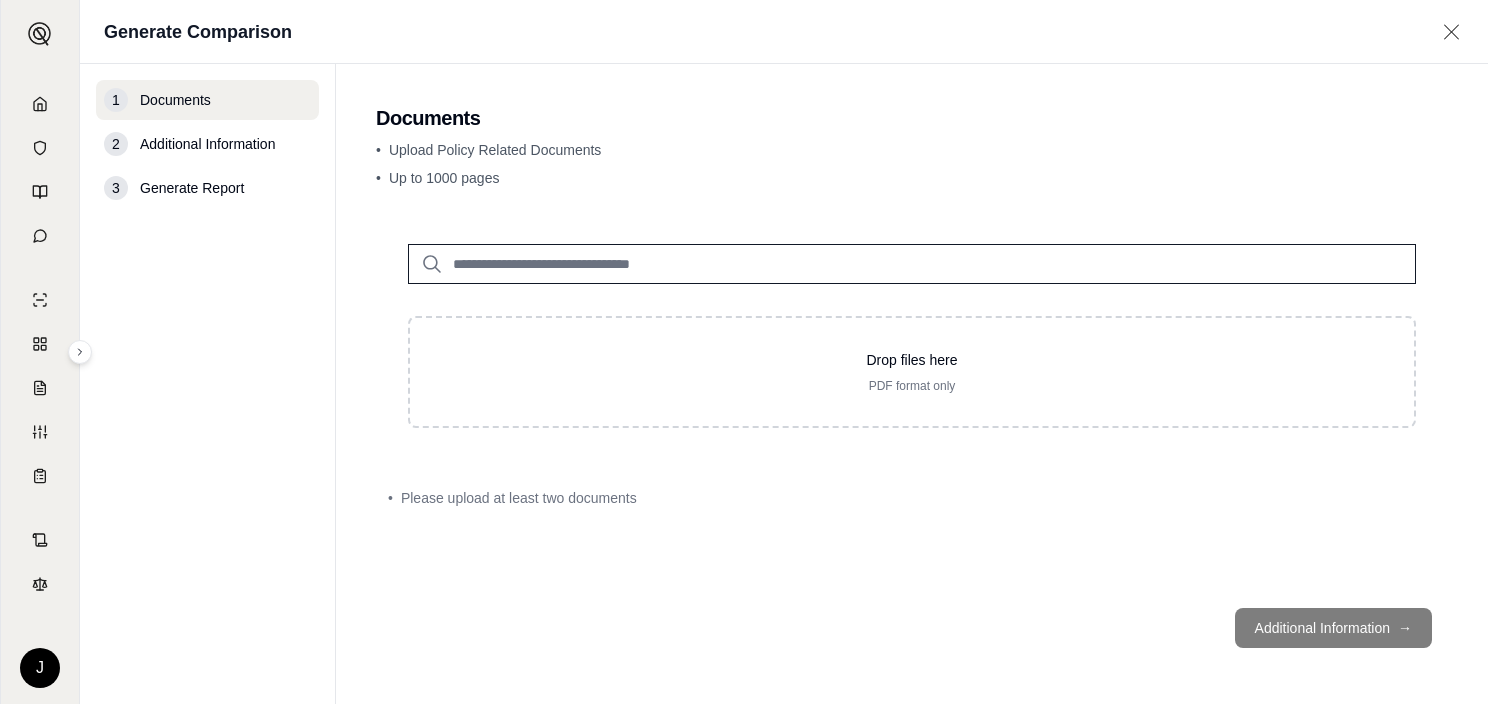 click at bounding box center (912, 264) 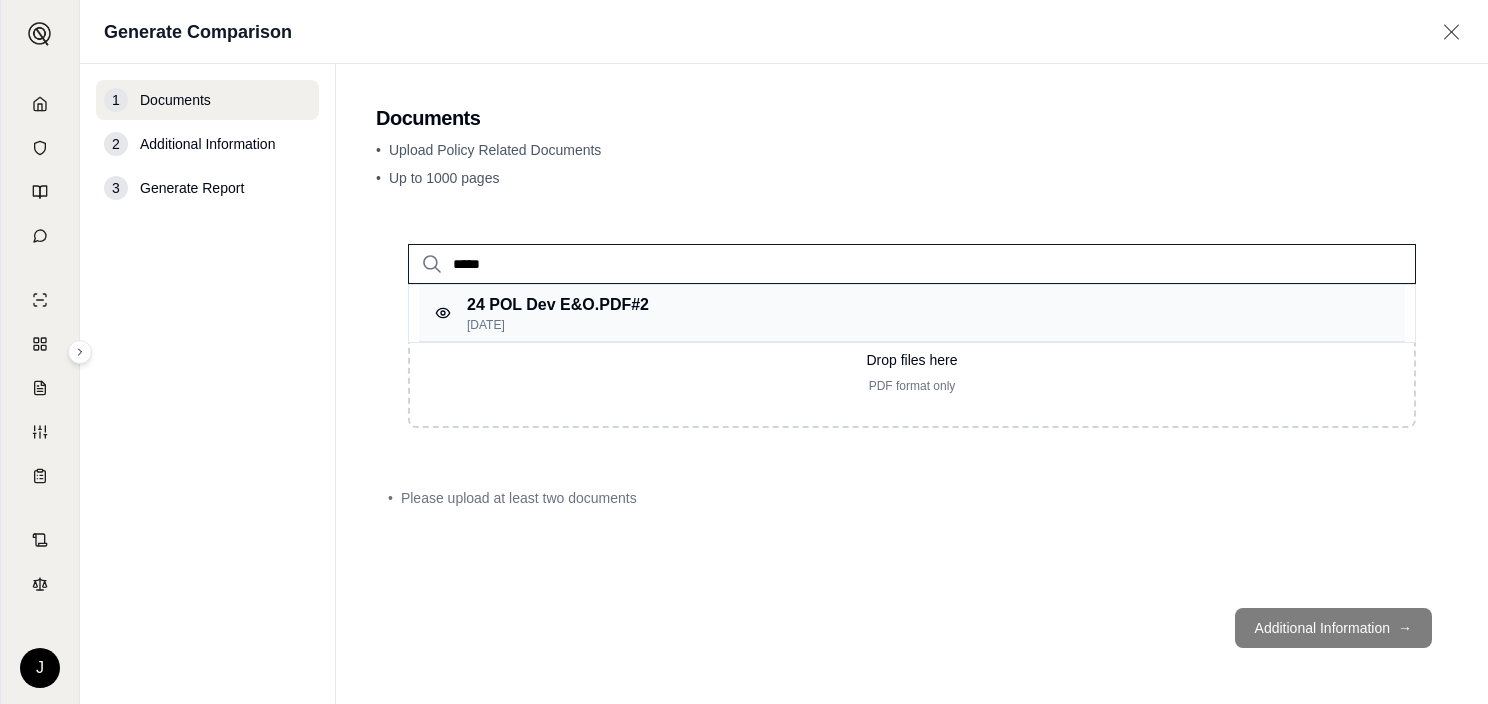 click on "24 POL Dev E&O.PDF  #2" at bounding box center (558, 305) 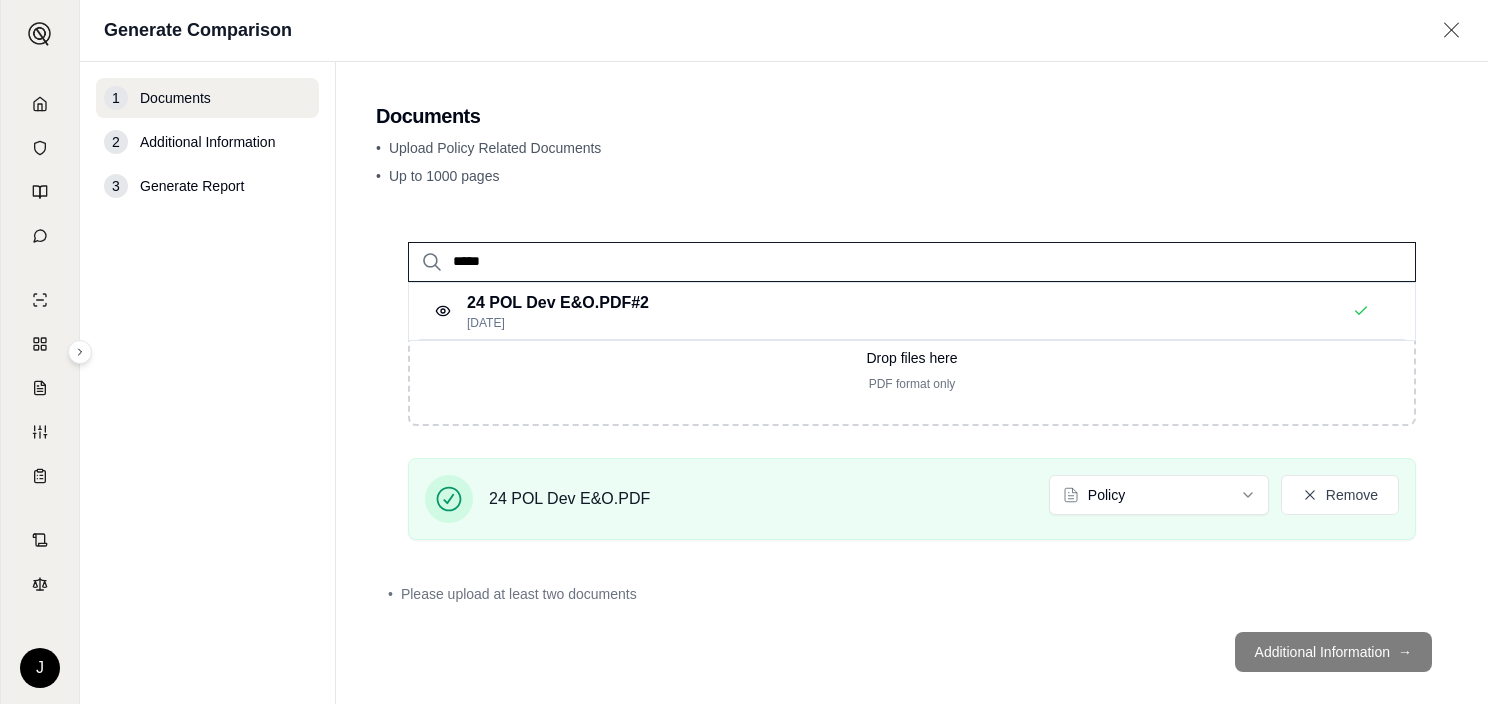 click on "*****" at bounding box center [912, 262] 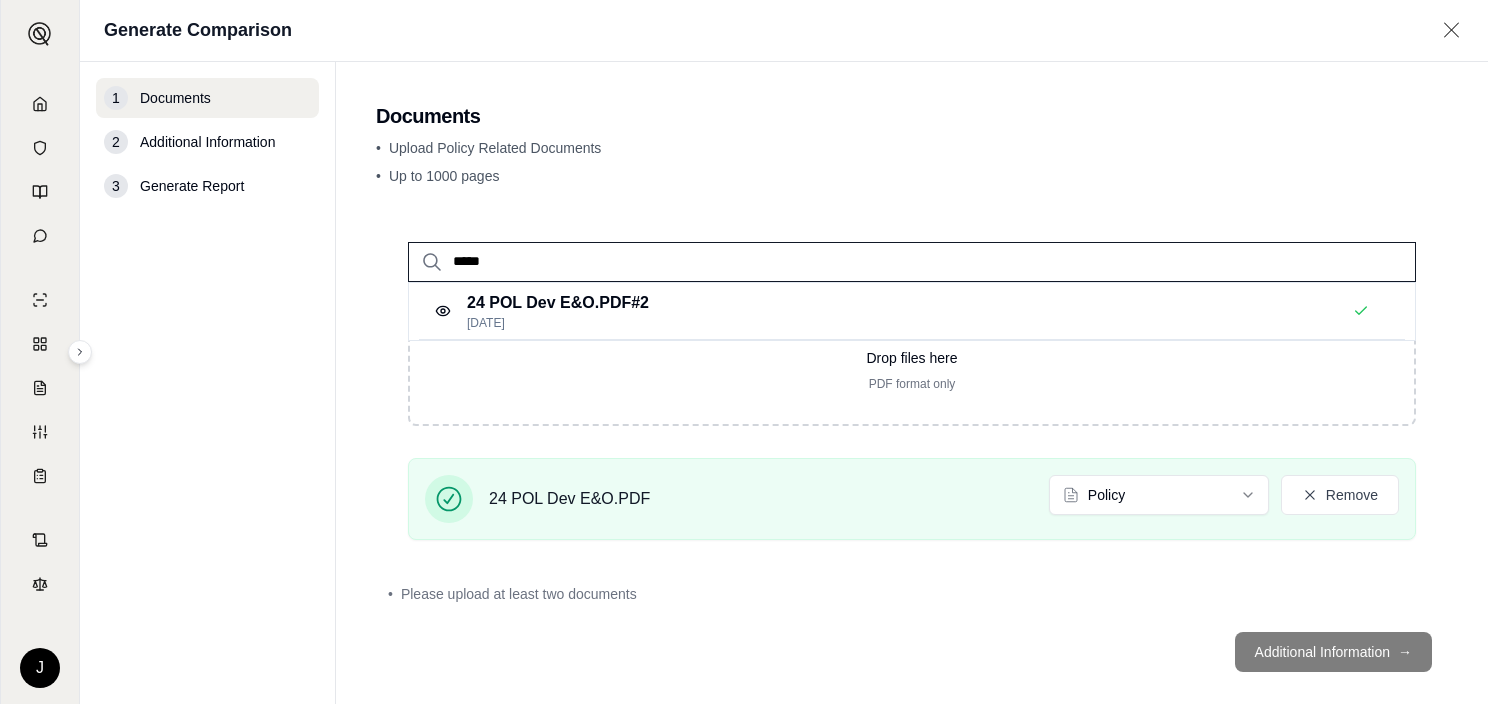 click on "*****" at bounding box center [912, 262] 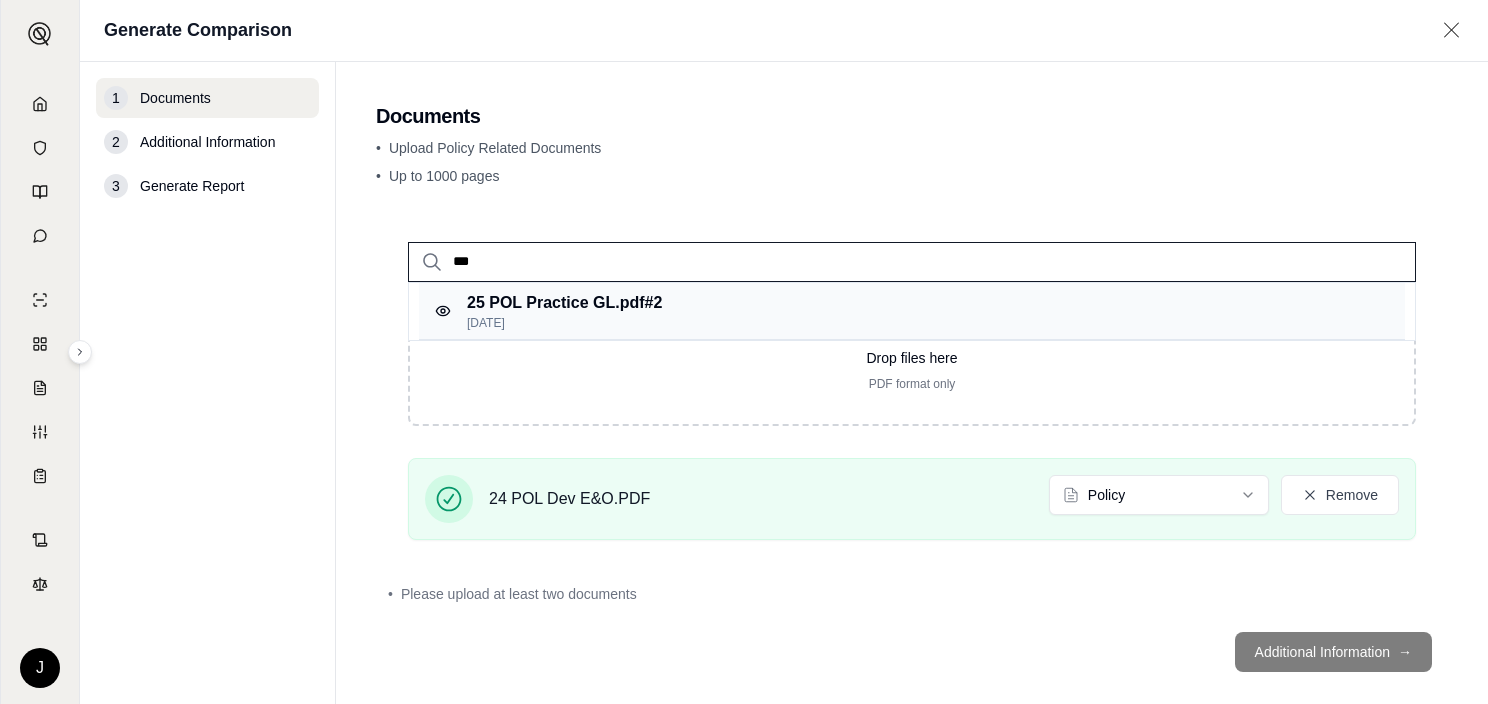 click on "25 POL Practice GL.pdf  #2" at bounding box center (564, 303) 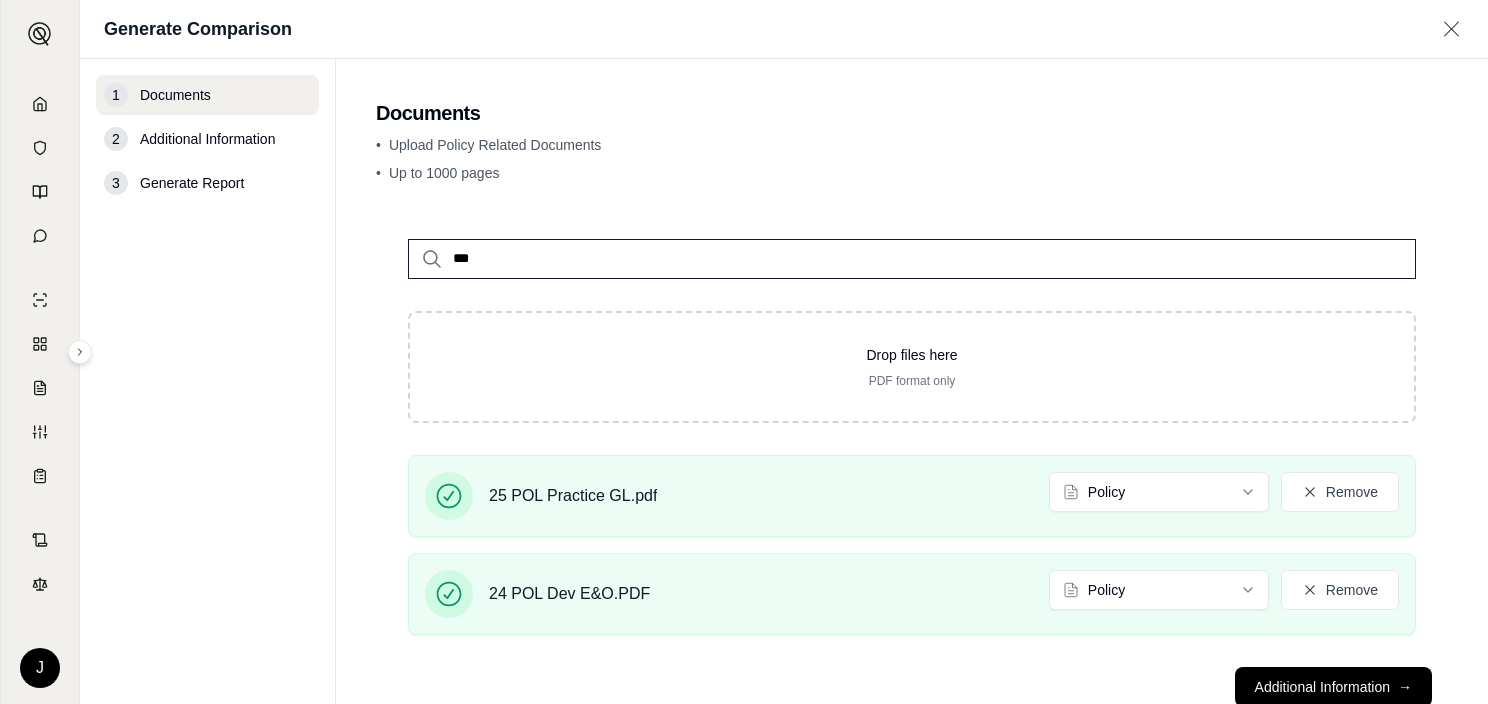 click on "**" at bounding box center [912, 259] 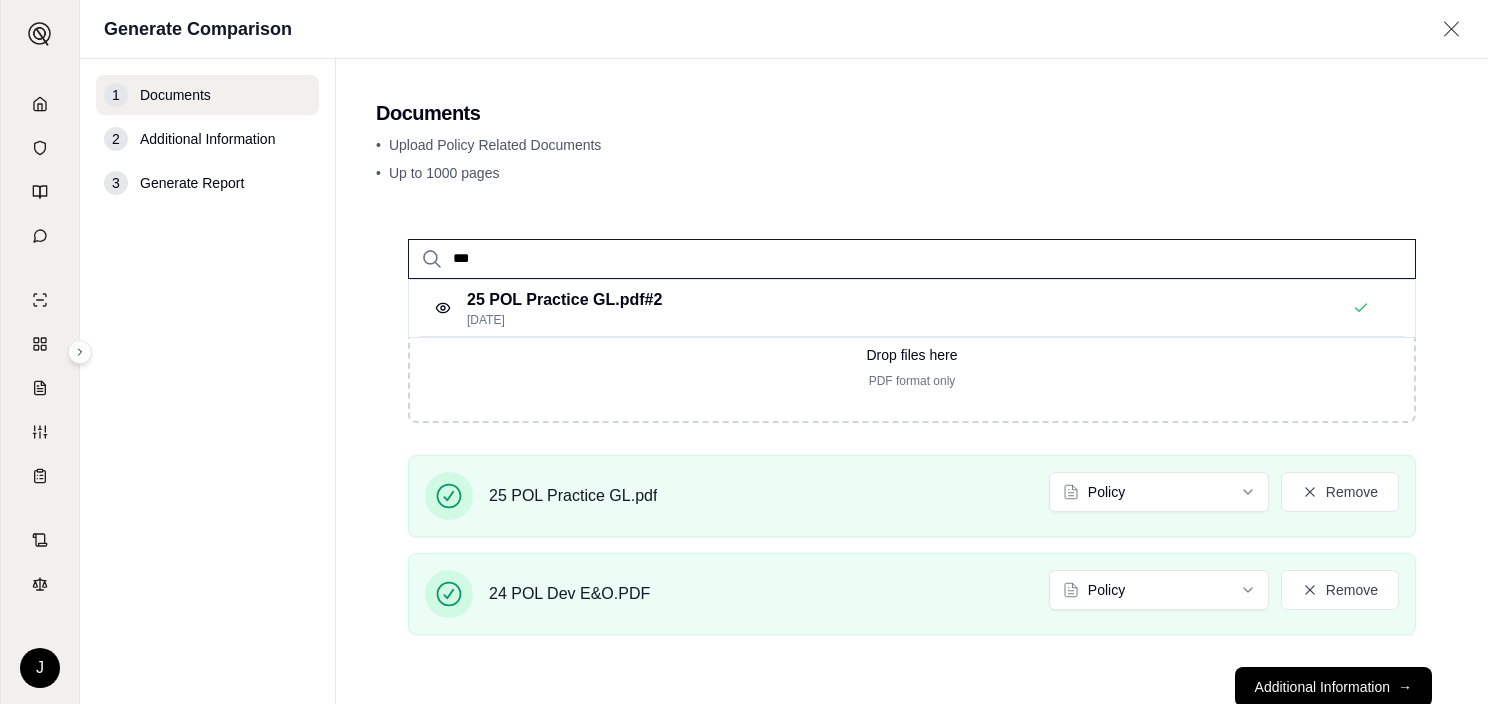 drag, startPoint x: 592, startPoint y: 263, endPoint x: 440, endPoint y: 266, distance: 152.0296 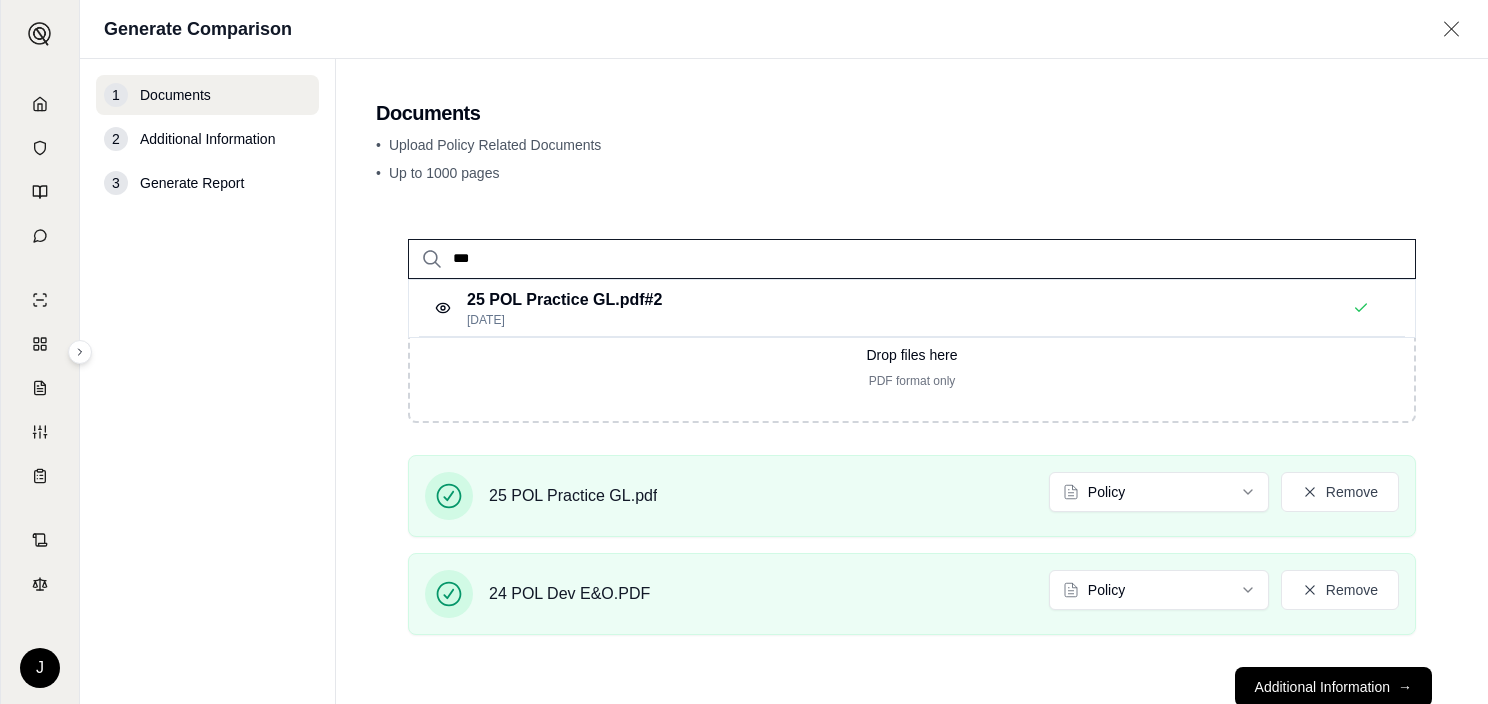 click on "**" at bounding box center [912, 259] 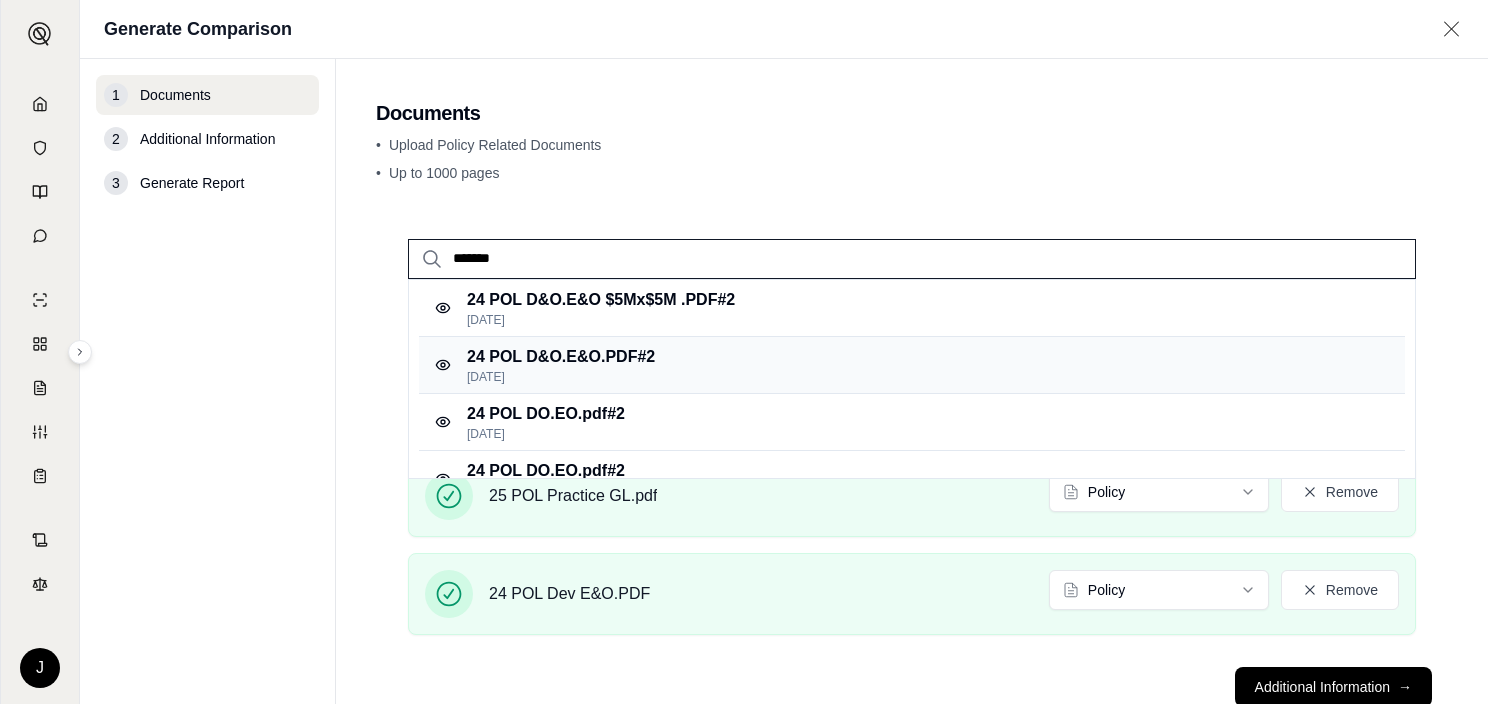 click on "24 POL D&O.E&O.PDF  #2" at bounding box center (561, 357) 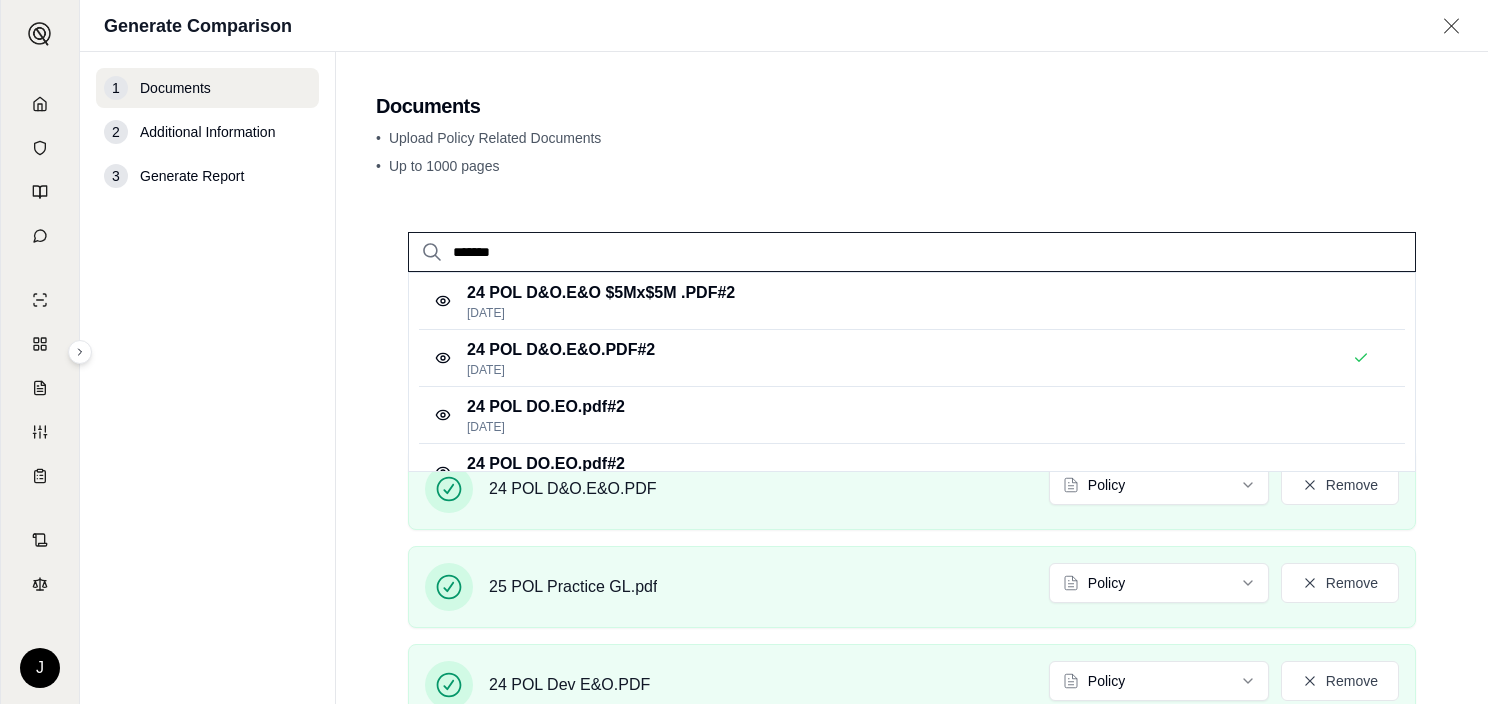 click on "*******" at bounding box center (912, 252) 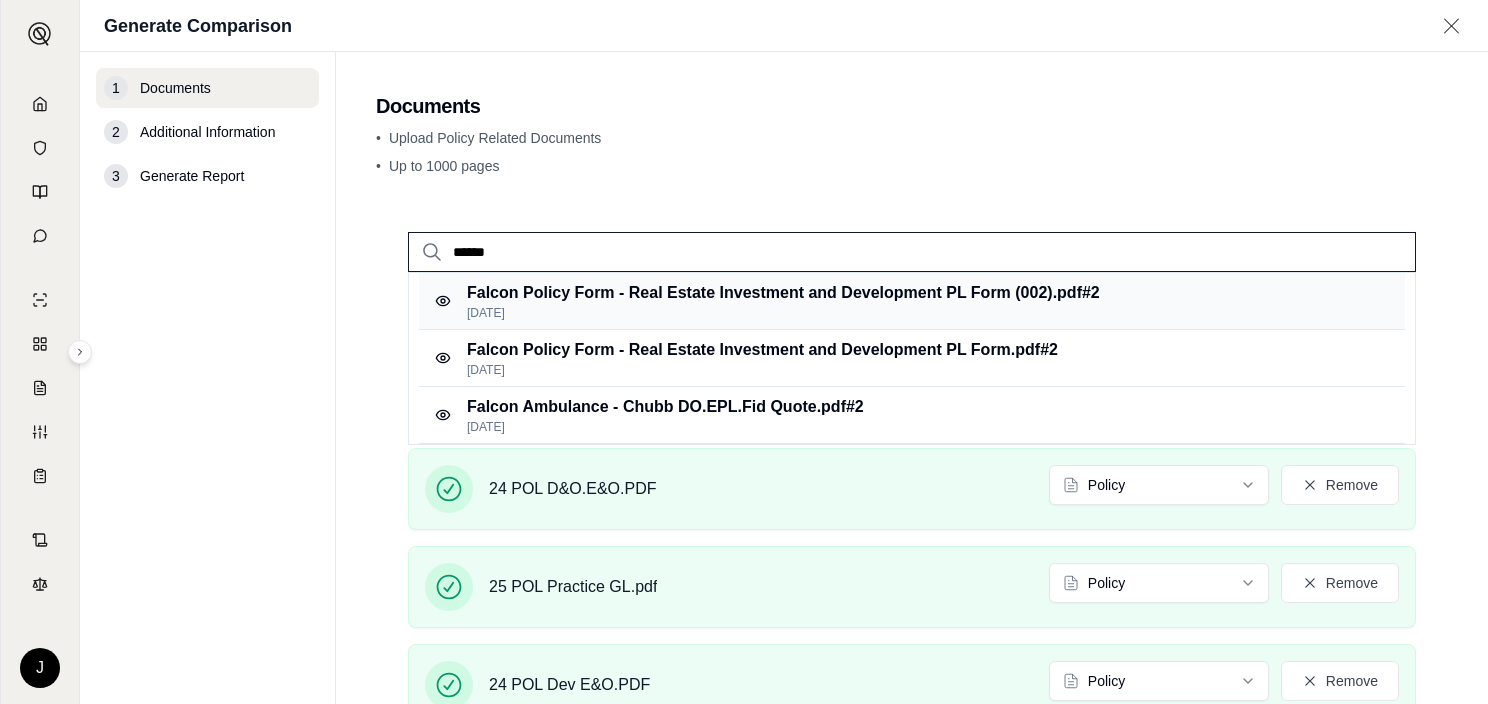 type on "******" 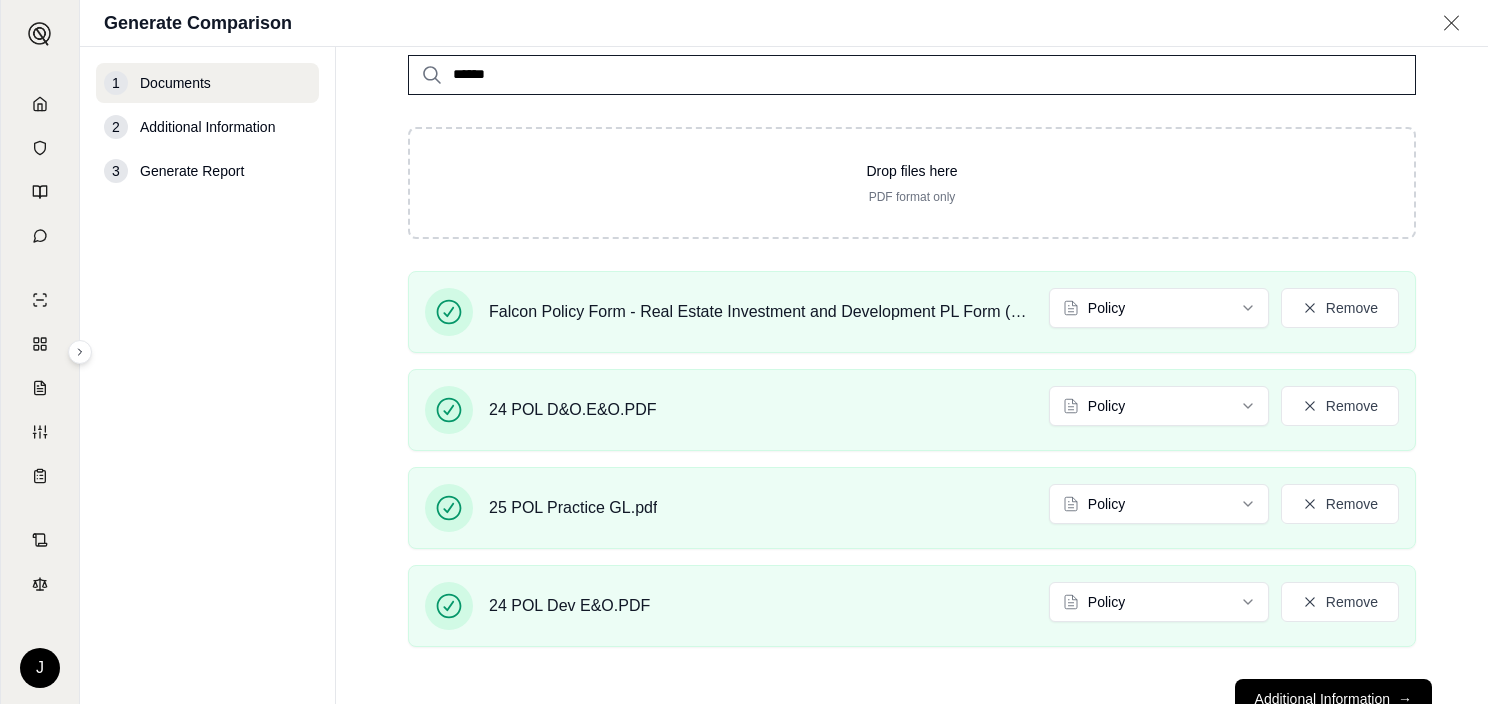 scroll, scrollTop: 240, scrollLeft: 0, axis: vertical 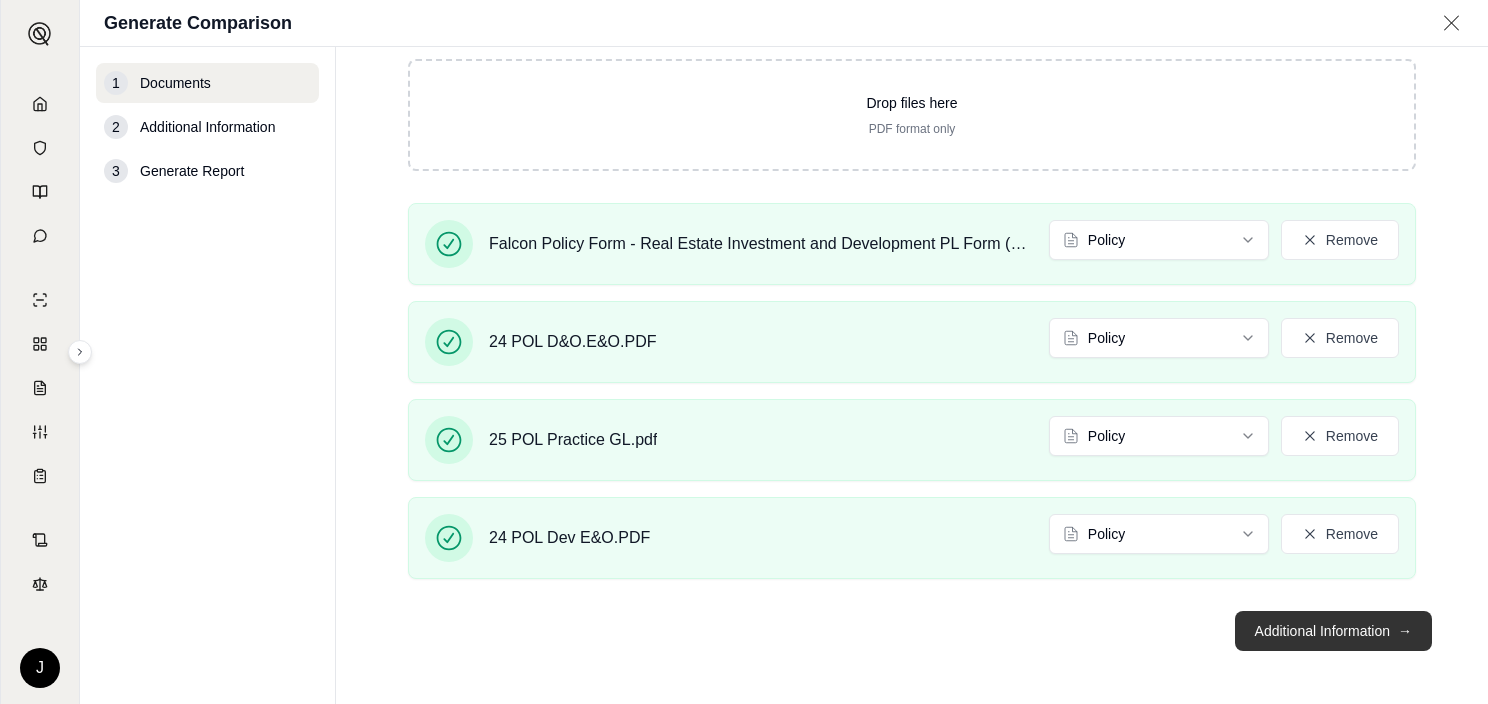 click on "Additional Information →" at bounding box center [1333, 631] 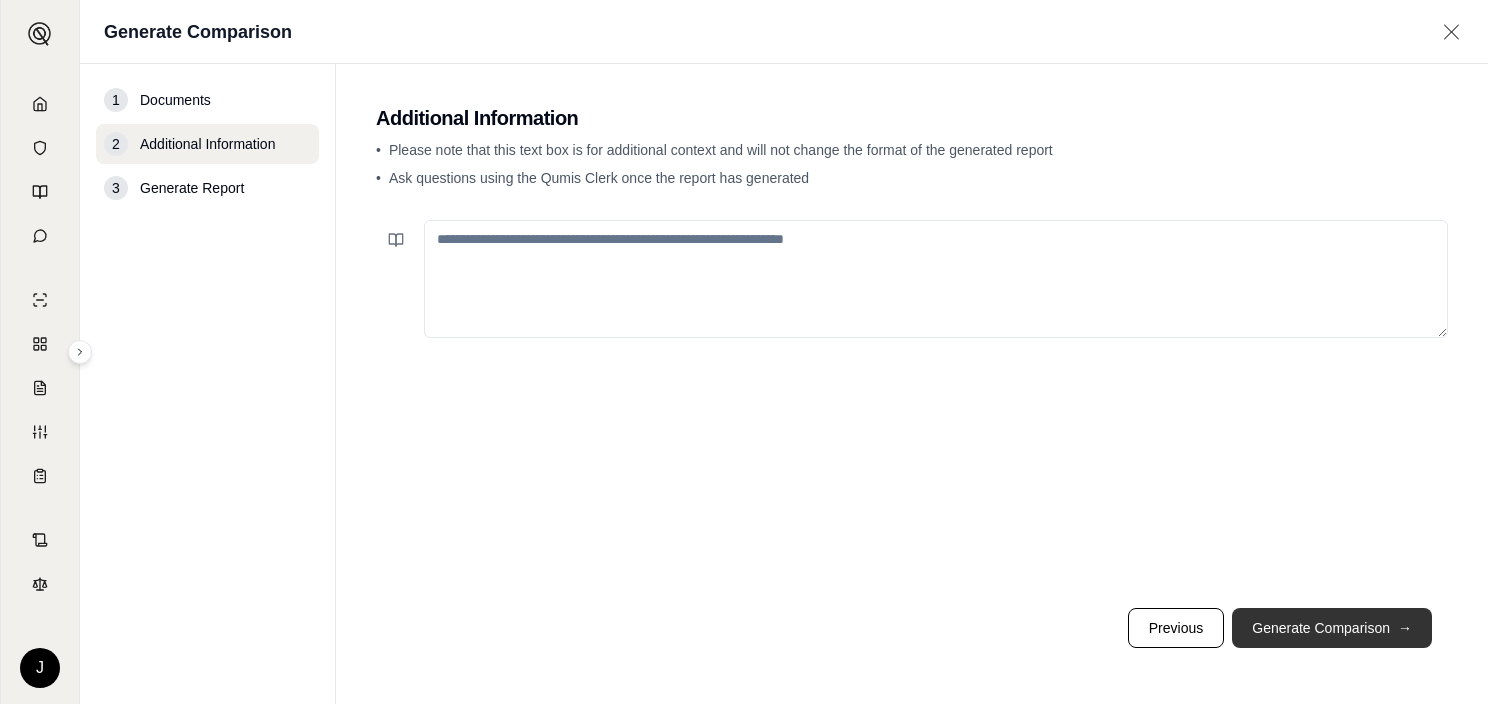 scroll, scrollTop: 0, scrollLeft: 0, axis: both 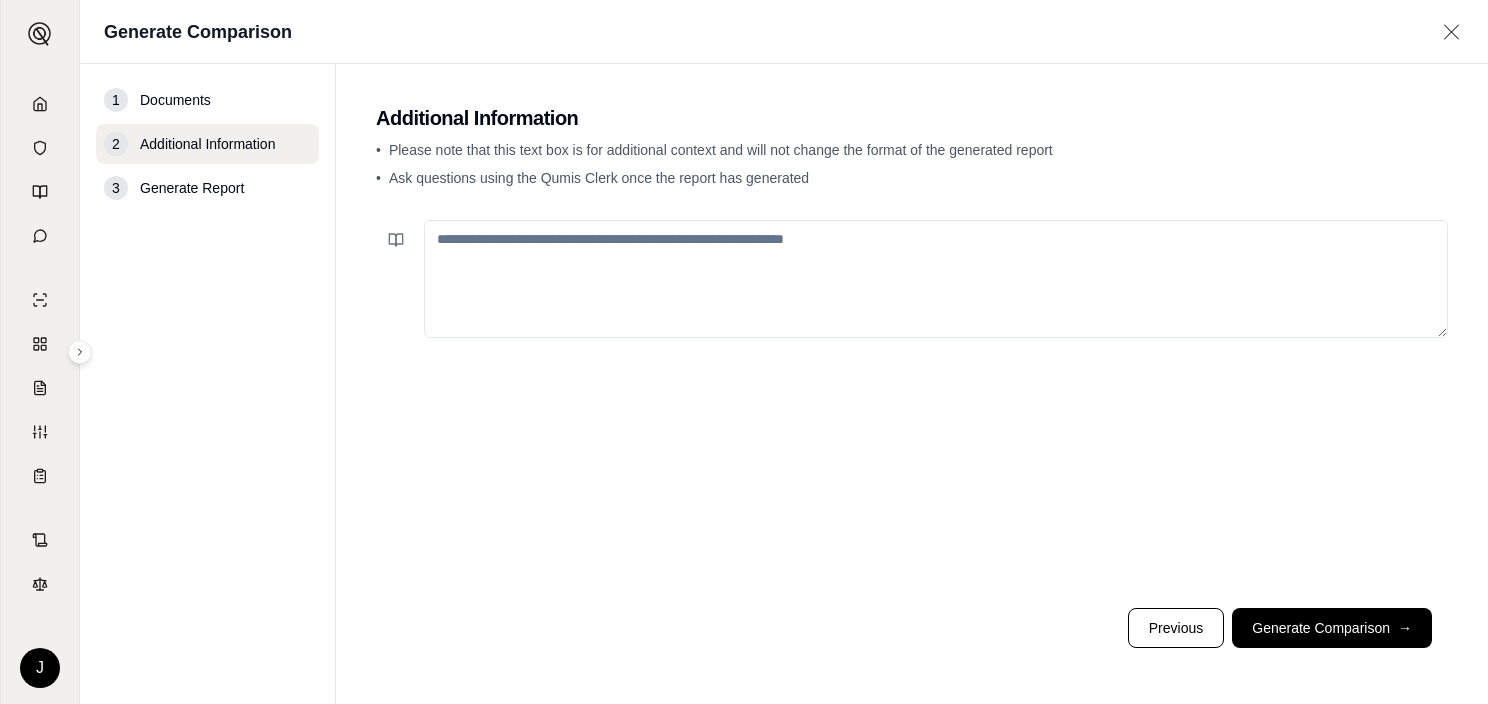click at bounding box center [936, 279] 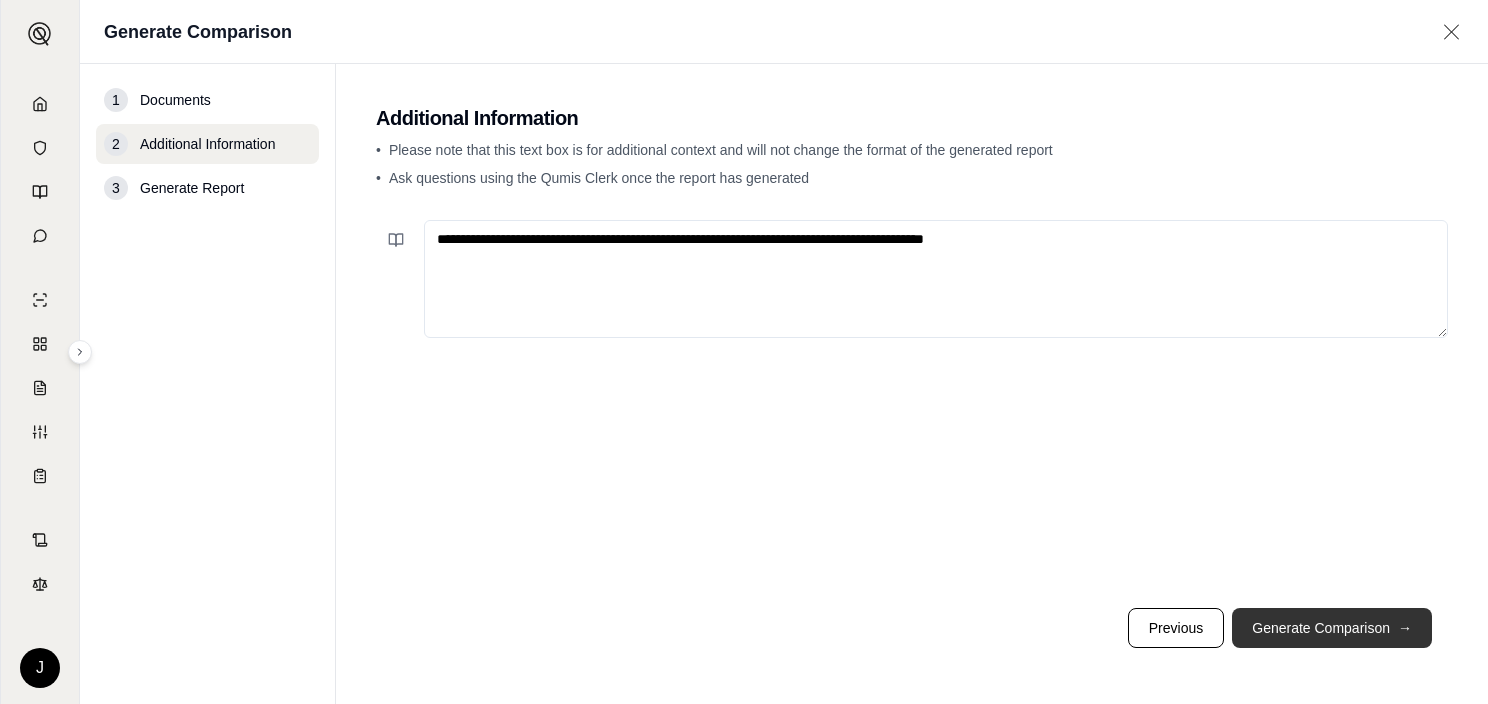 type on "**********" 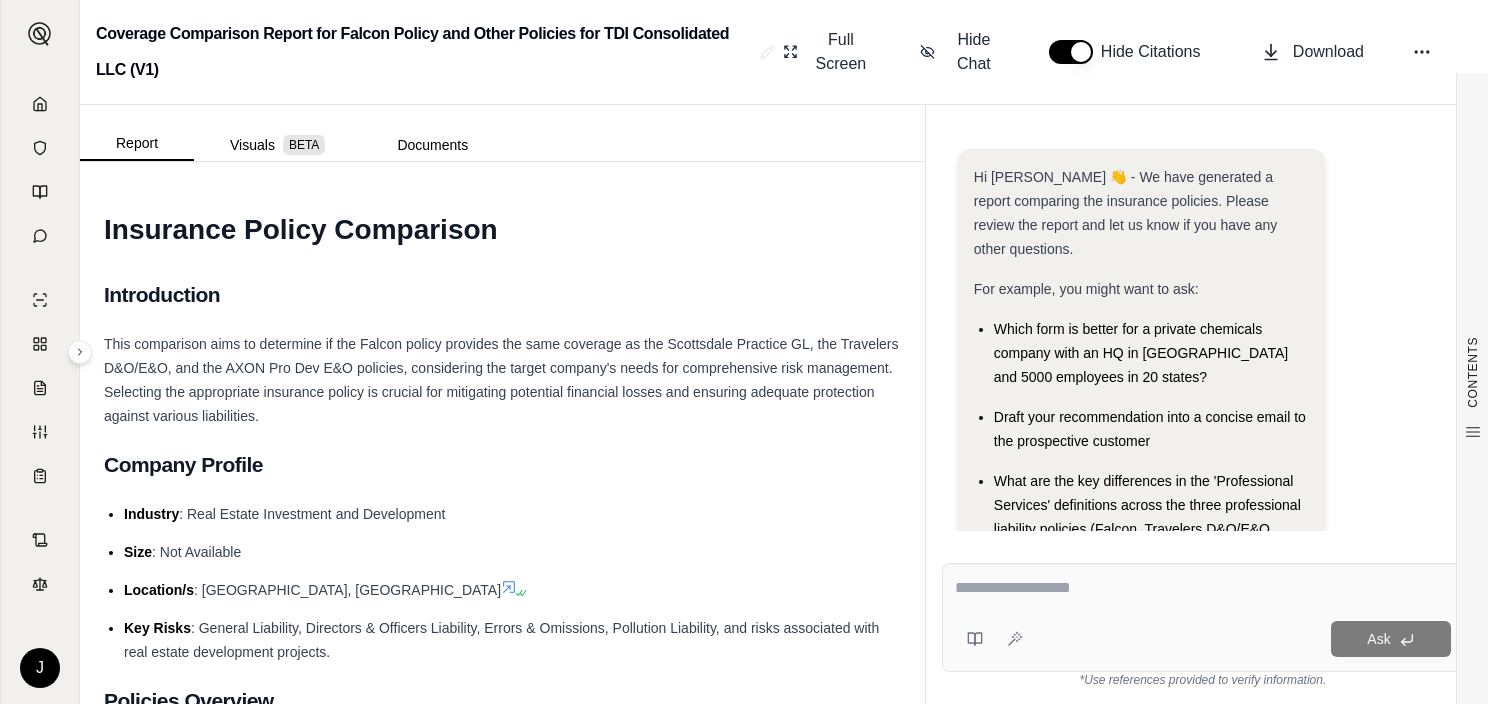 scroll, scrollTop: 0, scrollLeft: 0, axis: both 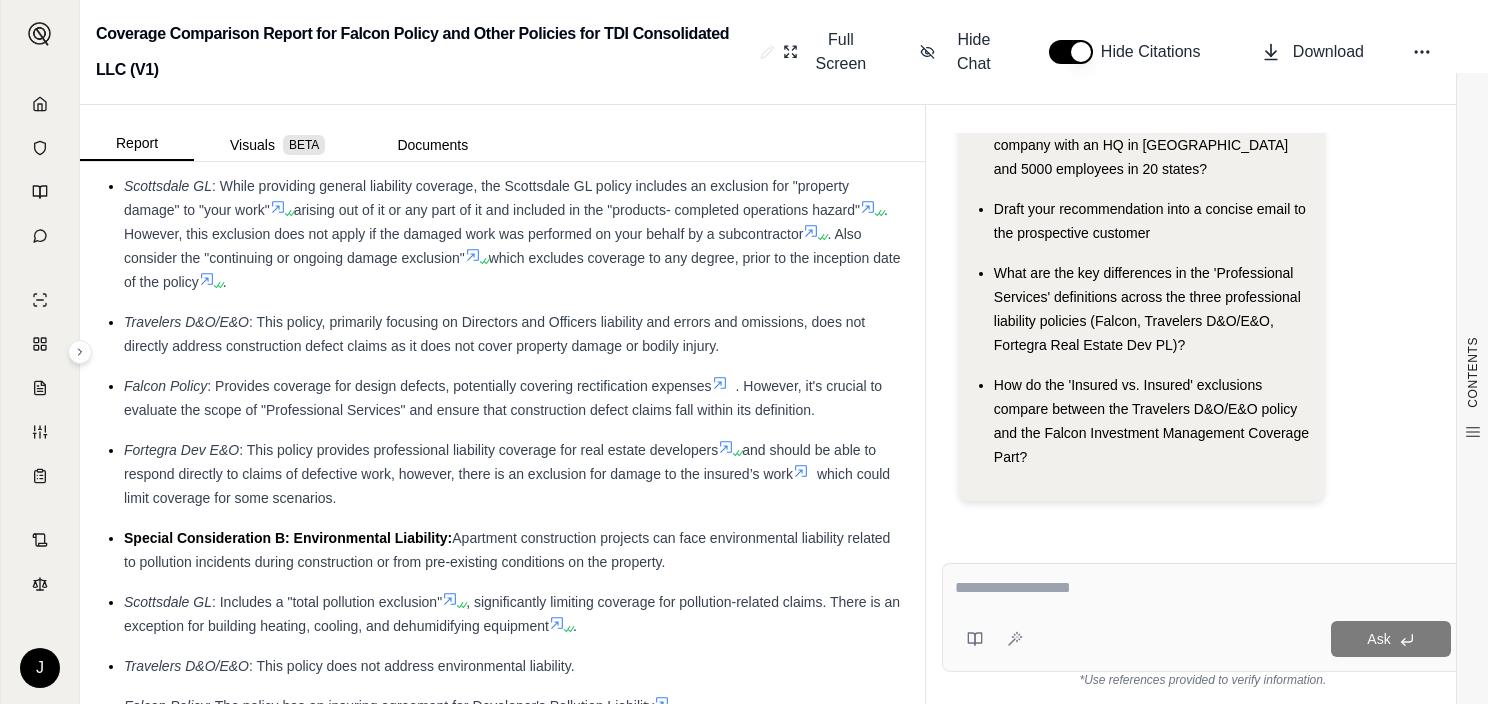 click at bounding box center (1203, 588) 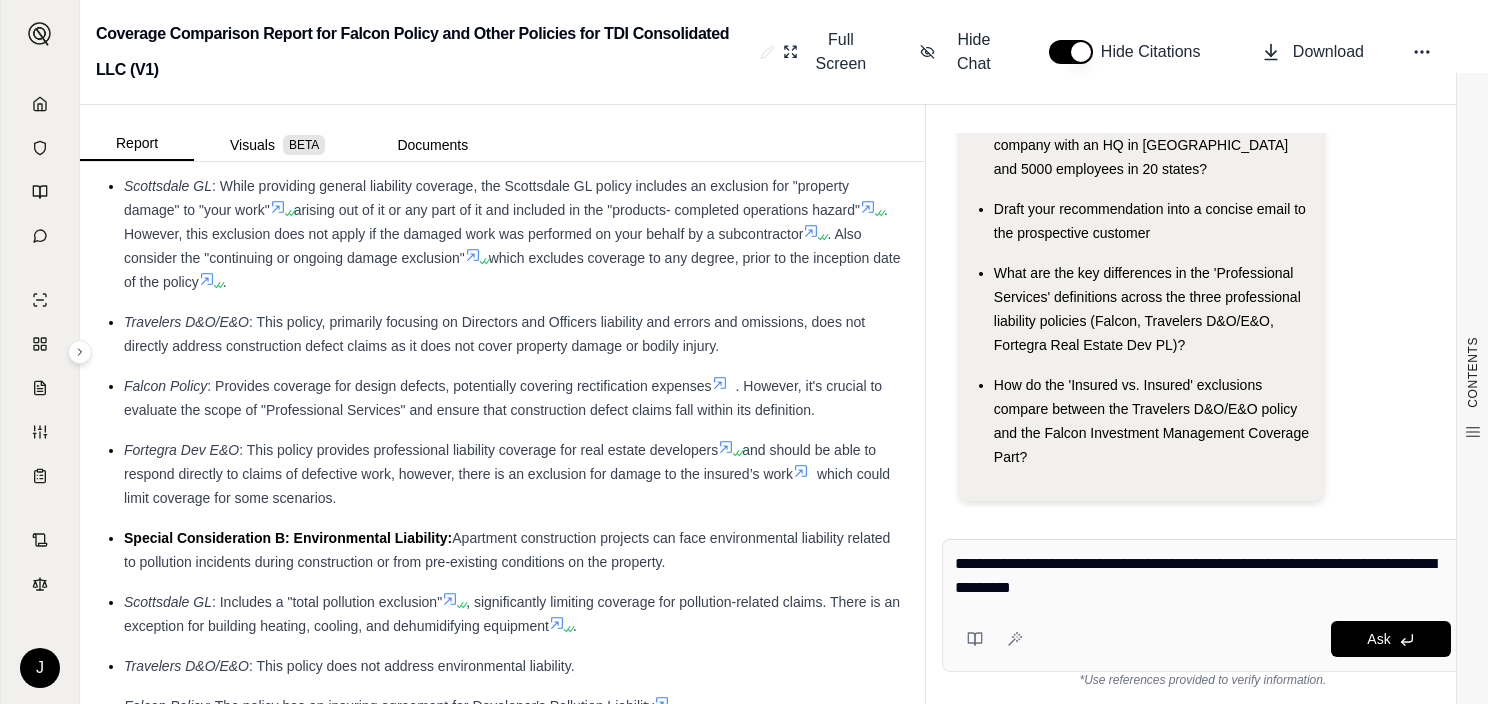 type on "**********" 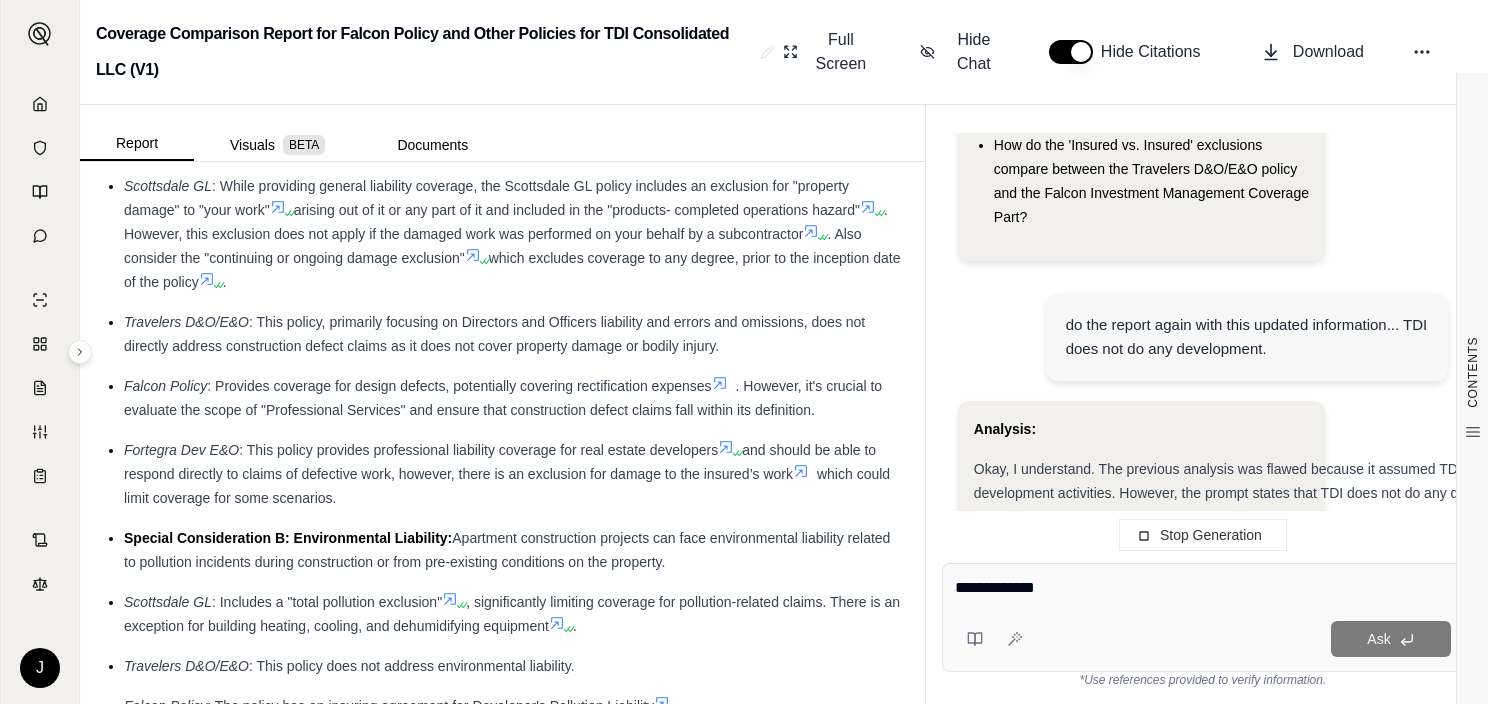 scroll, scrollTop: 3700, scrollLeft: 0, axis: vertical 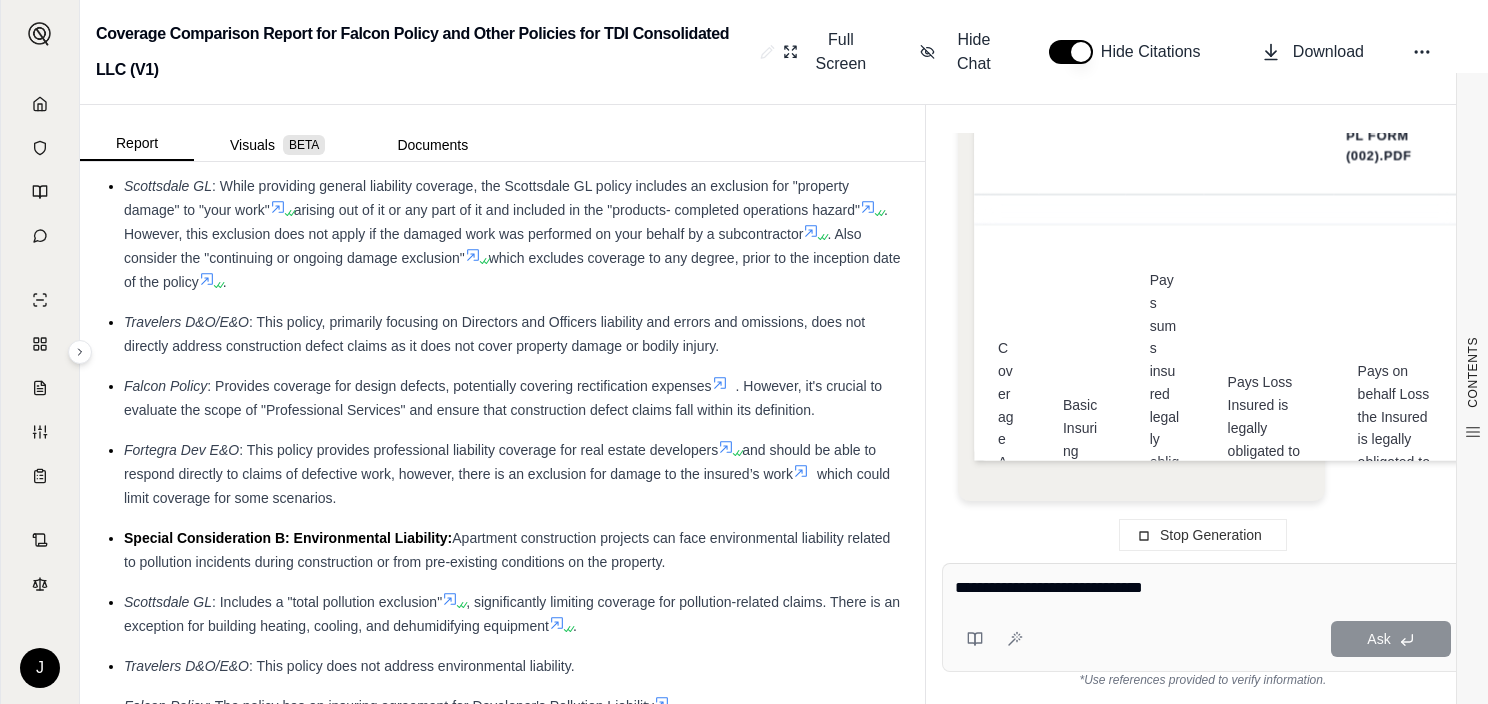 type on "**********" 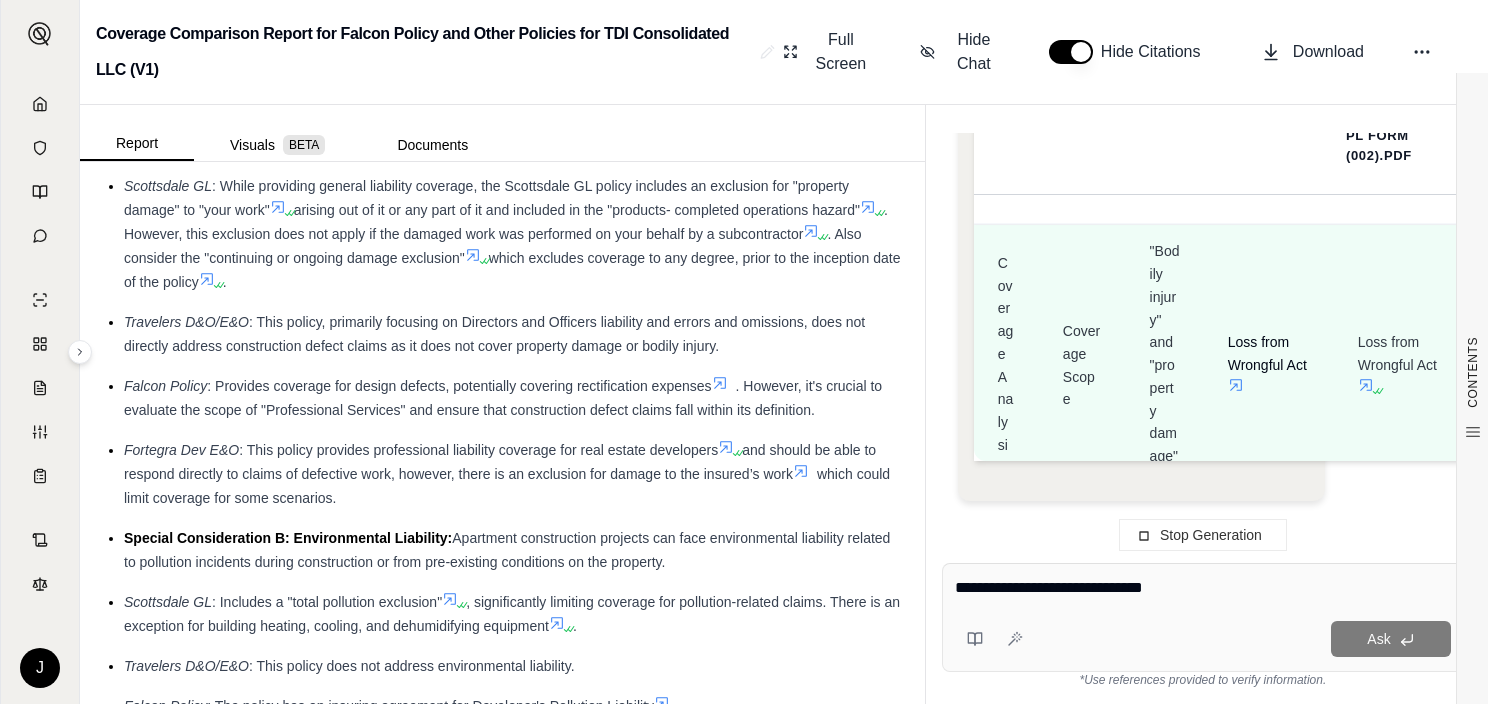 scroll, scrollTop: 1100, scrollLeft: 0, axis: vertical 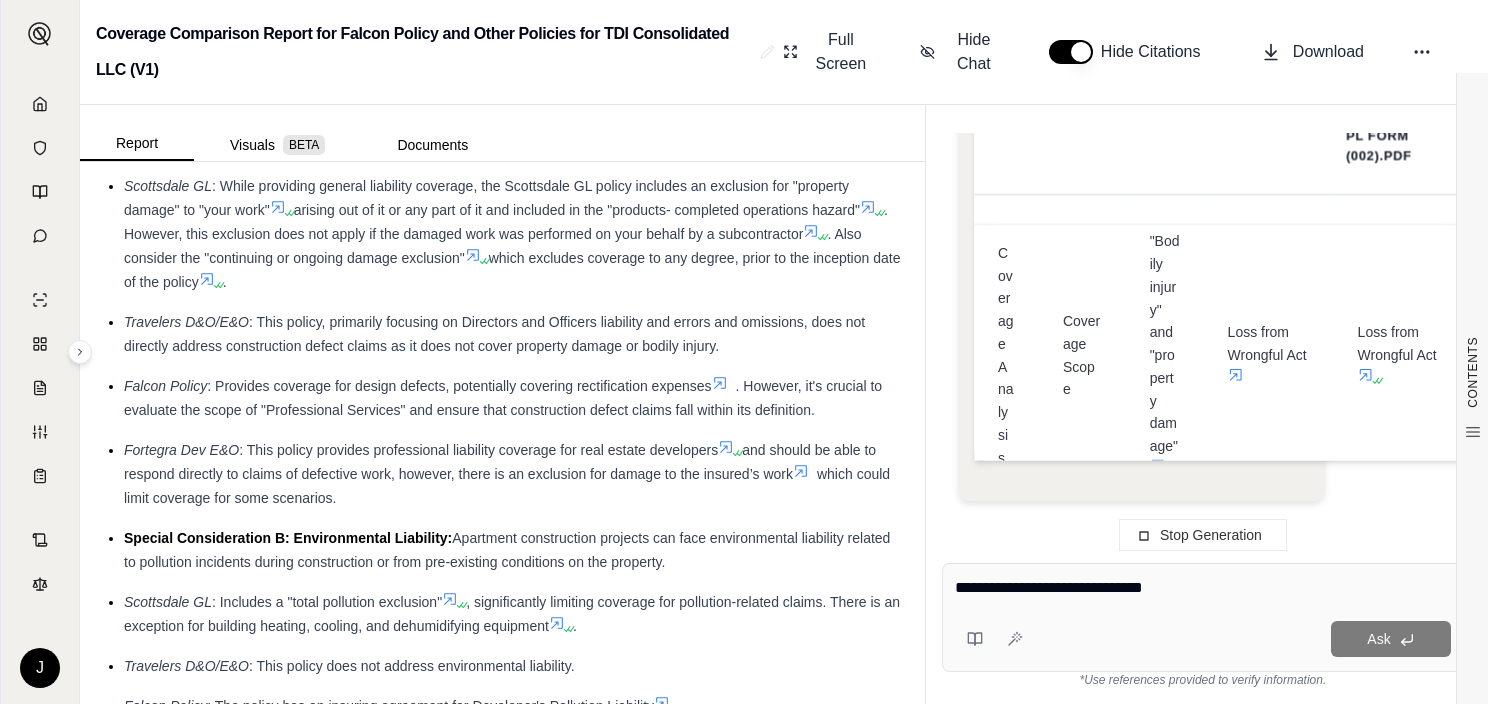 click on "**********" at bounding box center (1203, 617) 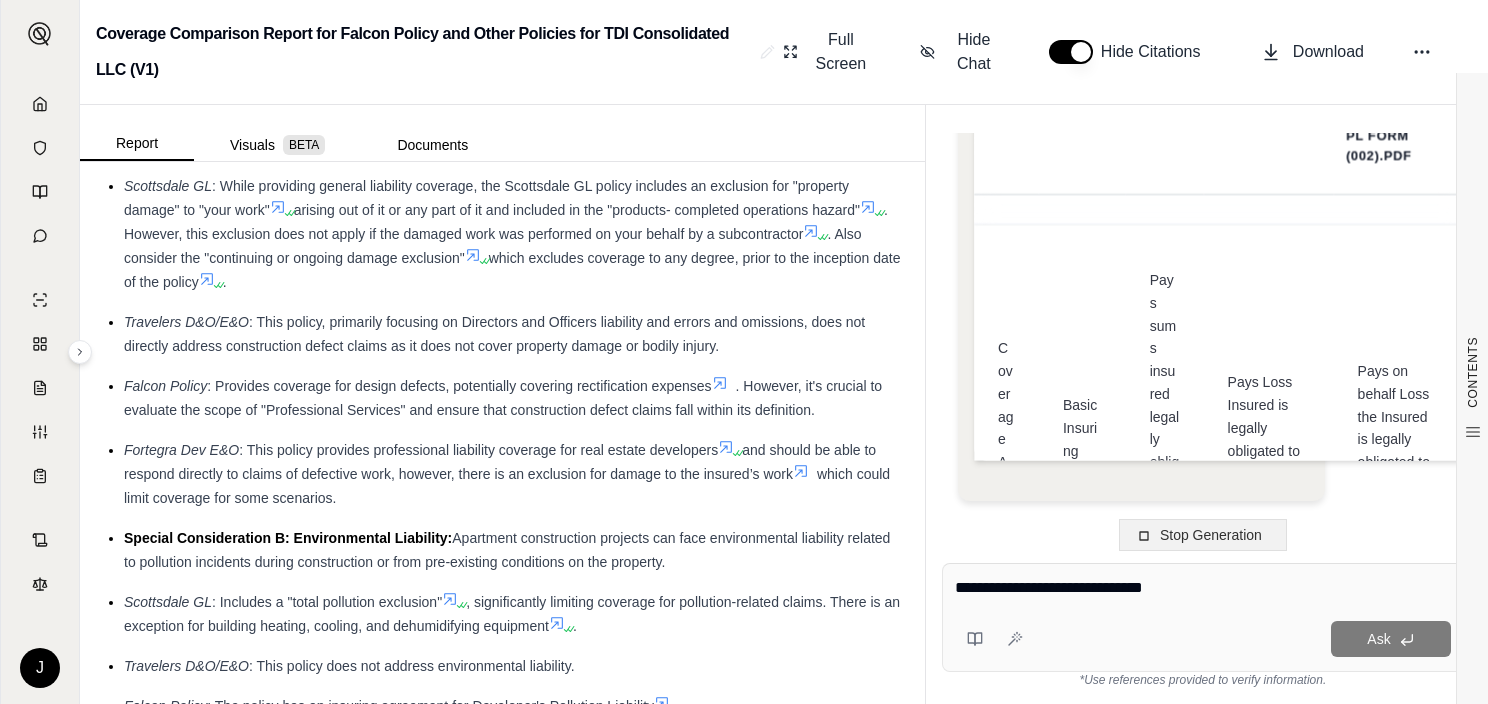 drag, startPoint x: 1240, startPoint y: 536, endPoint x: 1246, endPoint y: 547, distance: 12.529964 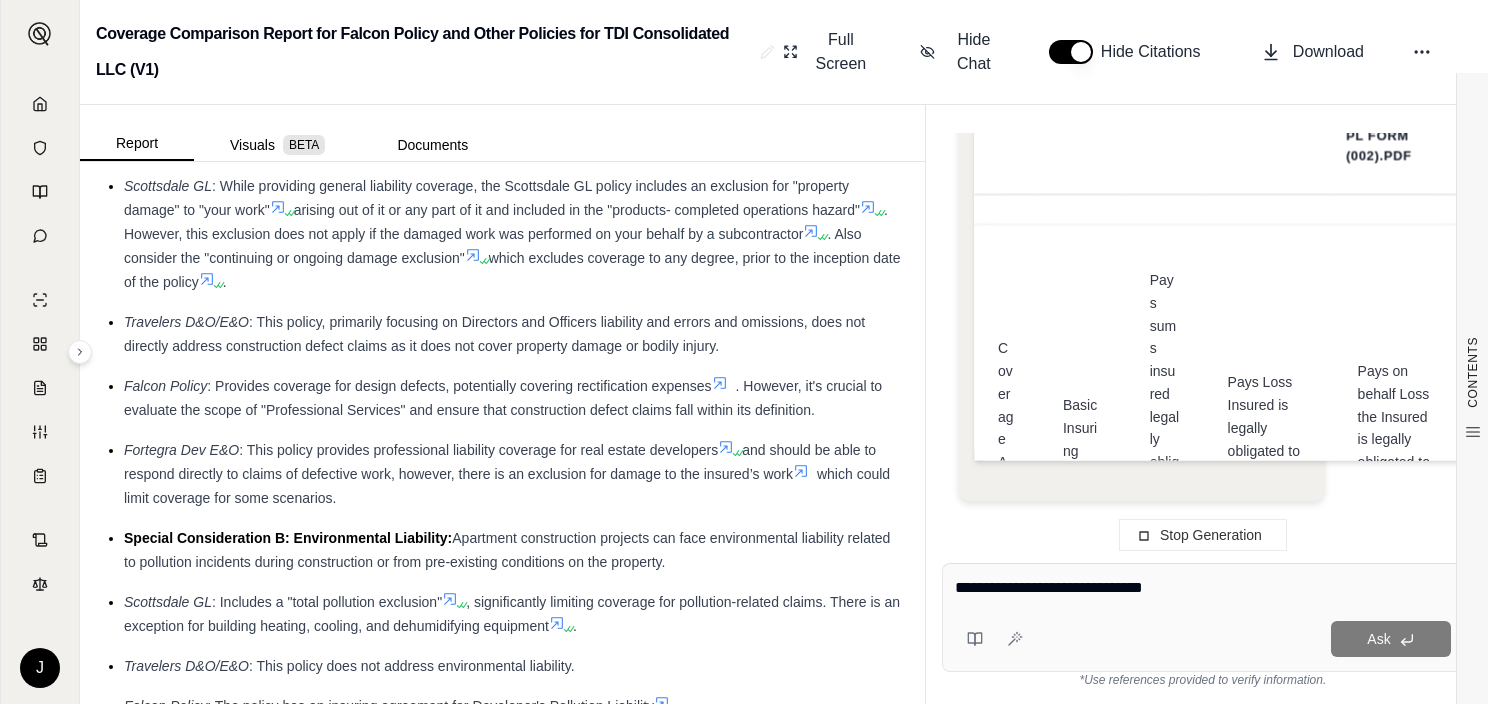 click on "Stop Generation" at bounding box center (1211, 535) 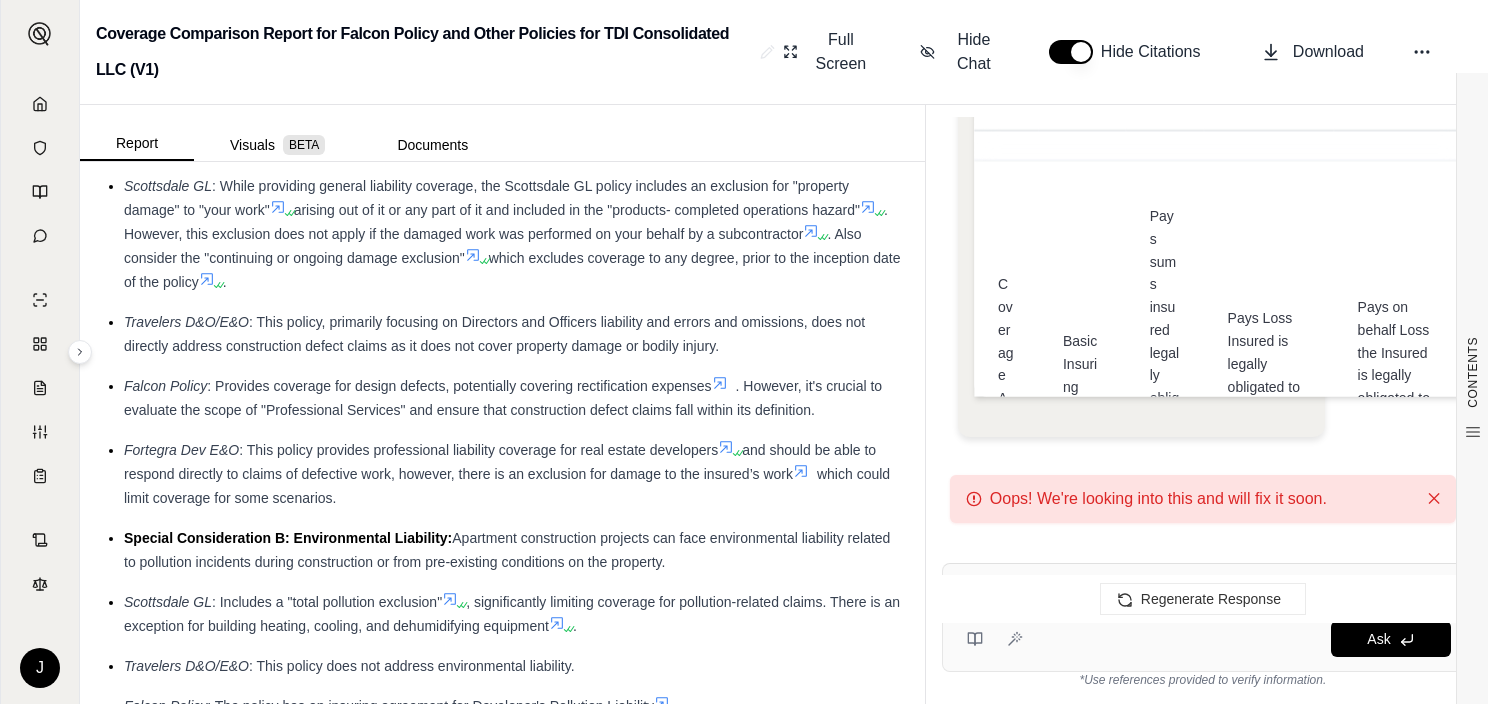 click on "✕" at bounding box center [1434, 499] 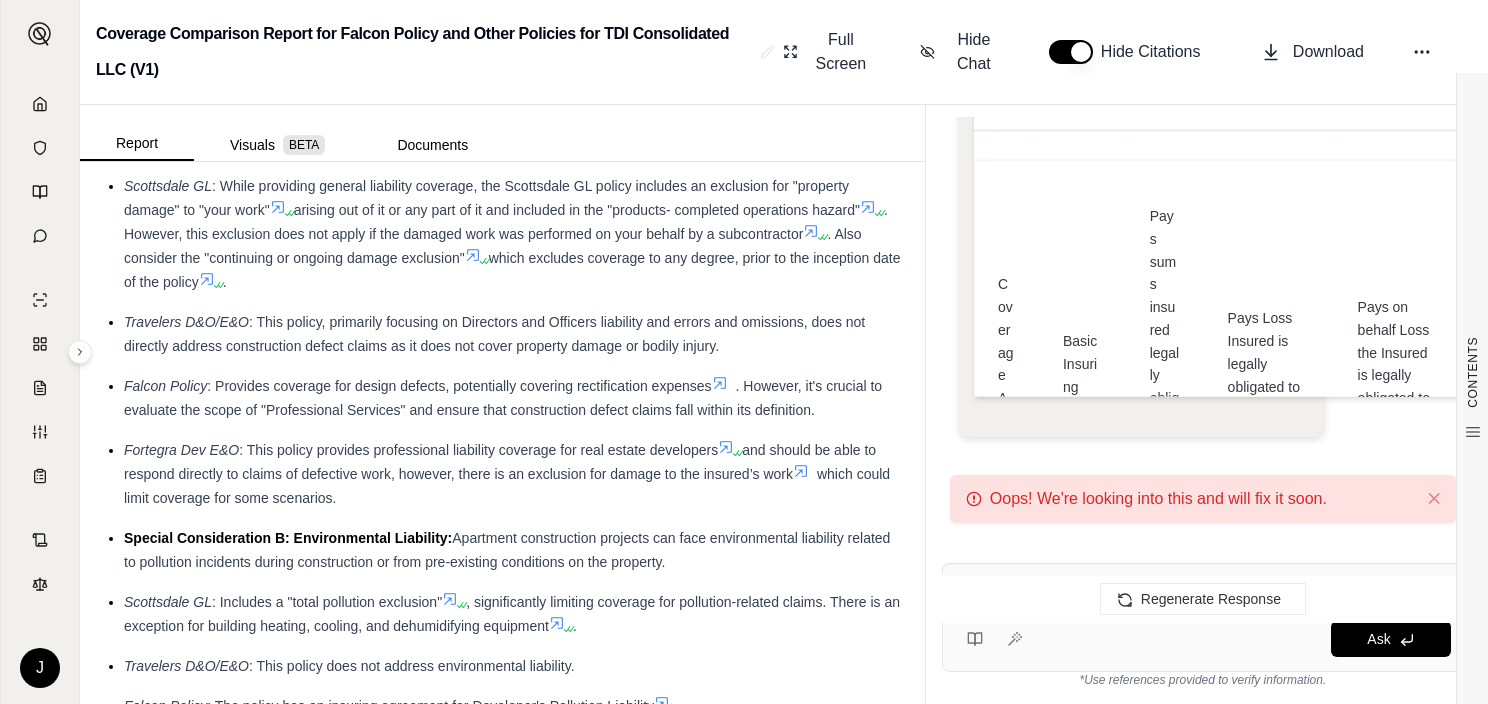 scroll, scrollTop: 0, scrollLeft: 0, axis: both 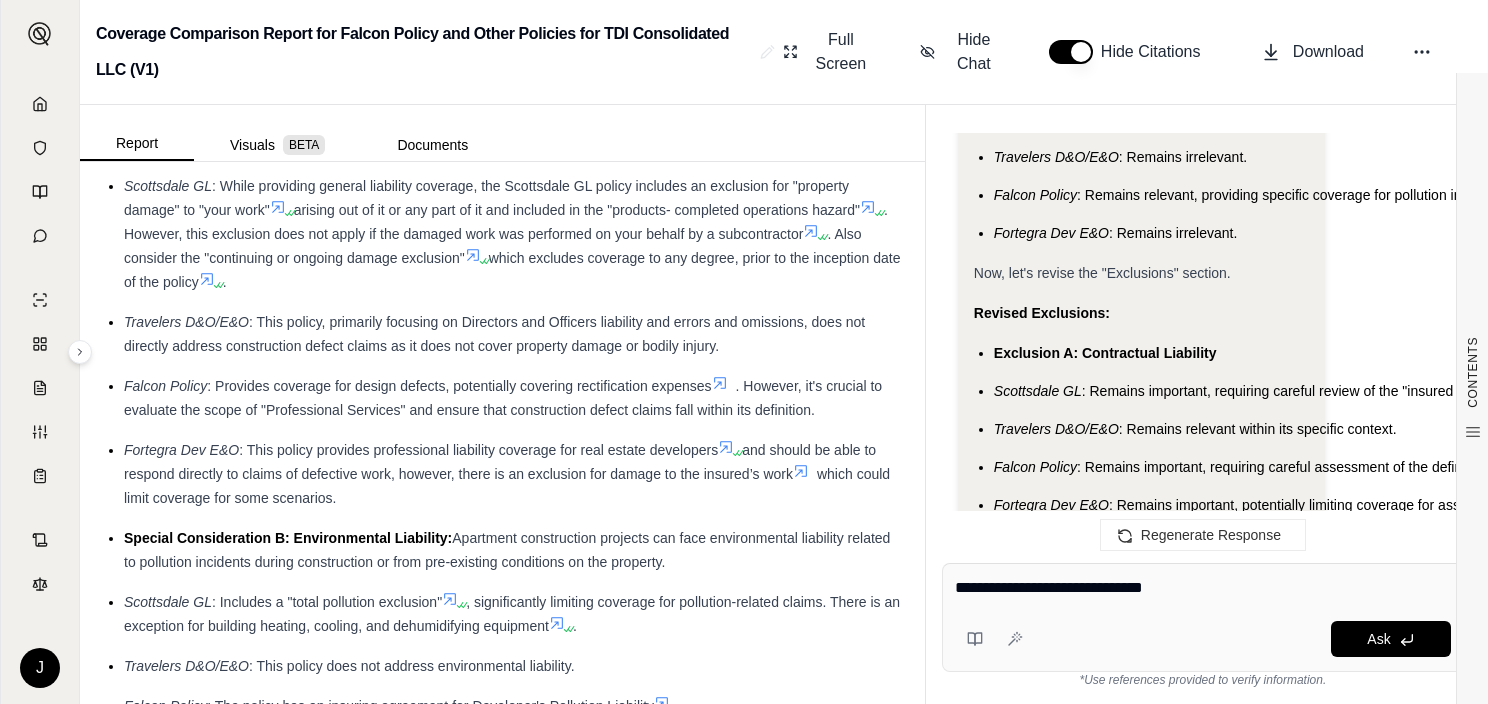 drag, startPoint x: 1208, startPoint y: 593, endPoint x: 897, endPoint y: 596, distance: 311.01447 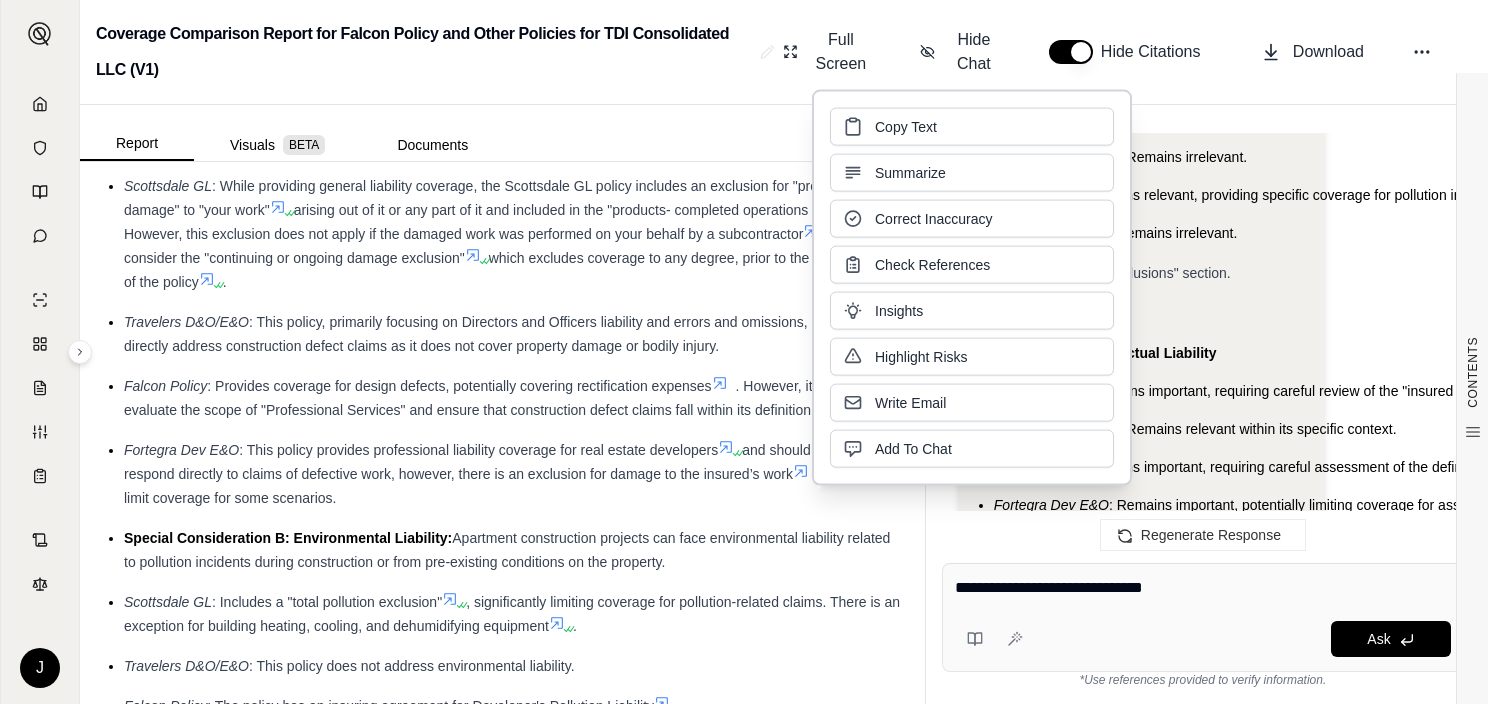 type 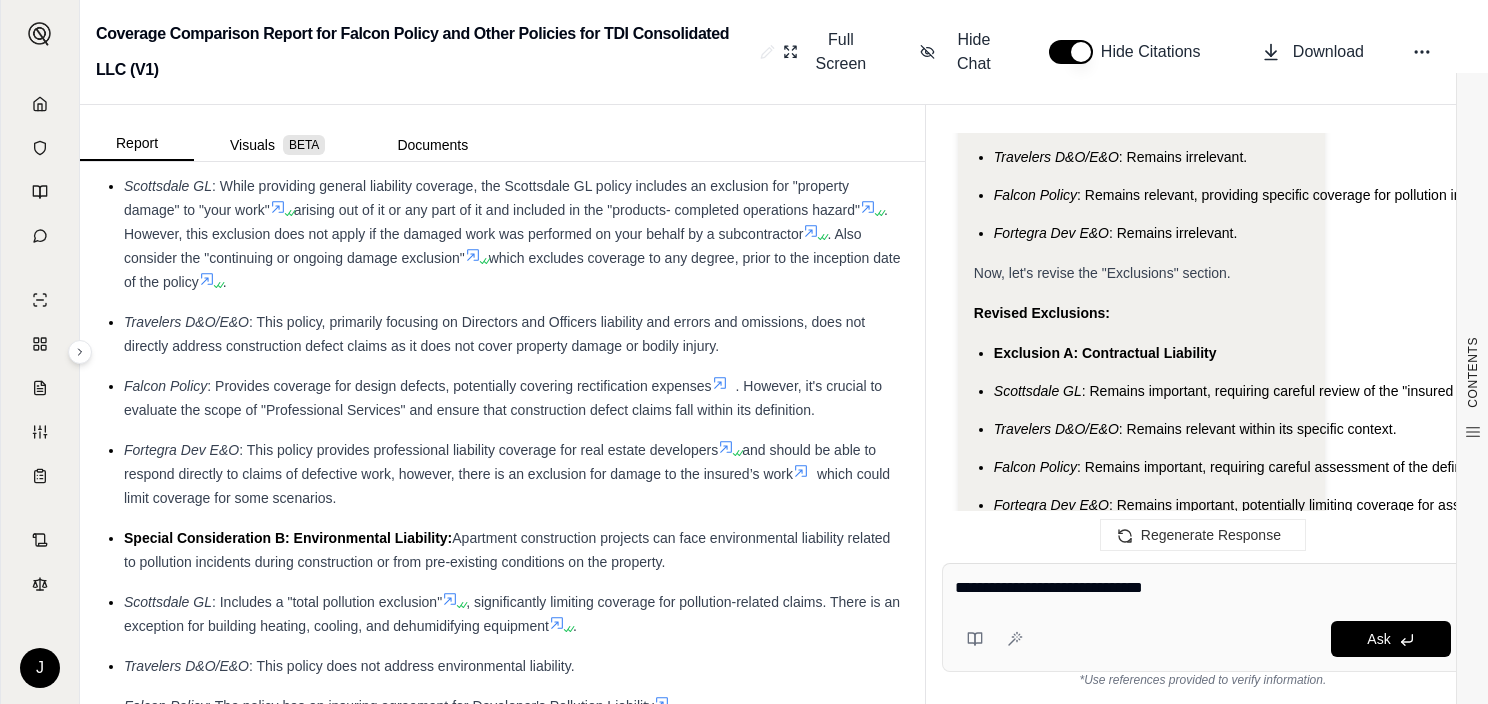click on "**********" at bounding box center (1203, 588) 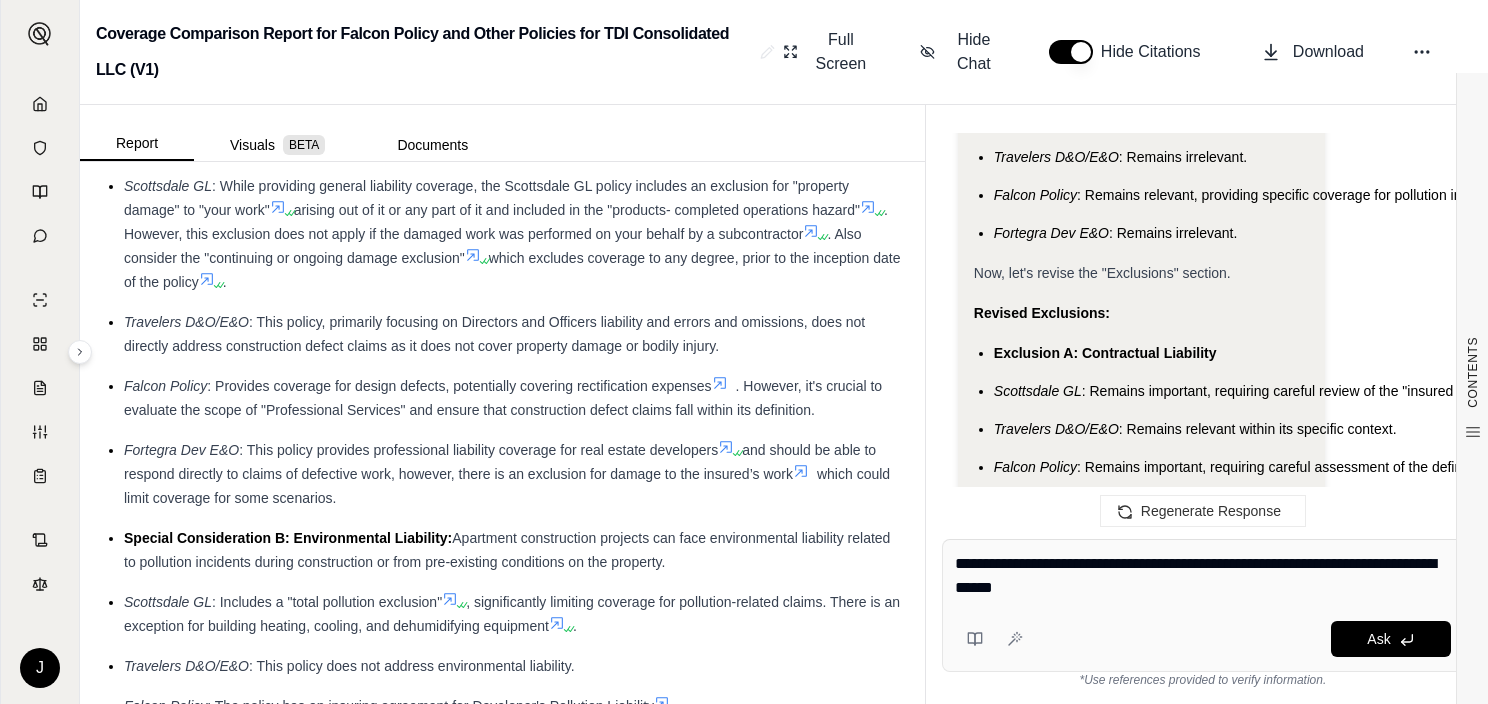 type on "**********" 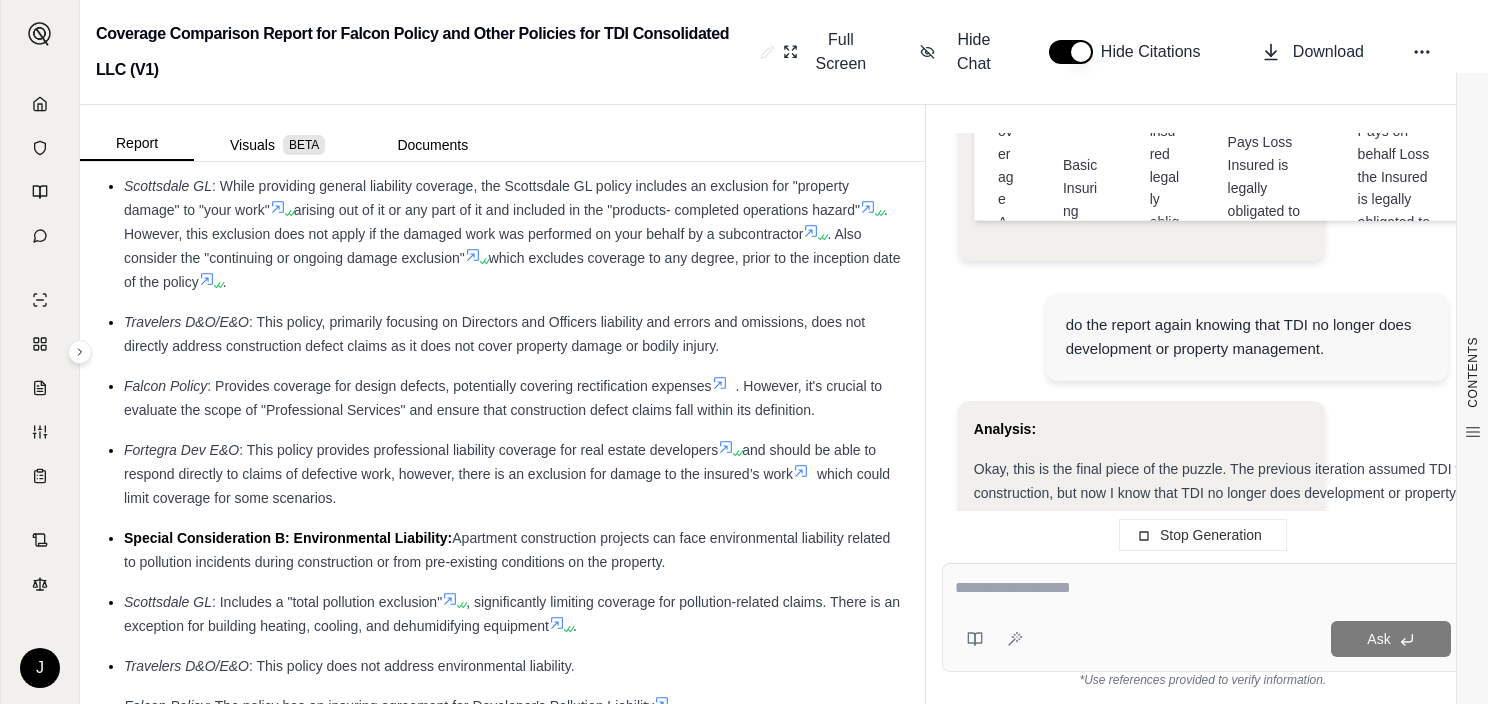scroll, scrollTop: 7220, scrollLeft: 0, axis: vertical 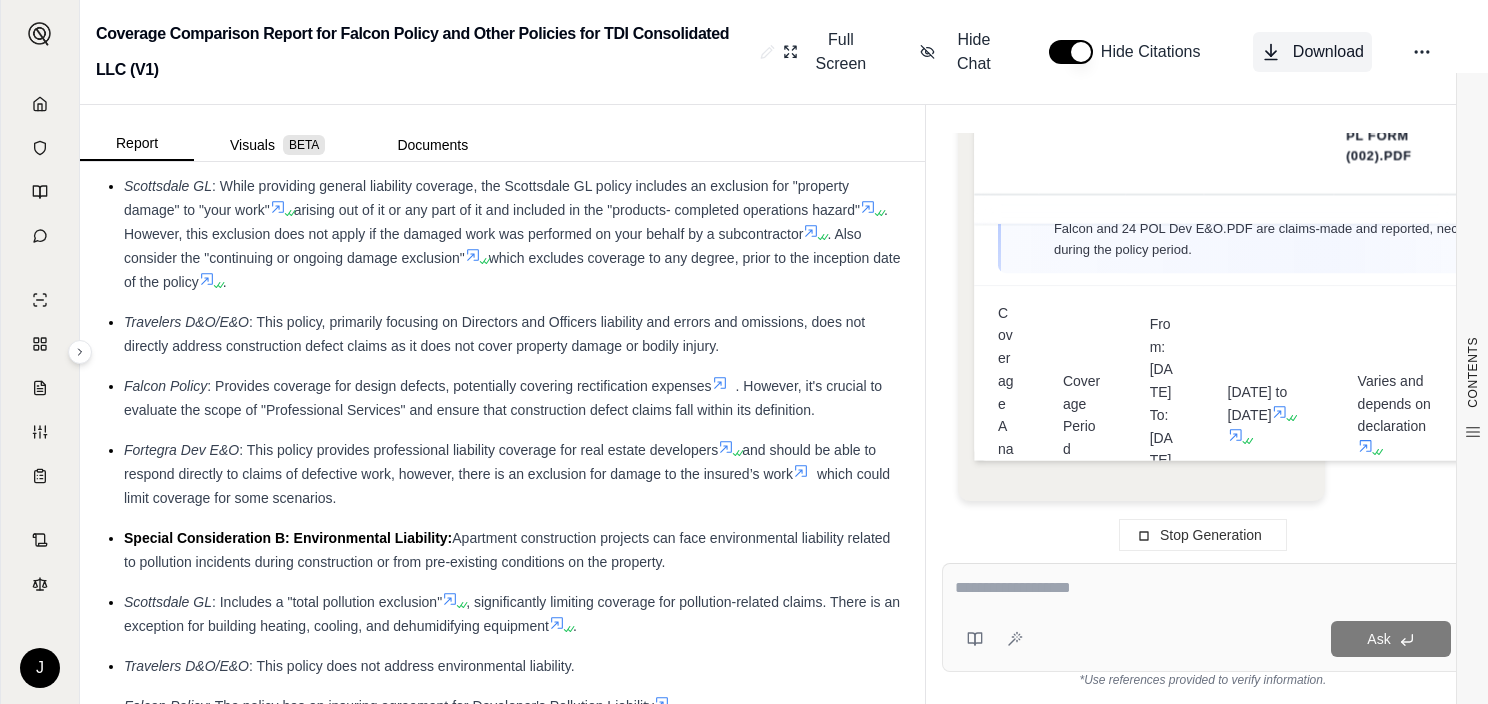 click on "Download" at bounding box center [1328, 52] 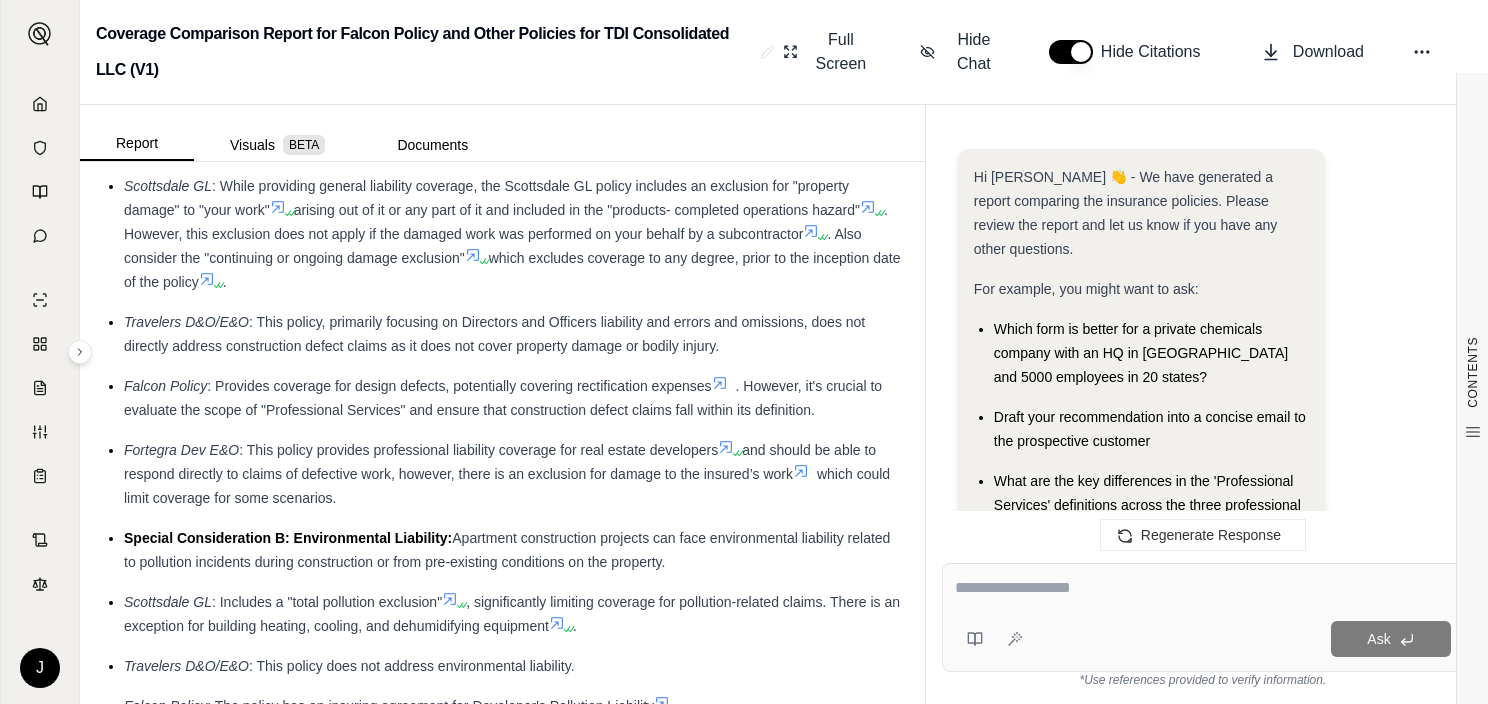 scroll, scrollTop: 7480, scrollLeft: 0, axis: vertical 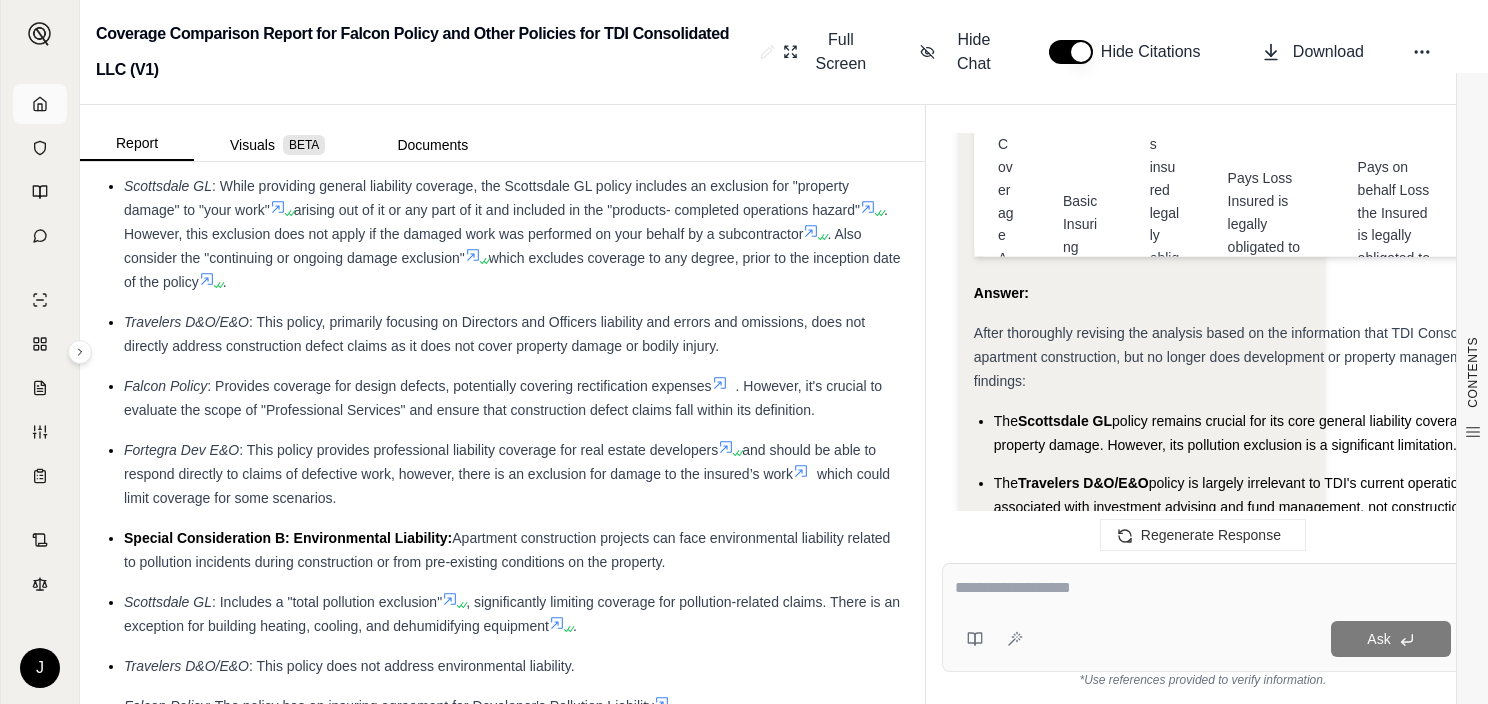 click at bounding box center (40, 104) 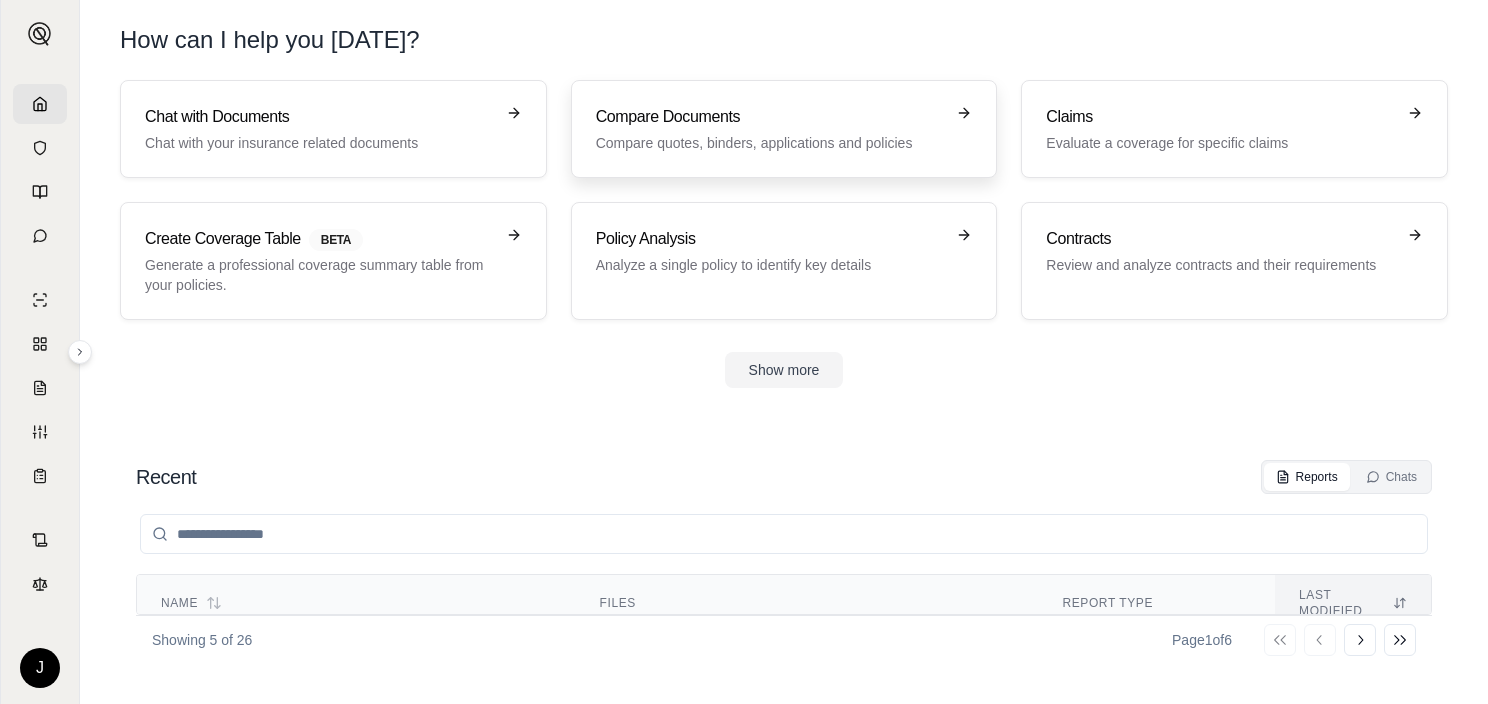 click on "Compare quotes, binders, applications and policies" at bounding box center (770, 143) 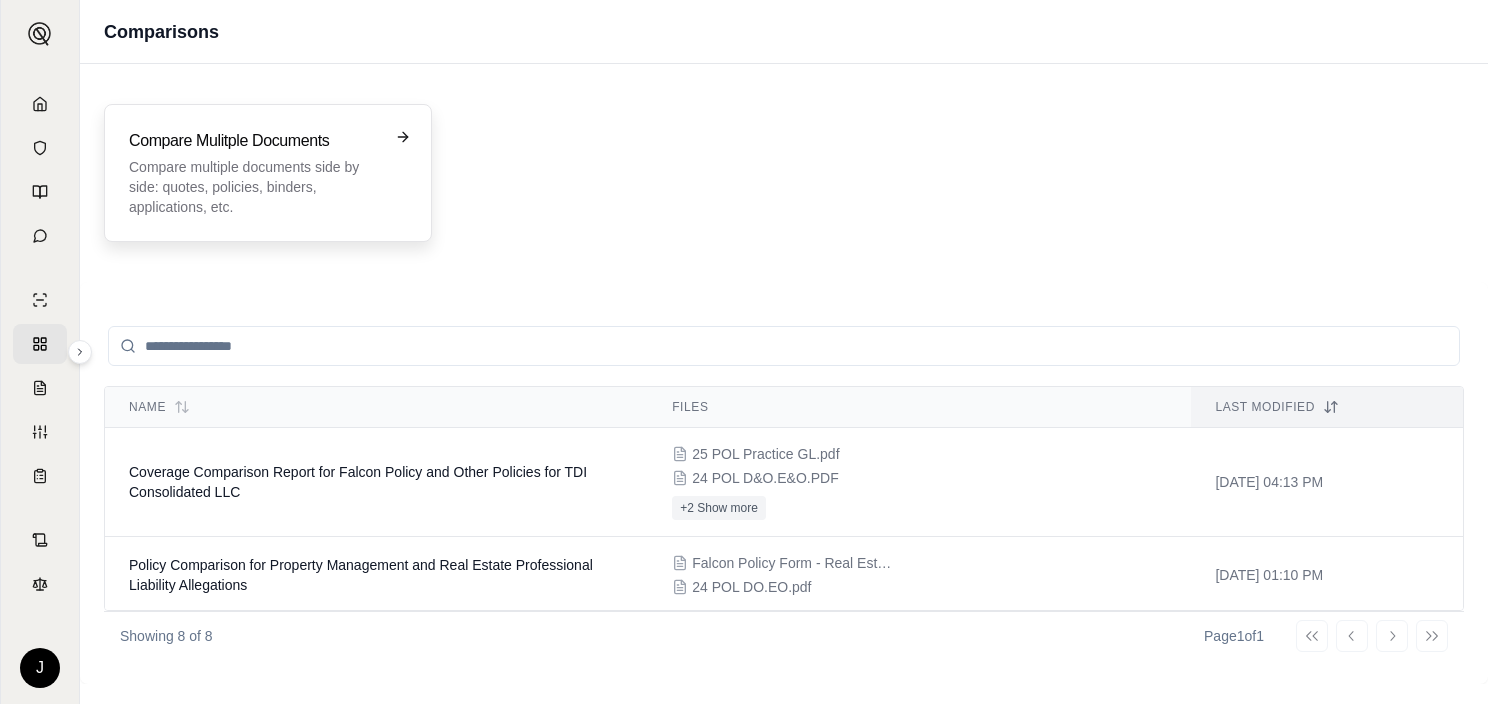 click on "Compare Mulitple Documents Compare multiple documents side by side: quotes, policies, binders, applications, etc." at bounding box center [268, 173] 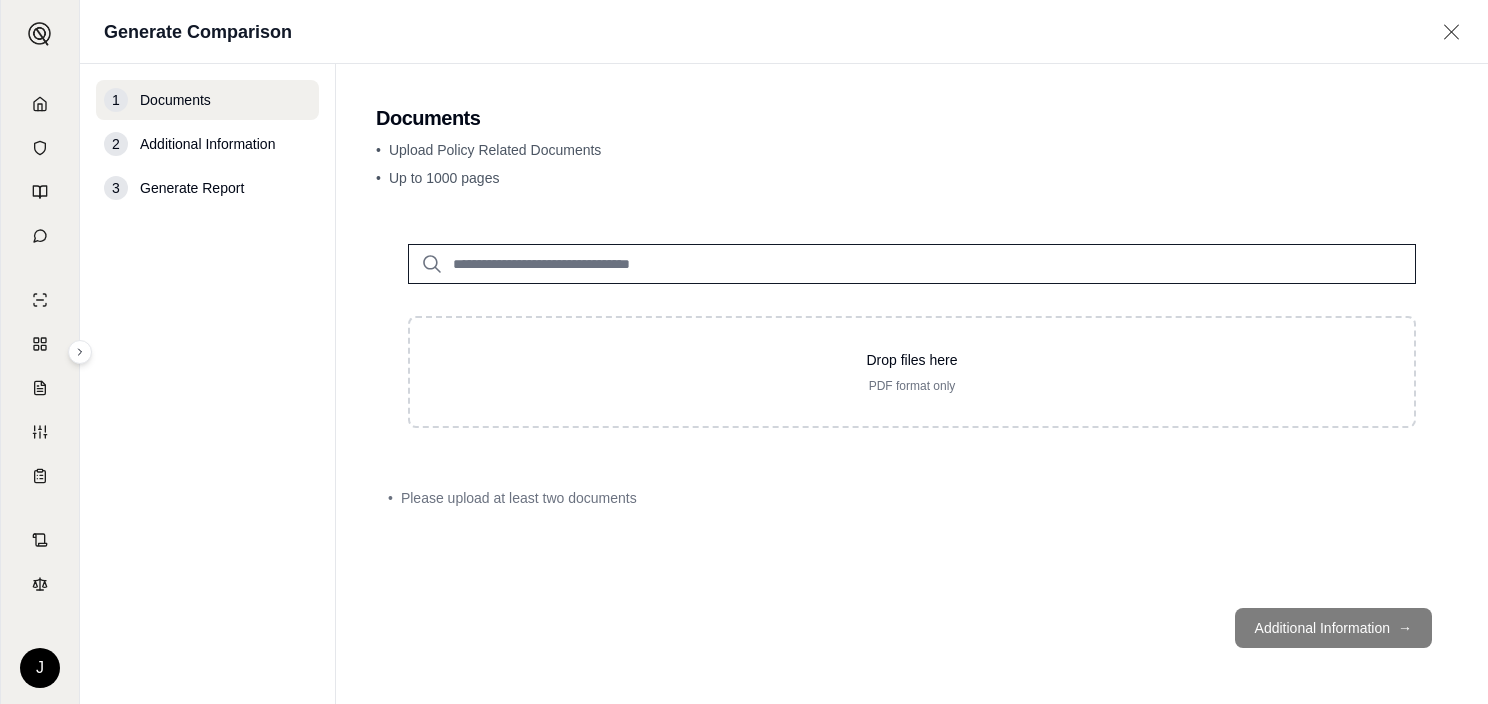 click at bounding box center [912, 264] 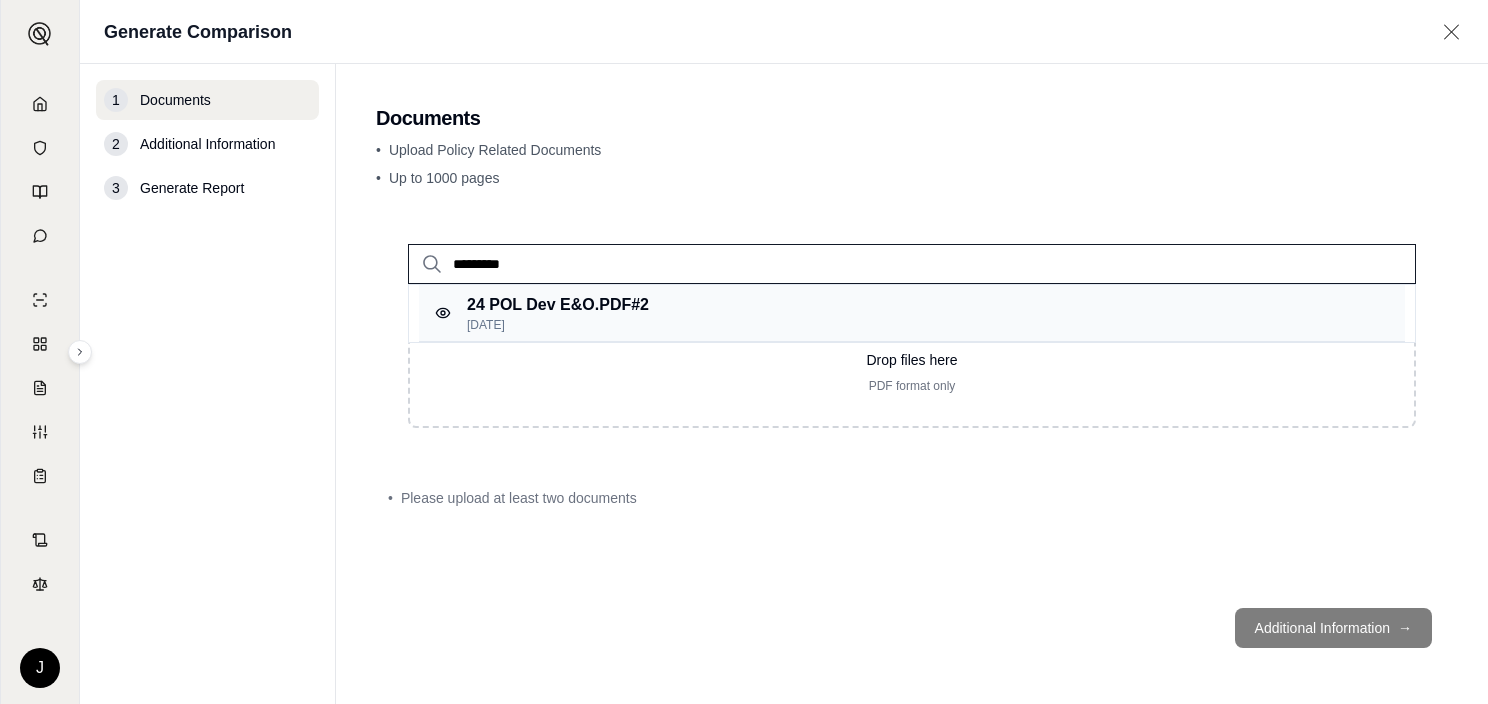 click on "24 POL Dev E&O.PDF  #2 [DATE]" at bounding box center (912, 313) 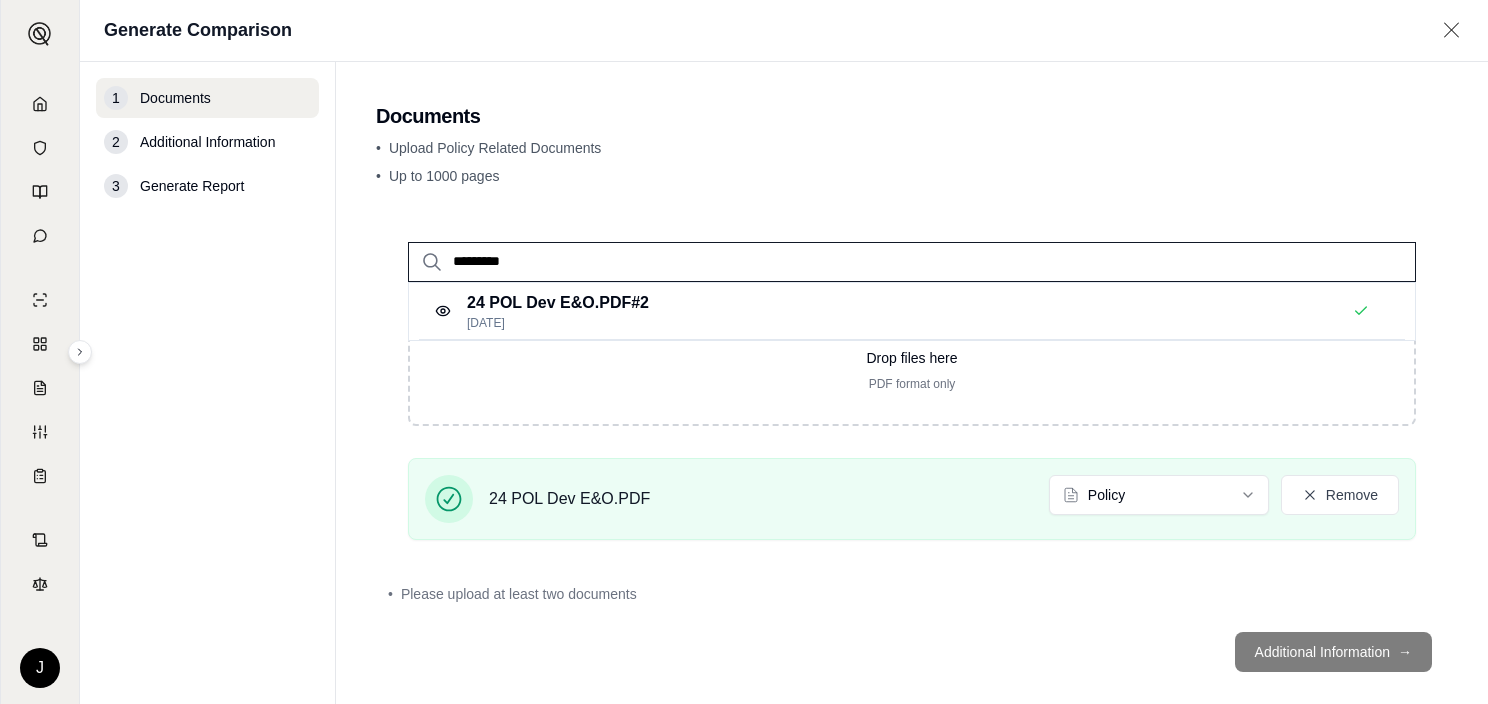 drag, startPoint x: 666, startPoint y: 263, endPoint x: 415, endPoint y: 254, distance: 251.1613 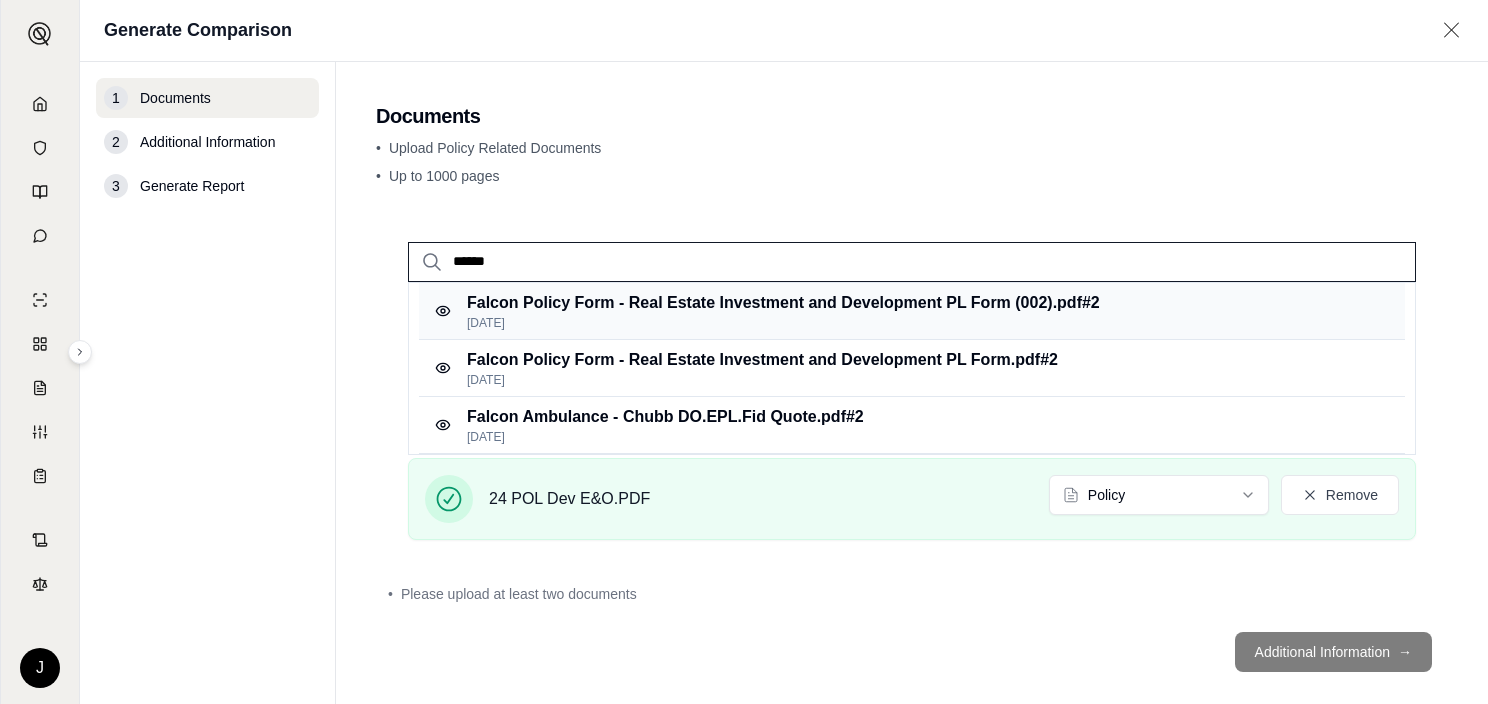 click on "Falcon Policy Form - Real Estate Investment and Development PL Form (002).pdf  #2" at bounding box center [783, 303] 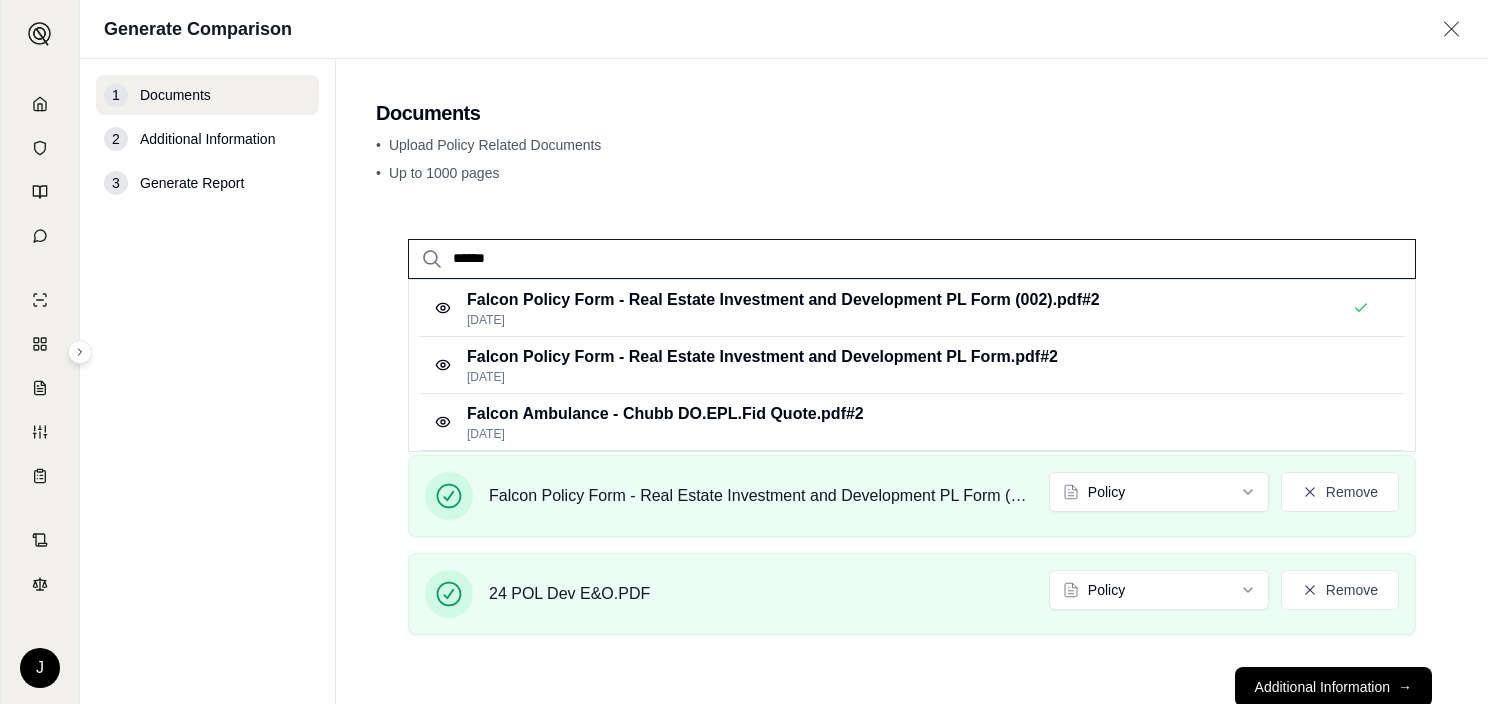 click on "******" at bounding box center [912, 259] 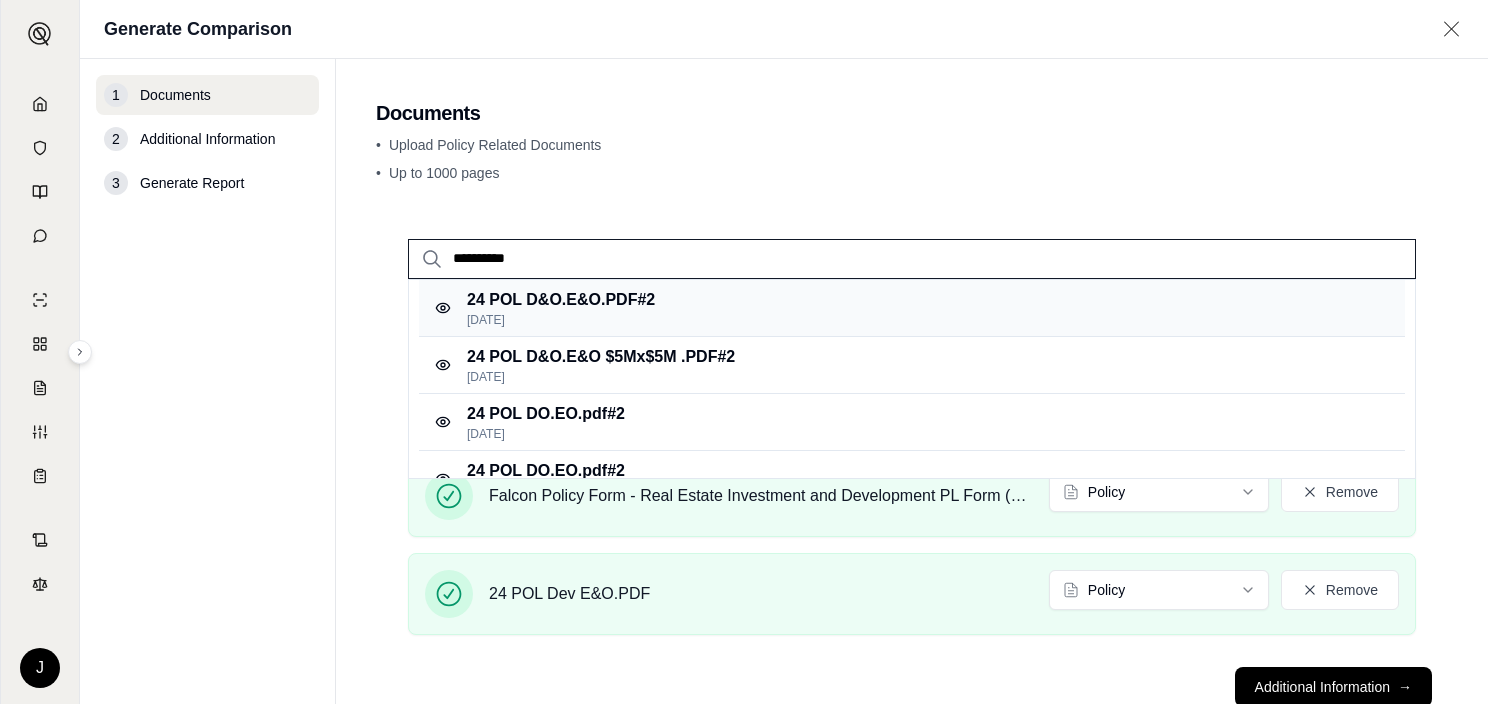 type on "**********" 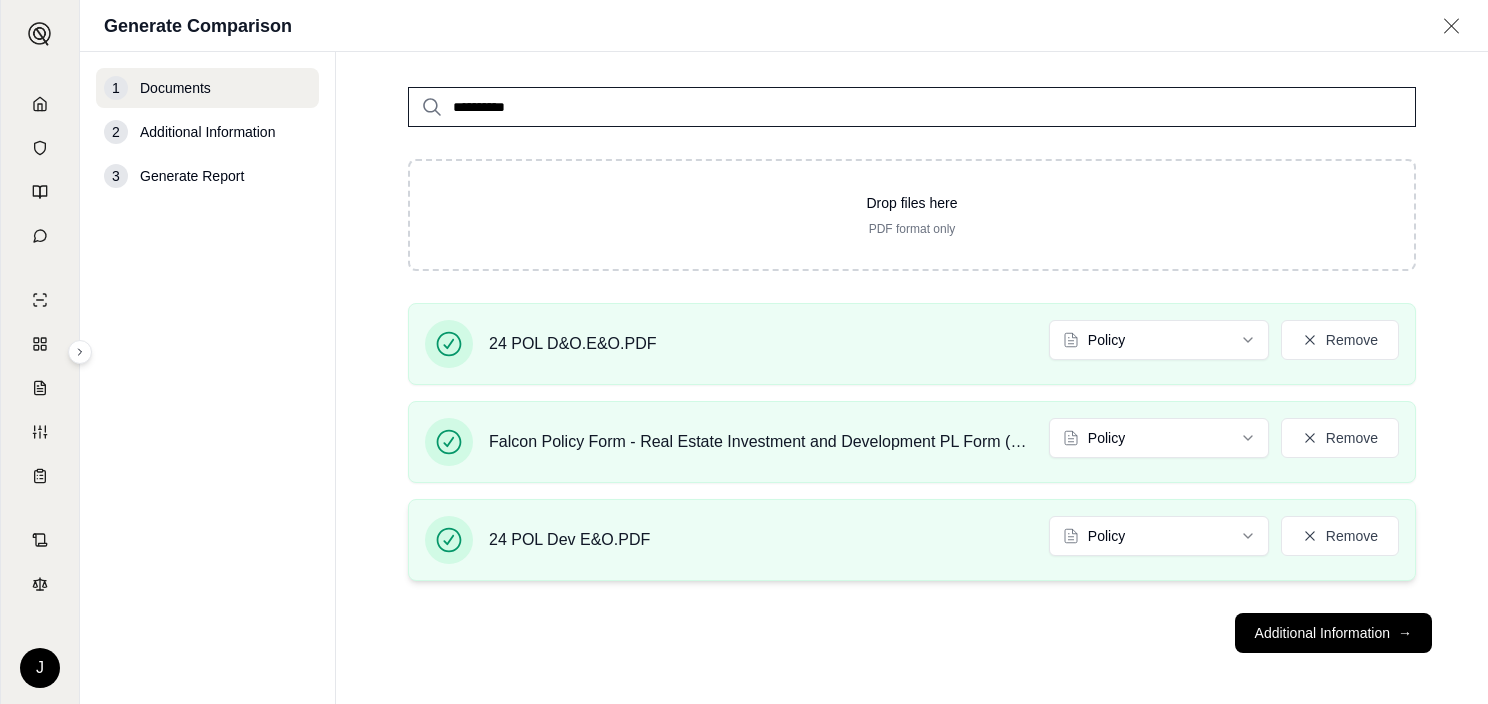 scroll, scrollTop: 148, scrollLeft: 0, axis: vertical 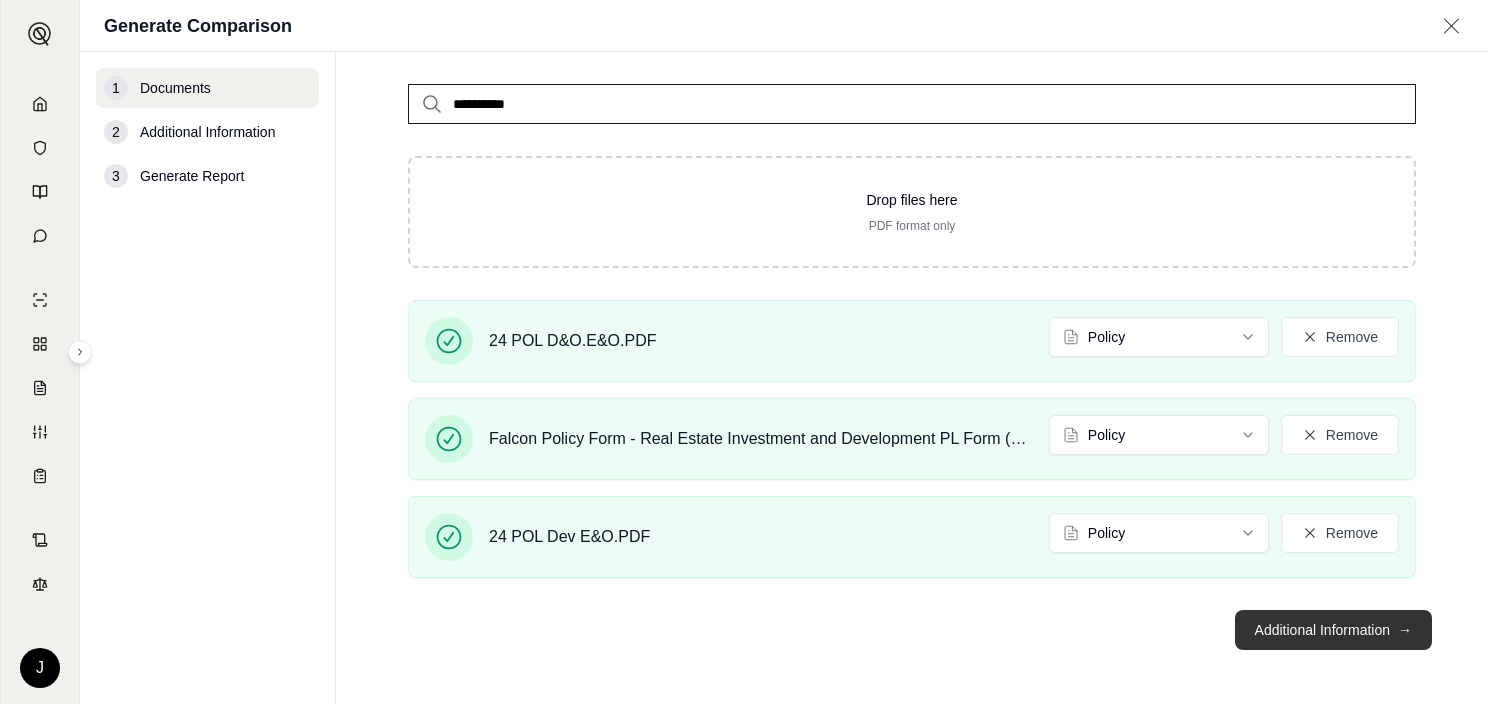 click on "Additional Information →" at bounding box center (1333, 630) 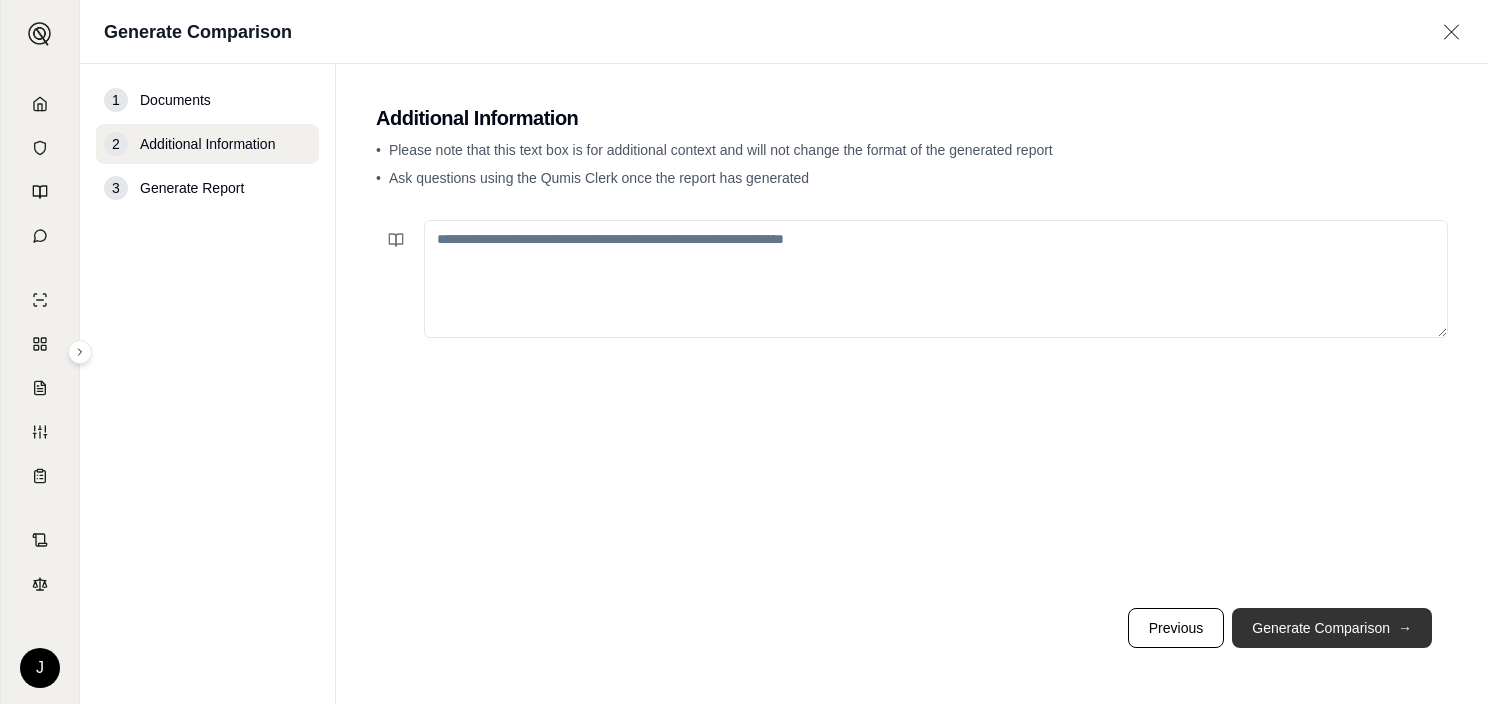 scroll, scrollTop: 0, scrollLeft: 0, axis: both 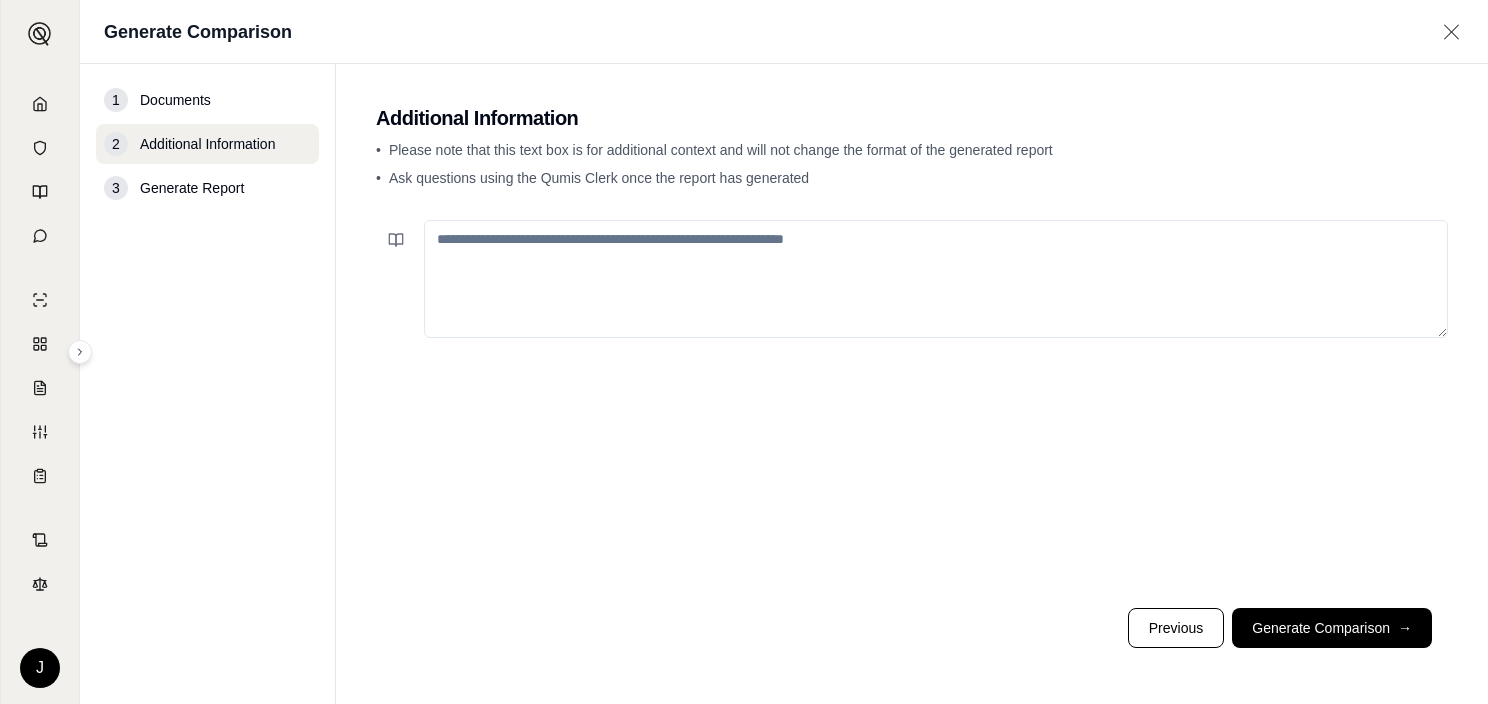 click at bounding box center (936, 279) 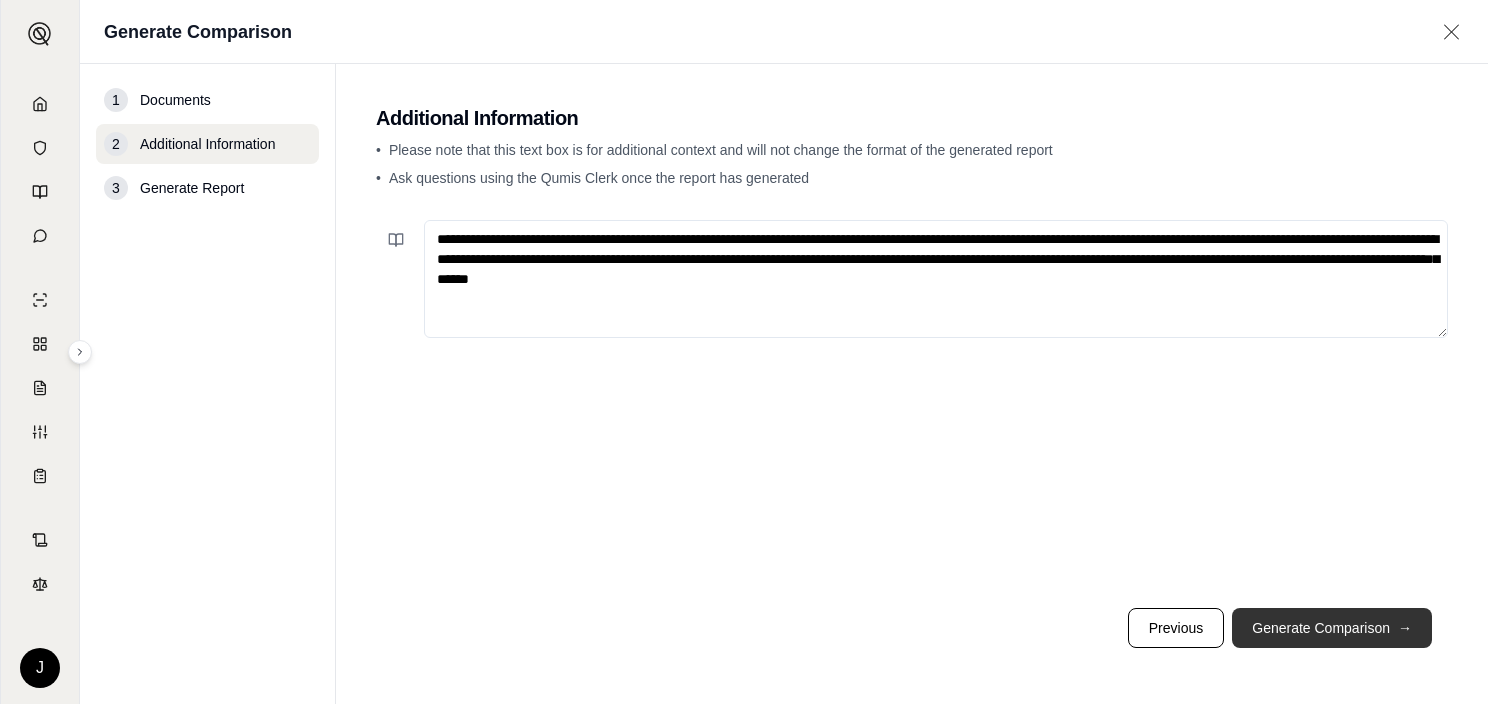 type on "**********" 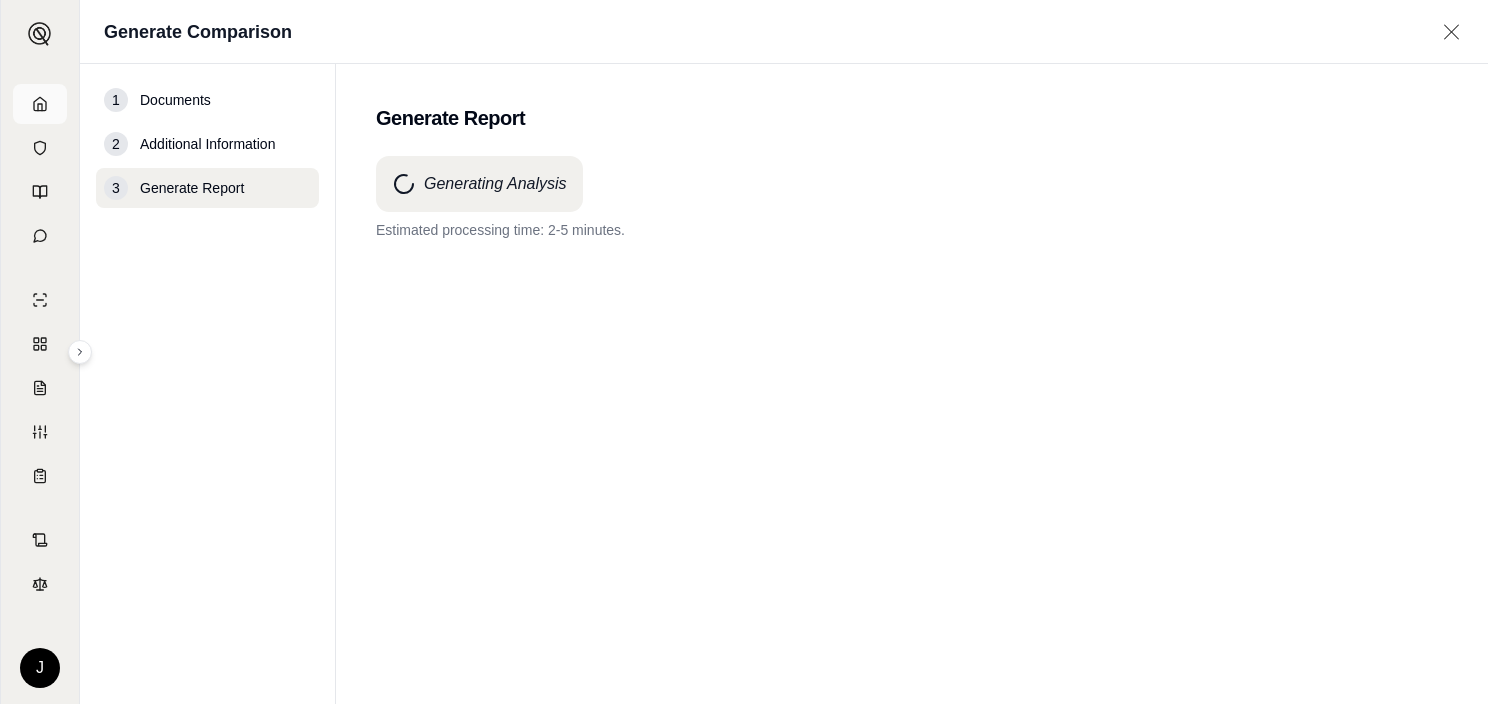 click 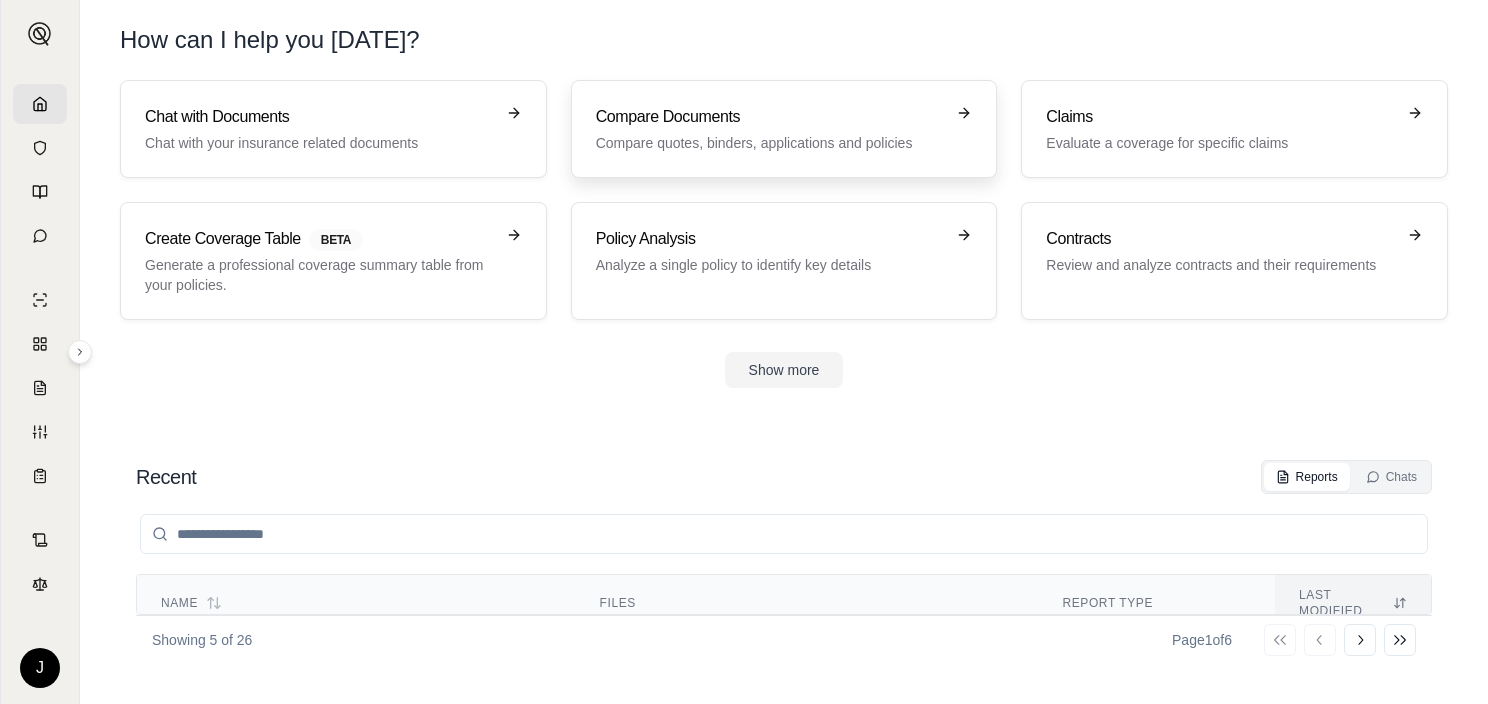 click on "Compare Documents" at bounding box center (770, 117) 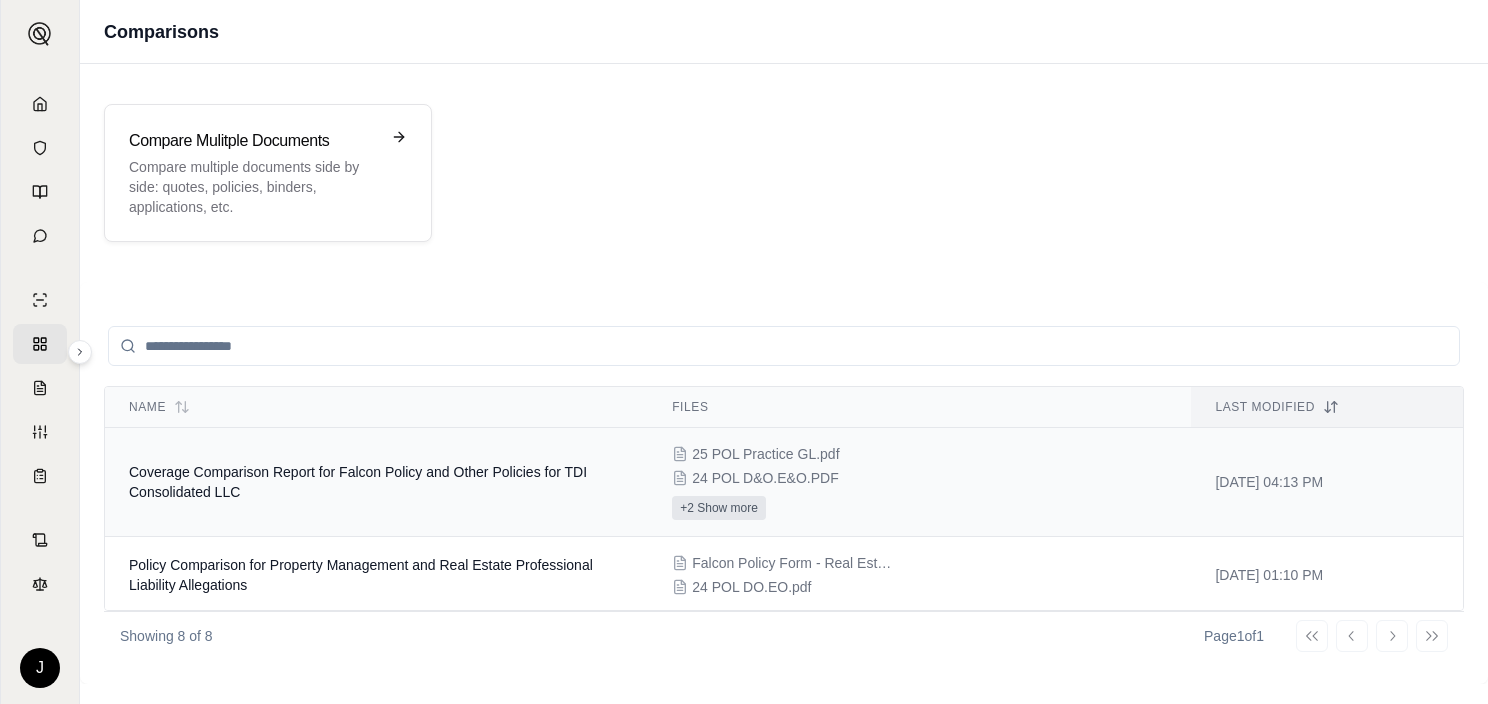 click on "+2 Show more" at bounding box center [719, 508] 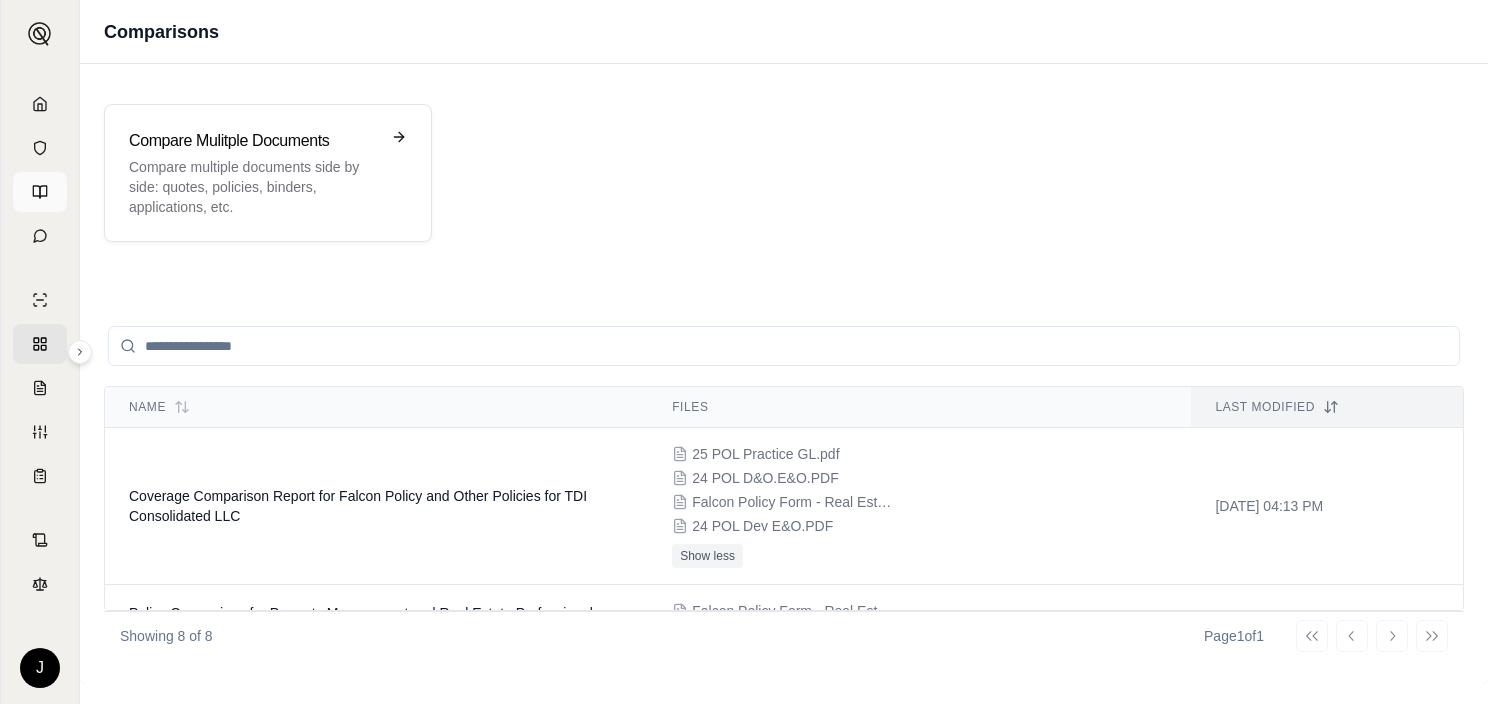 click 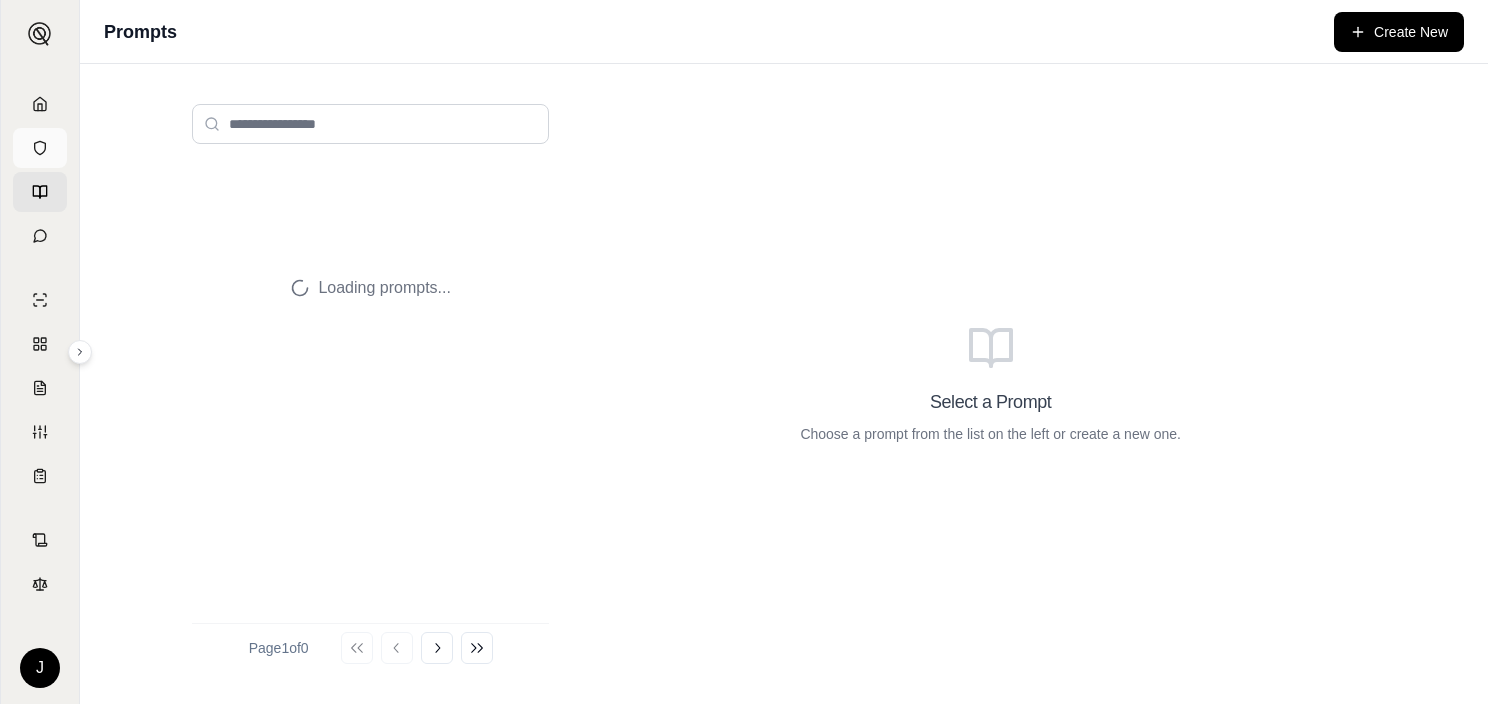 click 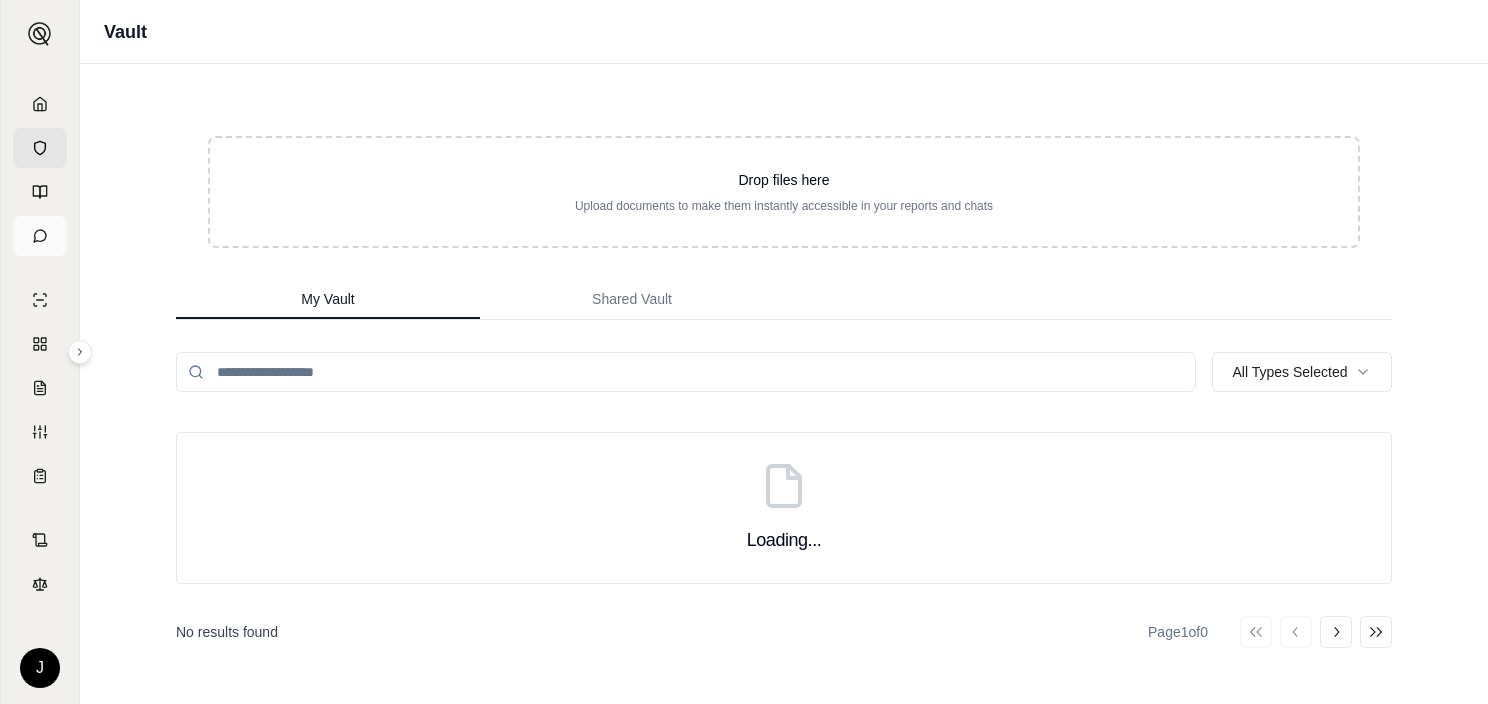 click at bounding box center (40, 236) 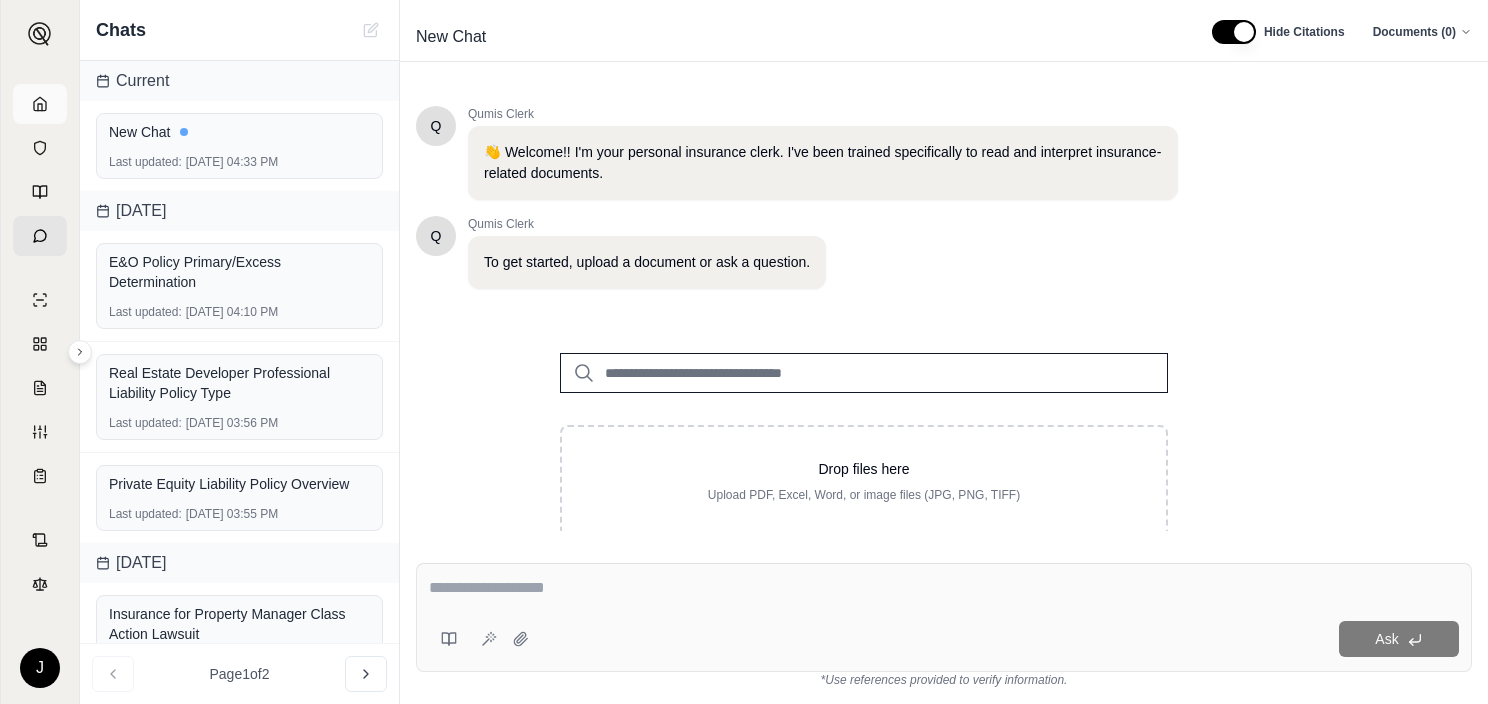 click 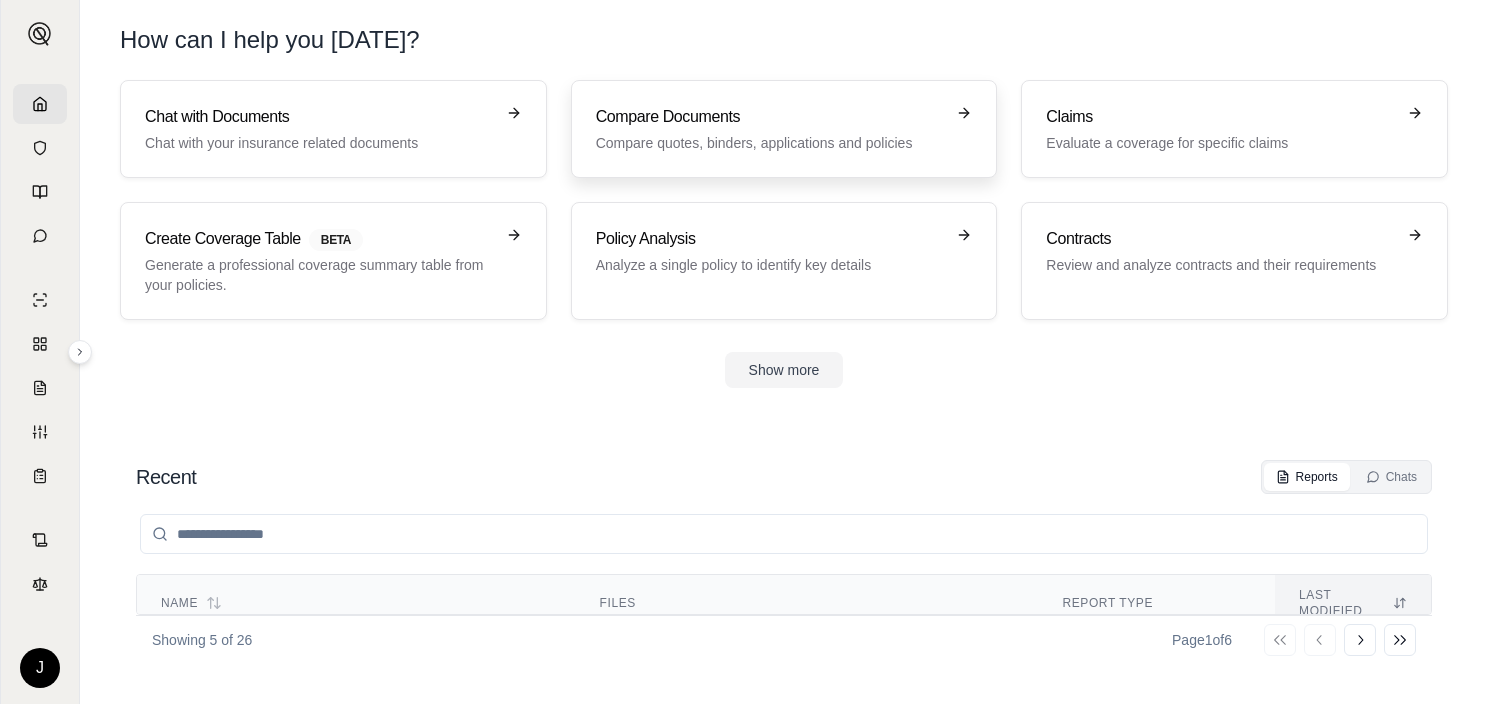 click on "Compare Documents Compare quotes, binders, applications and policies" at bounding box center [770, 129] 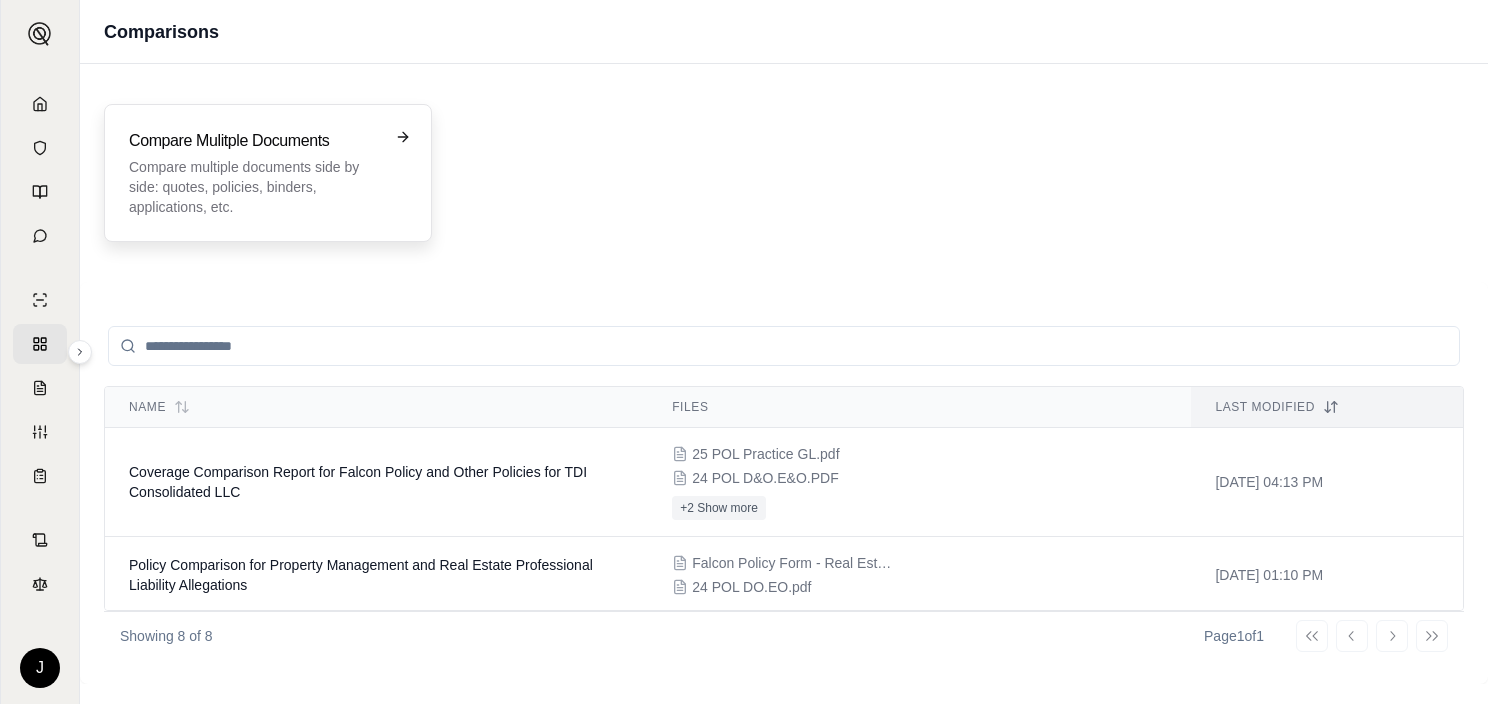 click on "Compare Mulitple Documents" at bounding box center [254, 141] 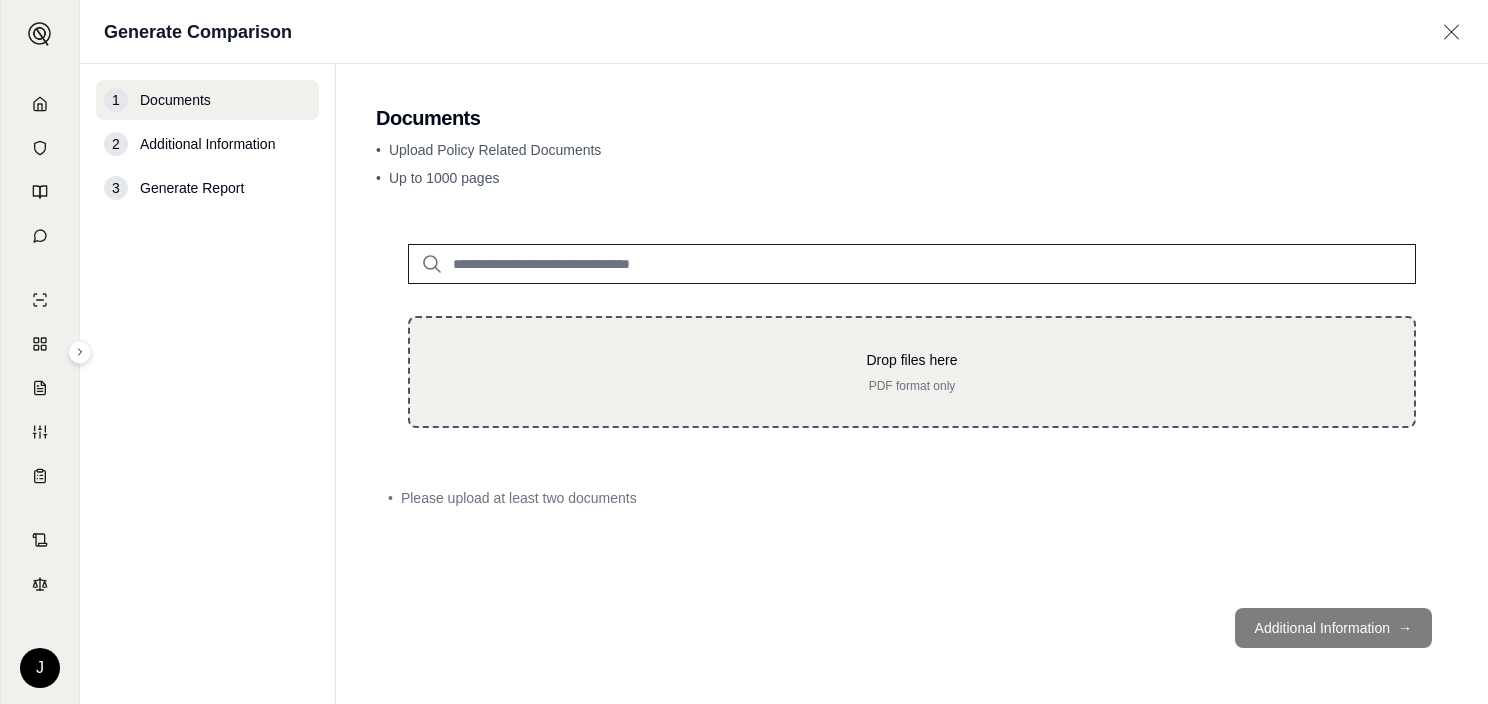 click on "Drop files here PDF format only" at bounding box center [912, 372] 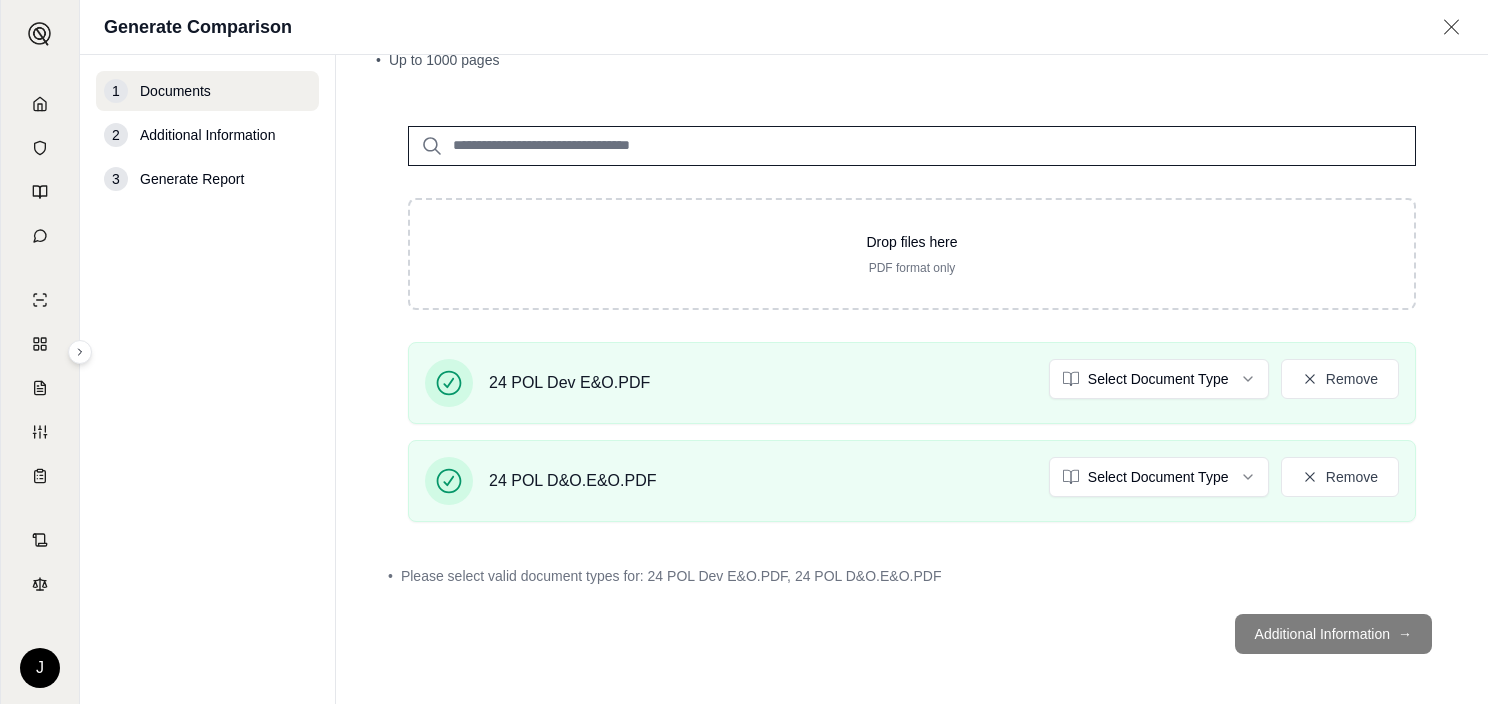 scroll, scrollTop: 112, scrollLeft: 0, axis: vertical 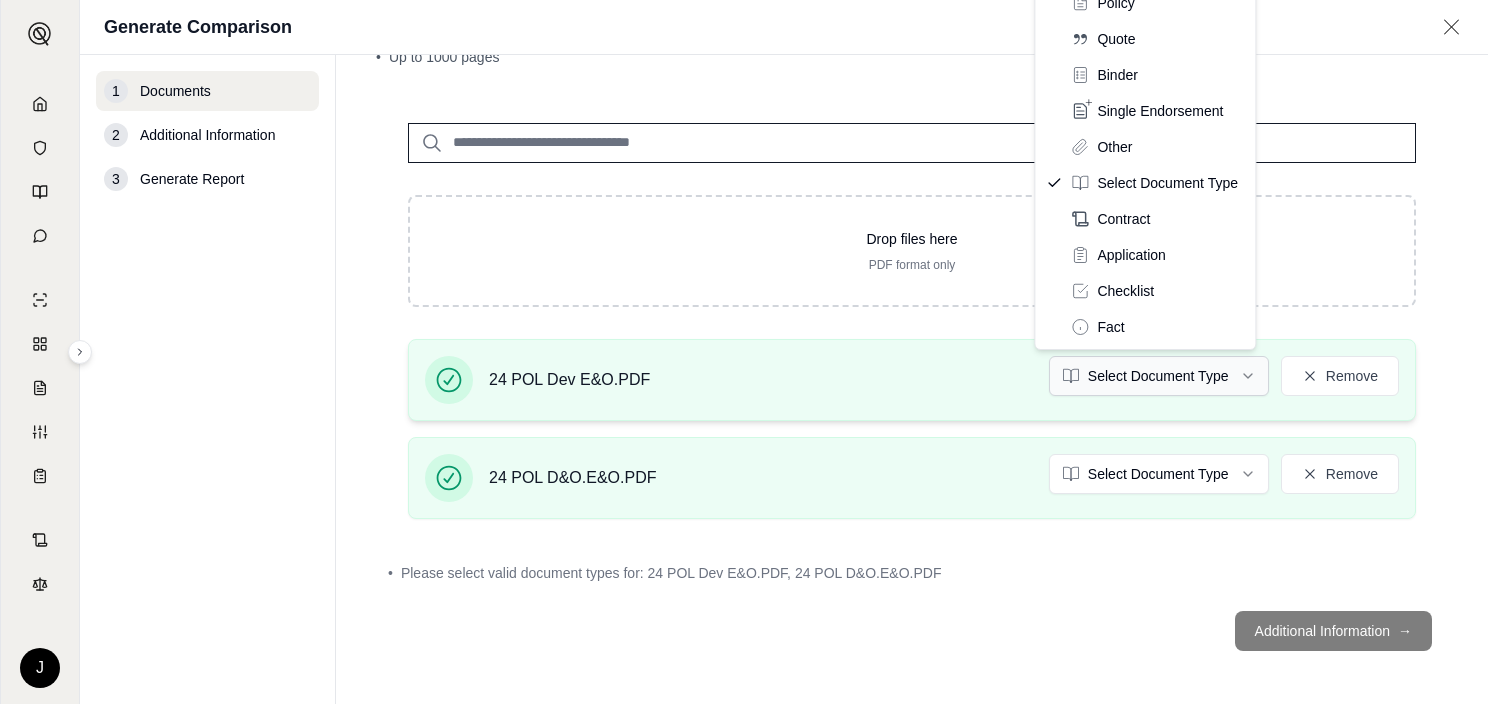 click on "J Generate Comparison 1 Documents 2 Additional Information 3 Generate Report Documents • Upload Policy Related Documents • Up to 1000 pages Drop files here PDF format only 24 POL Dev E&O.PDF Select Document Type Remove 24 POL D&O.E&O.PDF Select Document Type Remove • Please select valid document types for: 24 POL [PERSON_NAME] E&O.PDF,
24 POL D&O.E&O.PDF Additional Information →
Policy Quote Binder Single Endorsement Other Select Document Type Contract Application Checklist Fact" at bounding box center (744, 352) 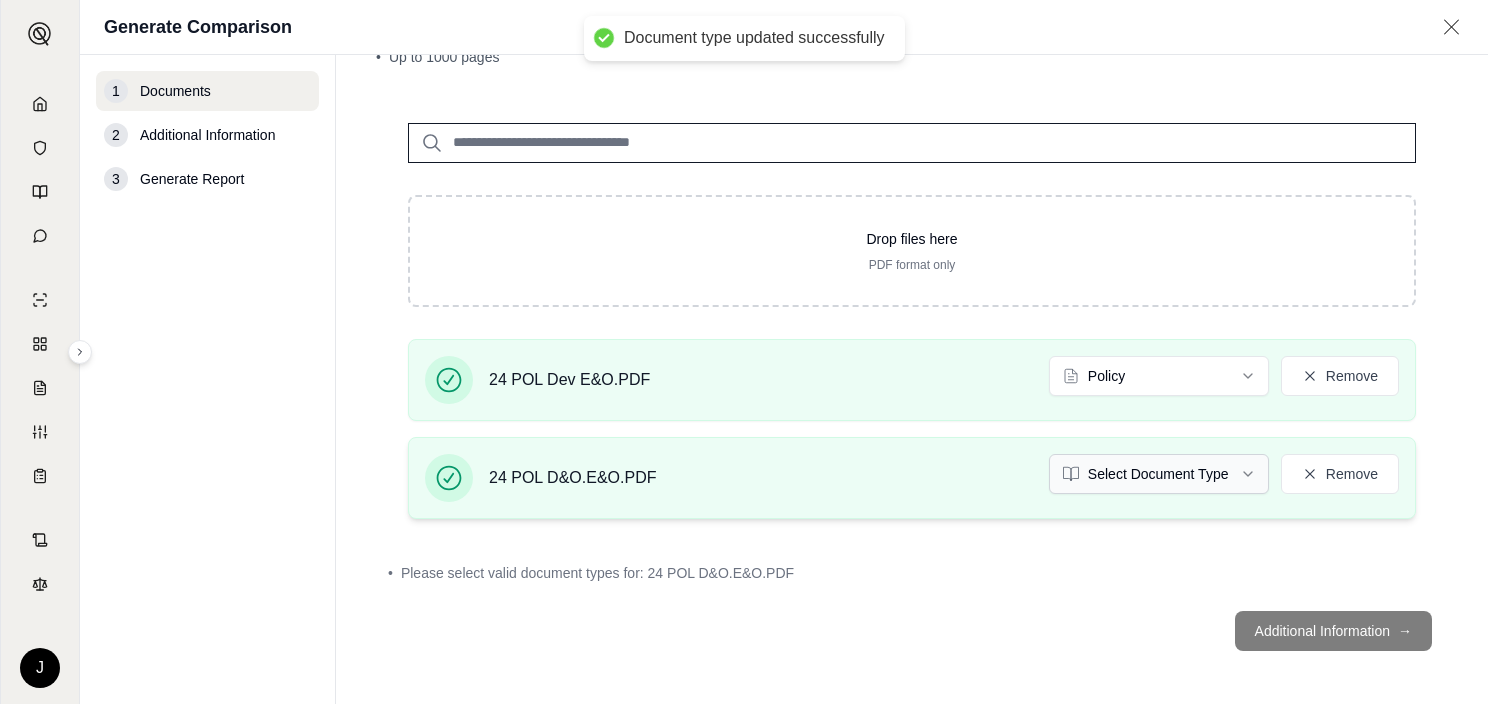 click on "Document type updated successfully J Generate Comparison 1 Documents 2 Additional Information 3 Generate Report Documents • Upload Policy Related Documents • Up to 1000 pages Drop files here PDF format only 24 POL Dev E&O.PDF Policy Remove 24 POL D&O.E&O.PDF Select Document Type Remove • Please select valid document types for: 24 POL D&O.E&O.PDF Additional Information →" at bounding box center (744, 352) 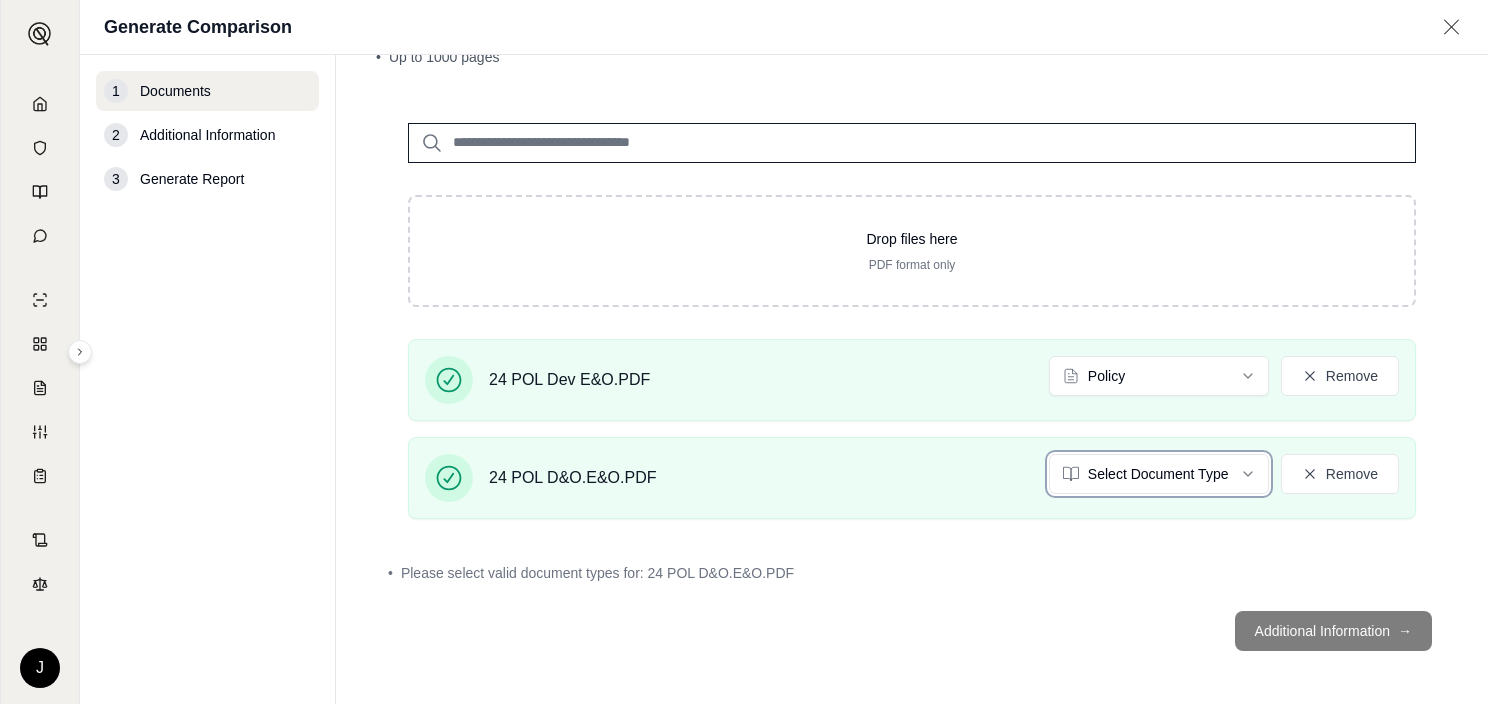 scroll, scrollTop: 57, scrollLeft: 0, axis: vertical 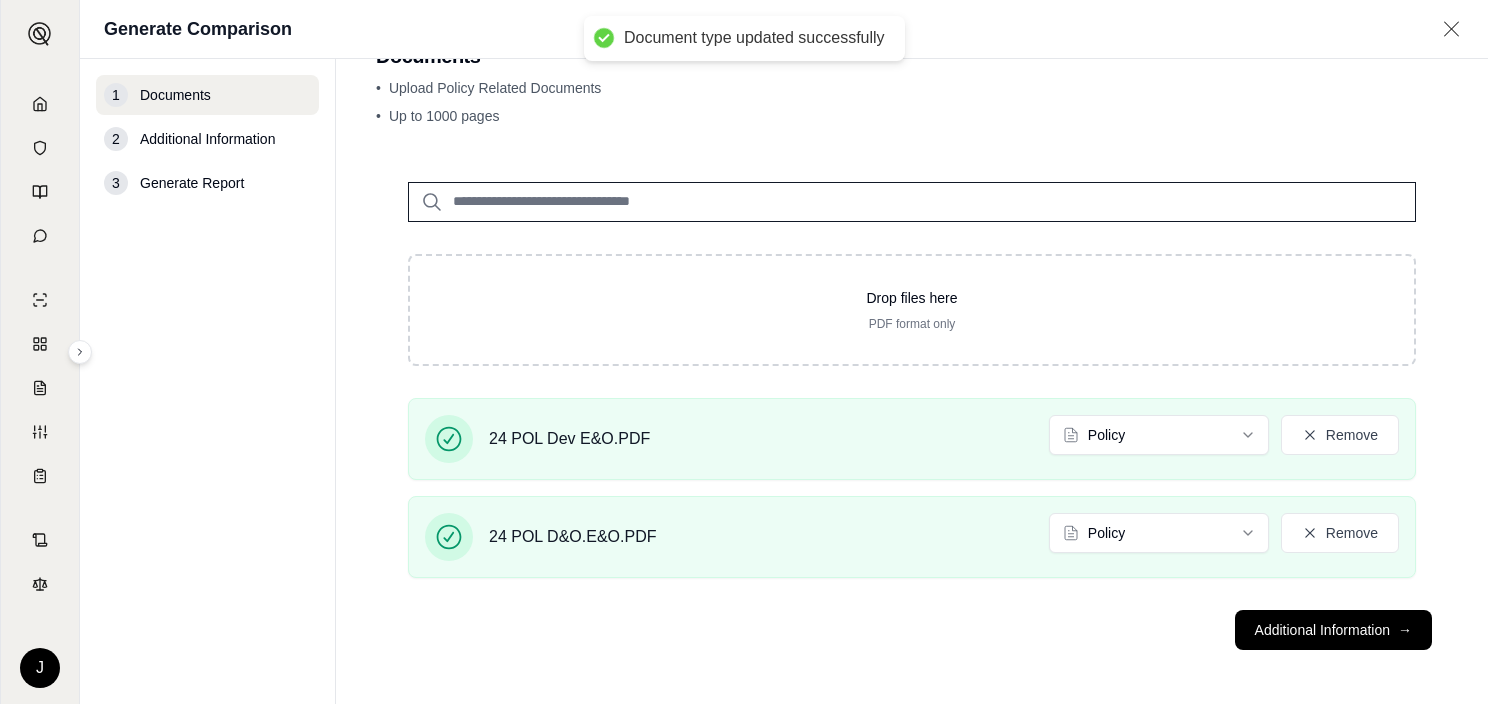 click at bounding box center (912, 202) 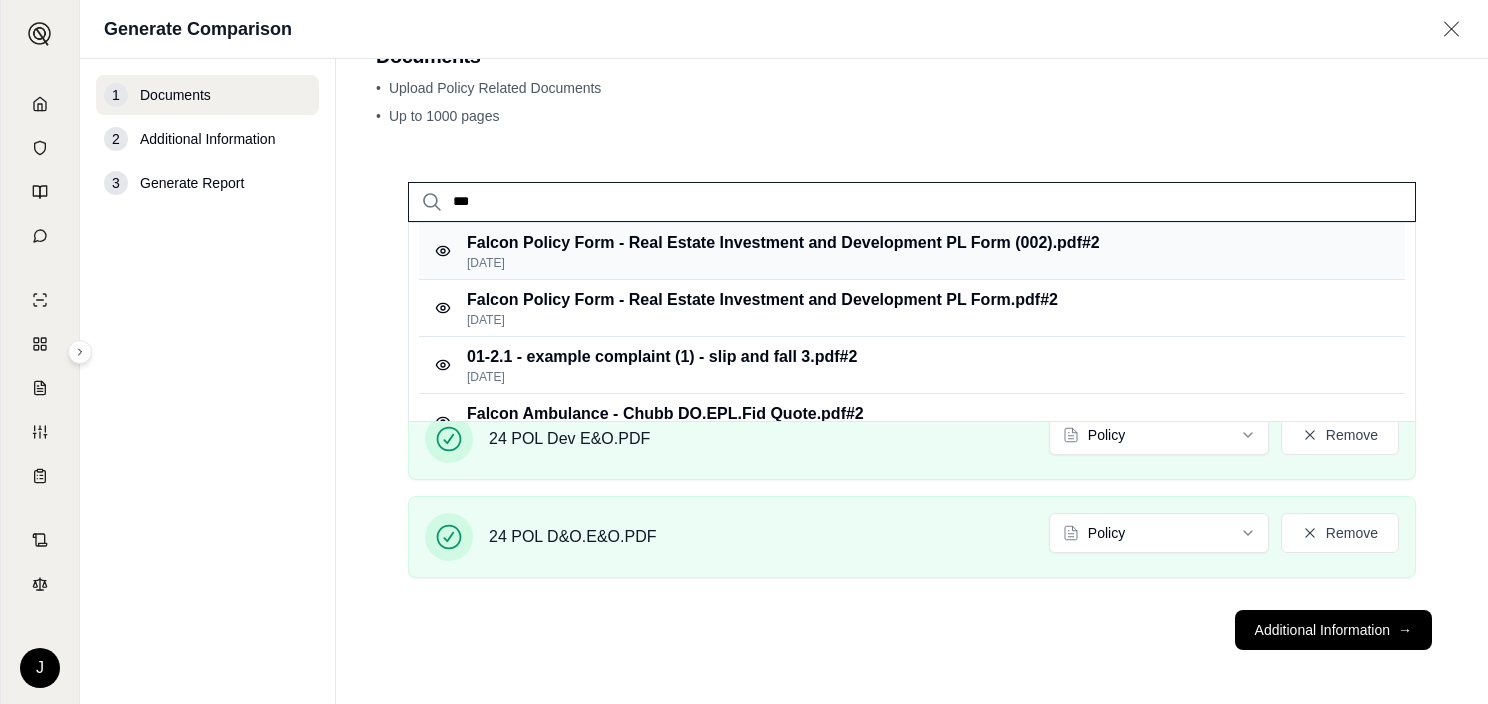 type on "***" 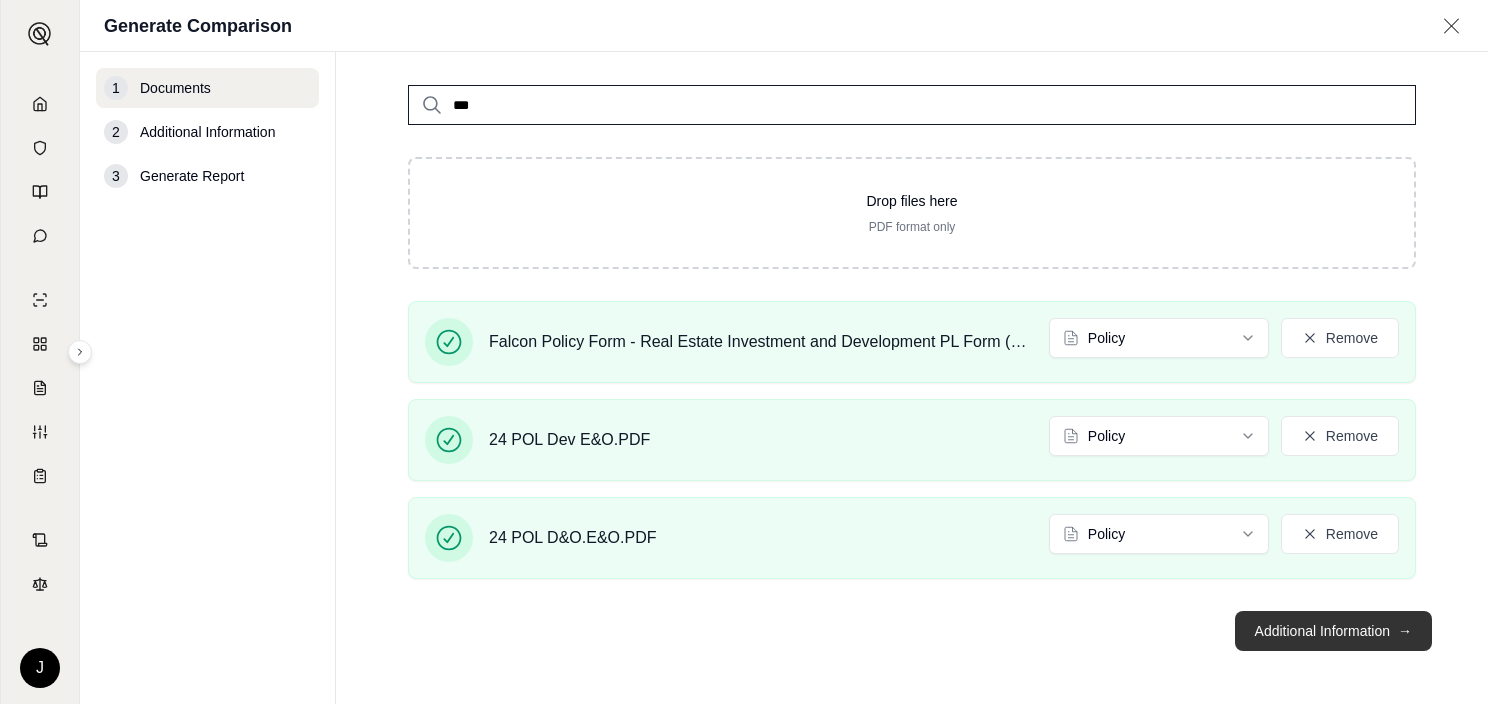 scroll, scrollTop: 148, scrollLeft: 0, axis: vertical 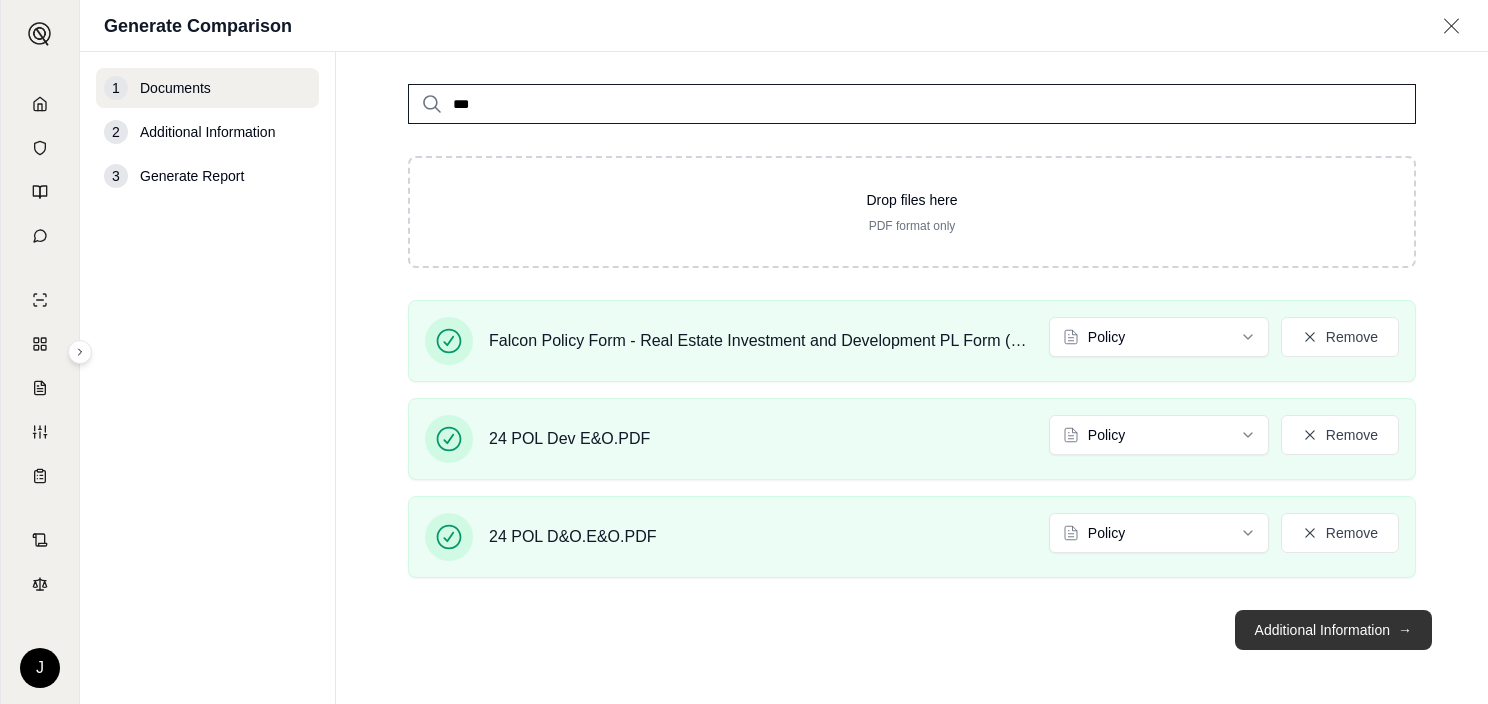 click on "Additional Information →" at bounding box center [1333, 630] 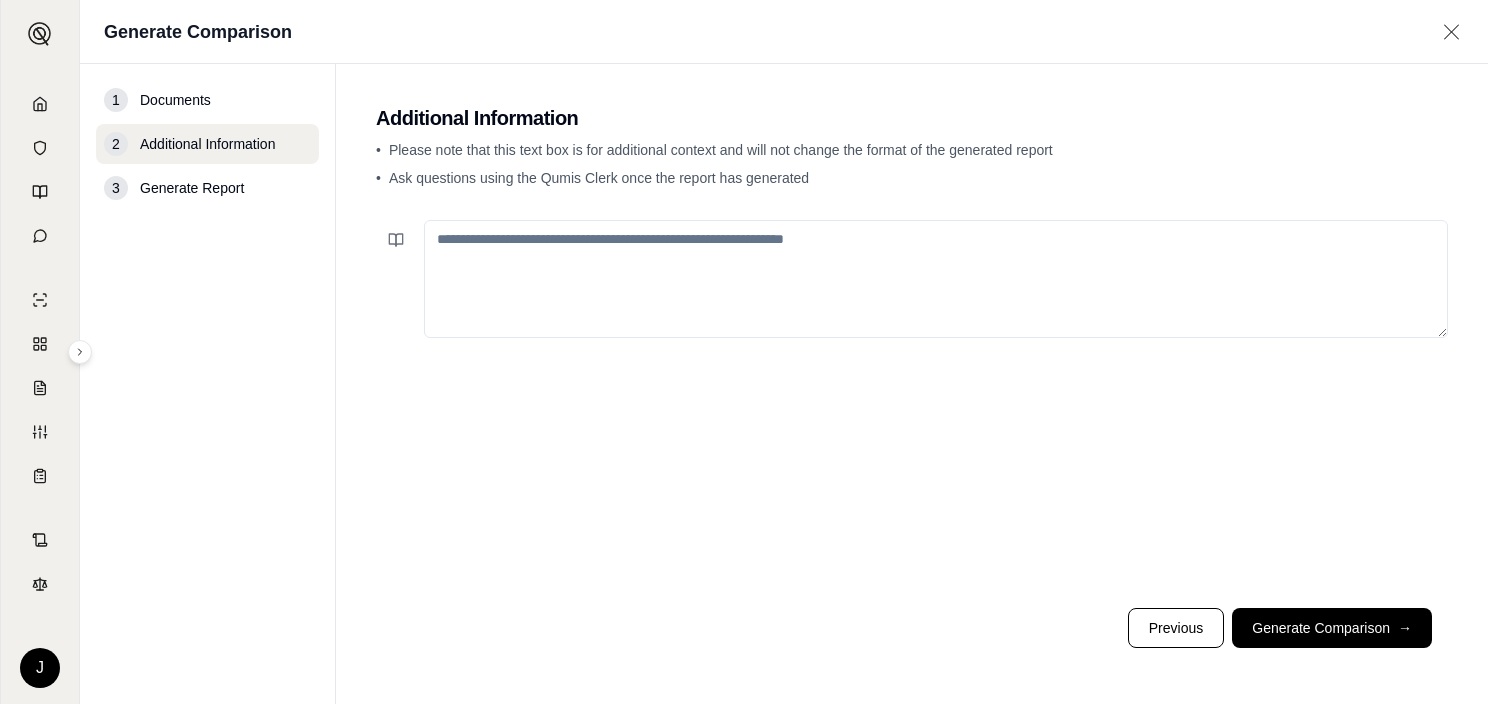 click at bounding box center (936, 279) 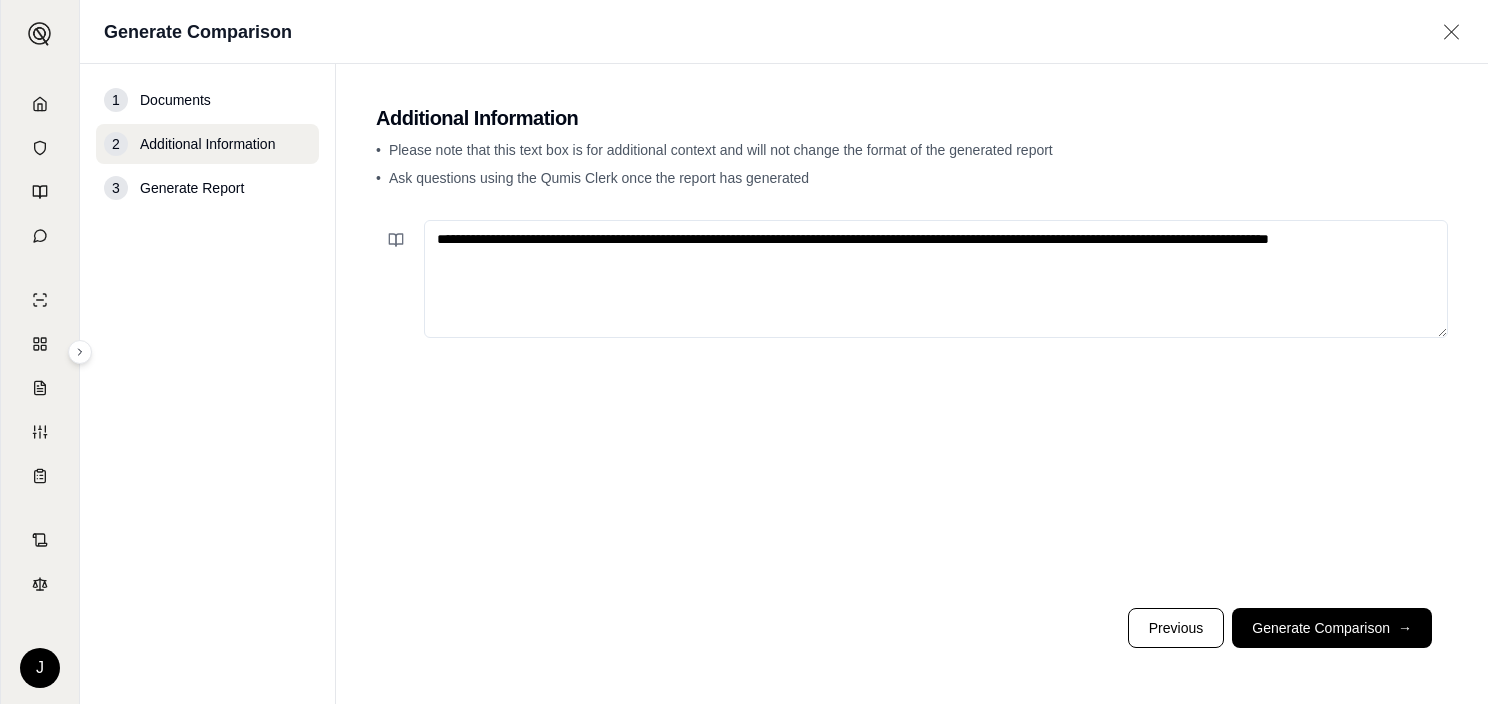 type on "**********" 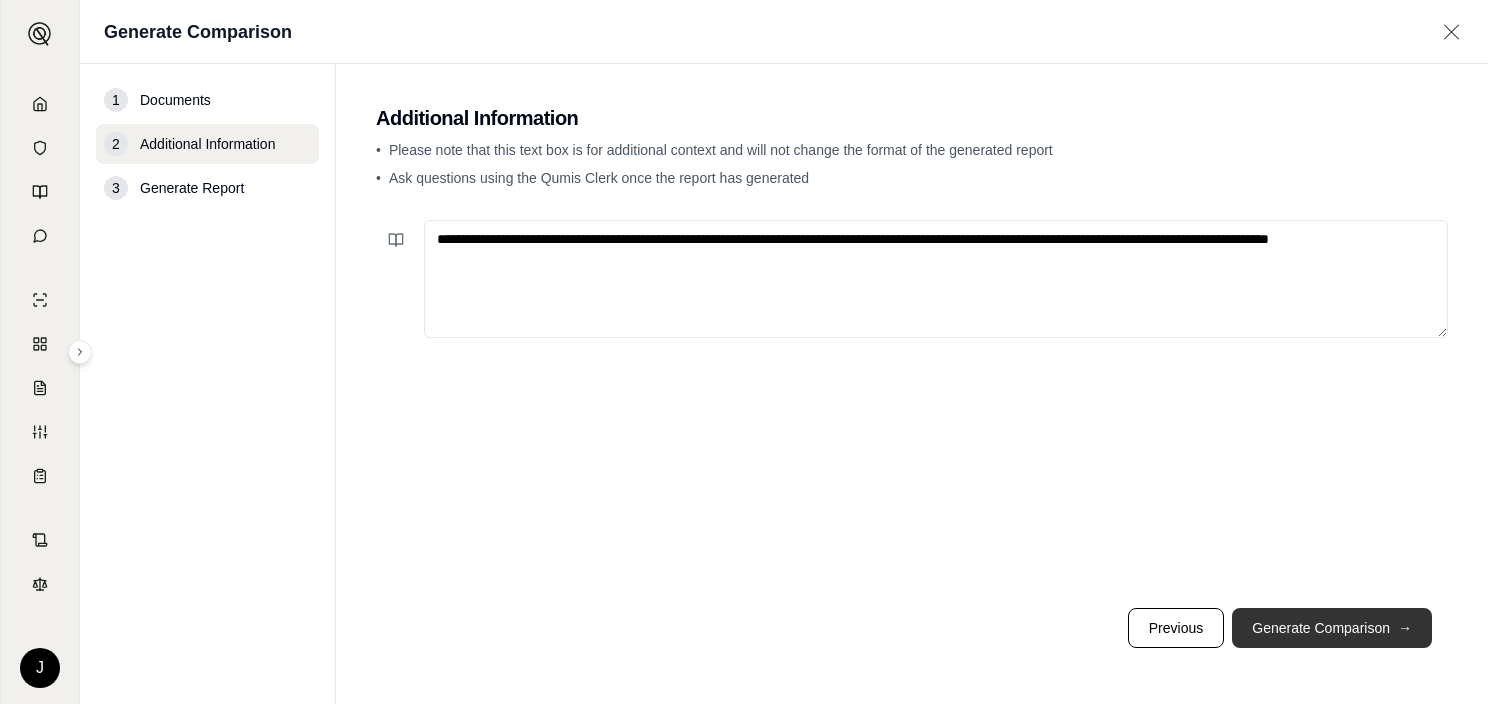 click on "Generate Comparison →" at bounding box center (1332, 628) 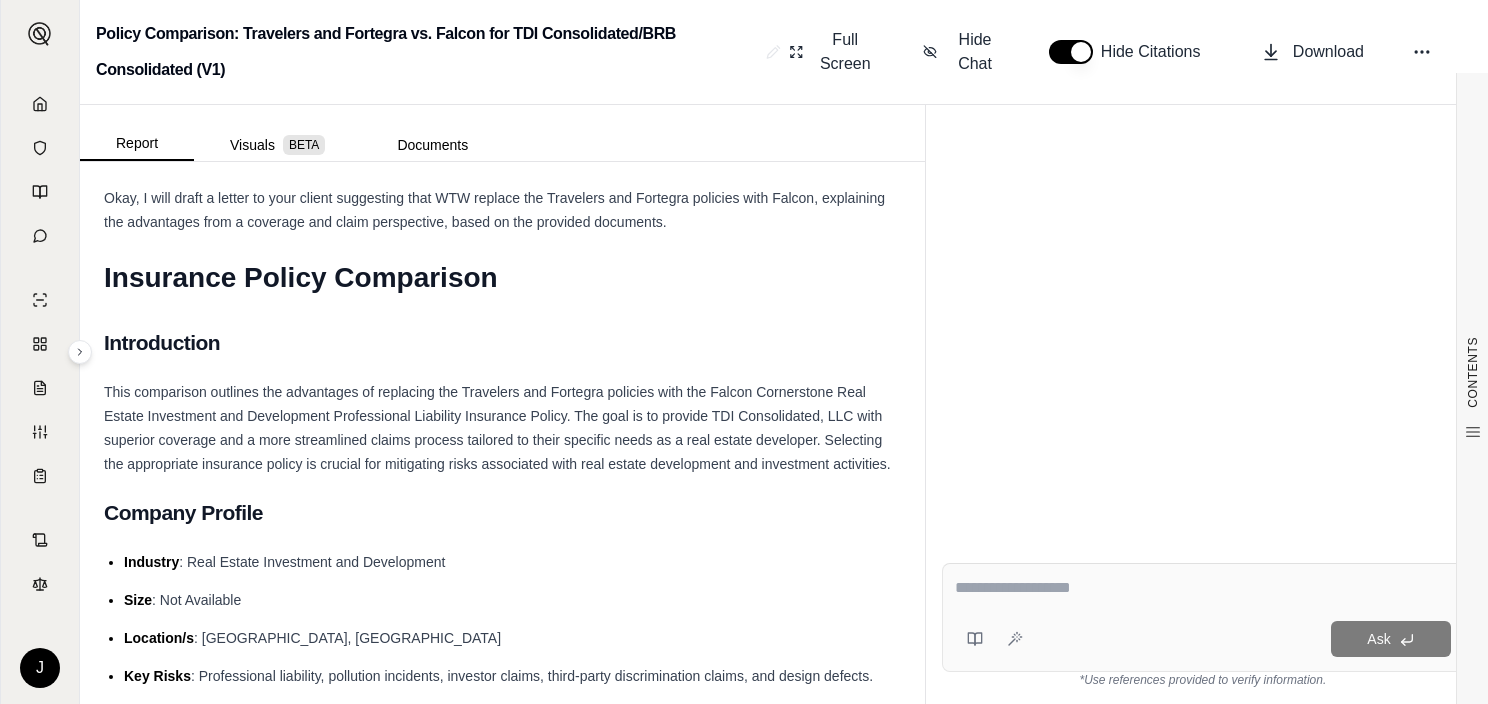 scroll, scrollTop: 0, scrollLeft: 0, axis: both 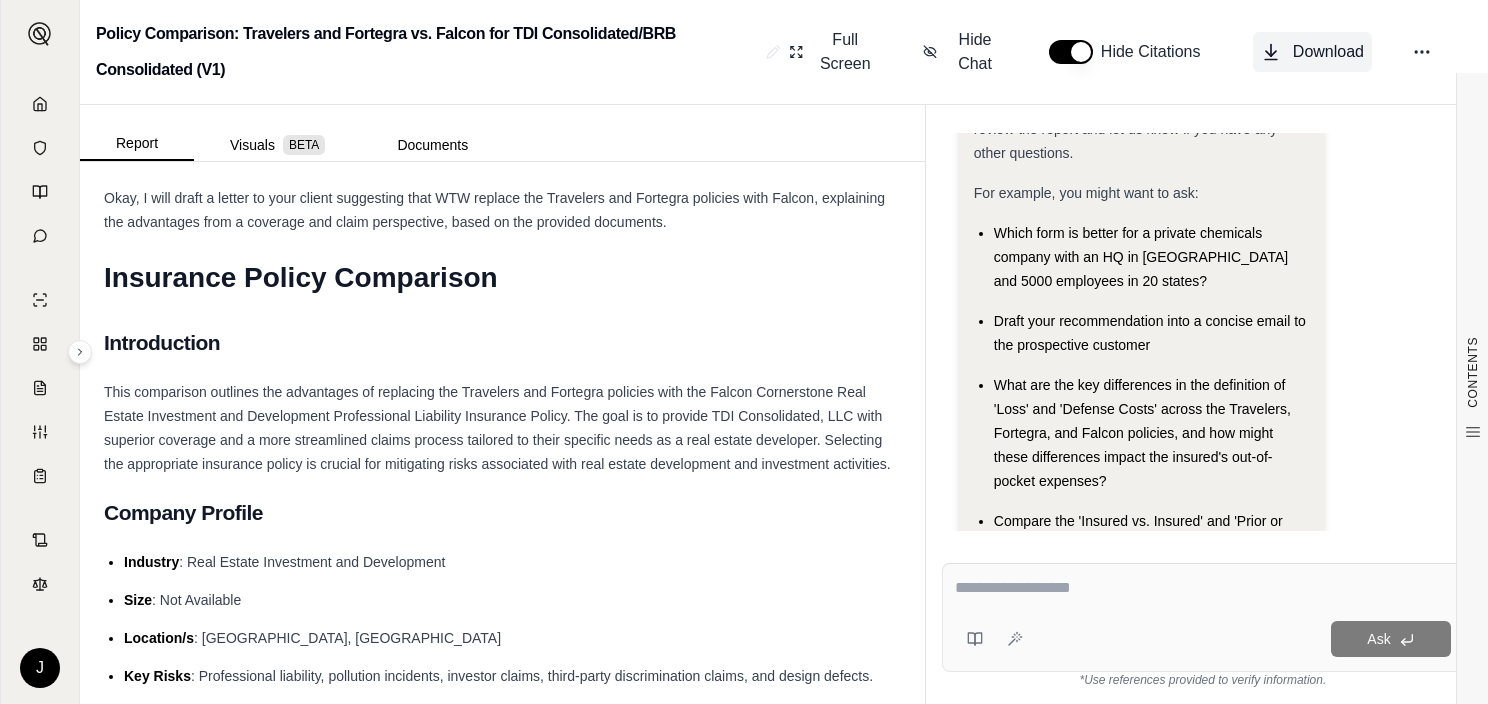 click on "Download" at bounding box center (1328, 52) 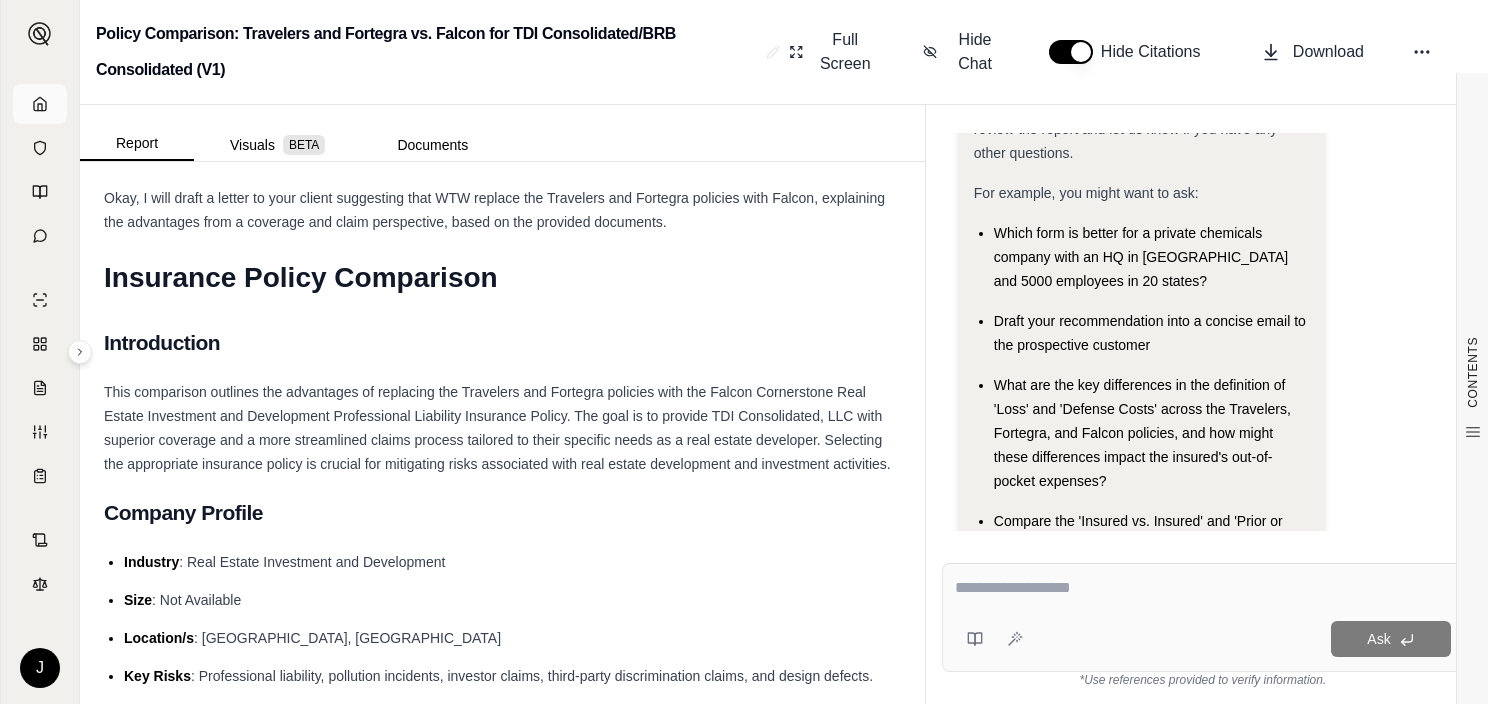 click 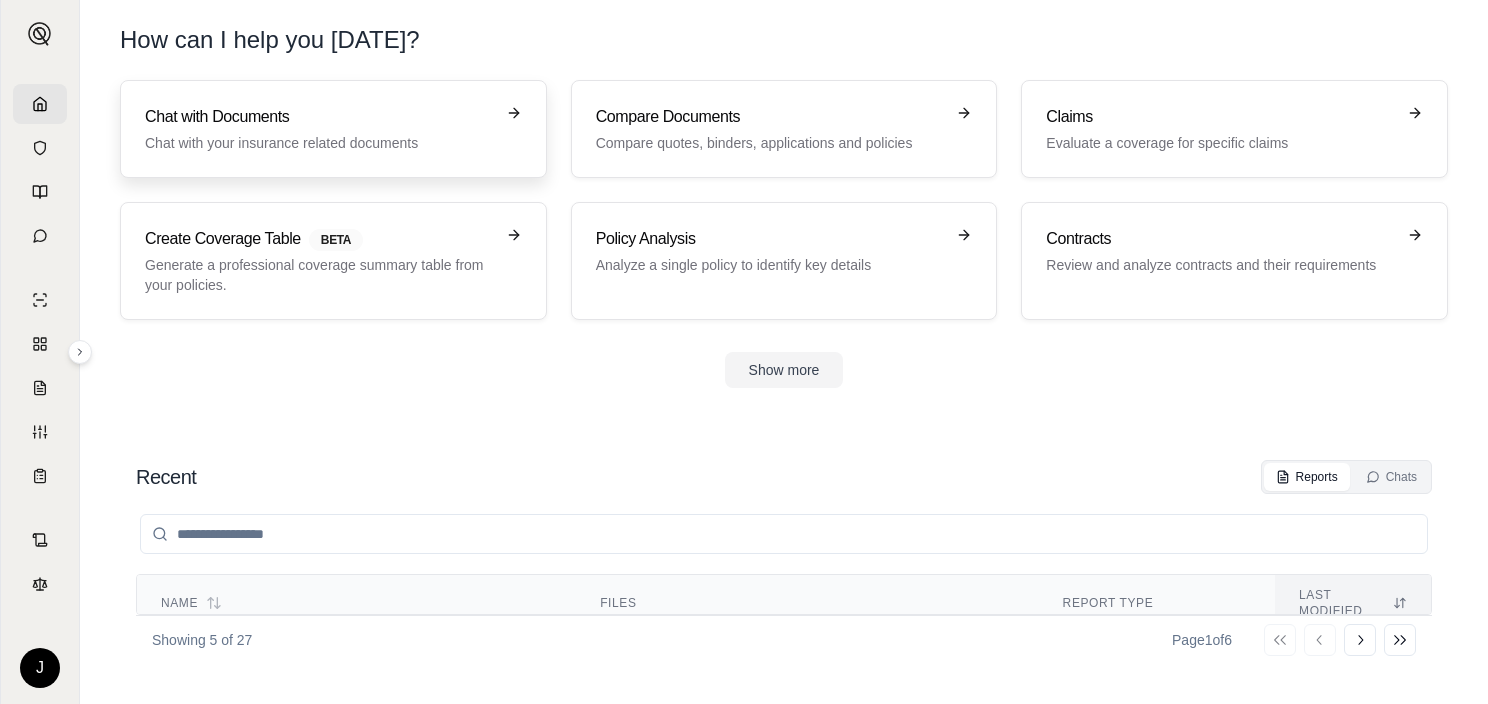 click on "Chat with Documents" at bounding box center [319, 117] 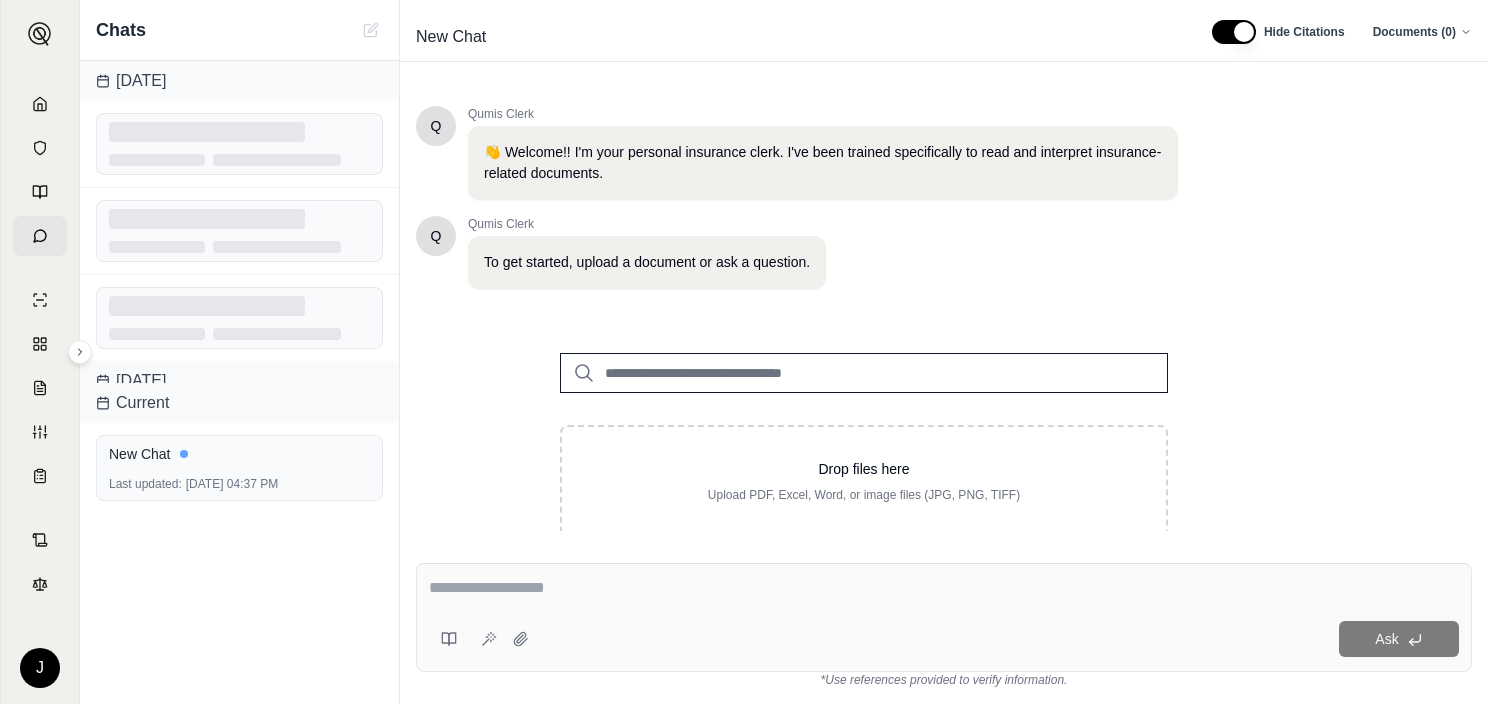 click at bounding box center (864, 373) 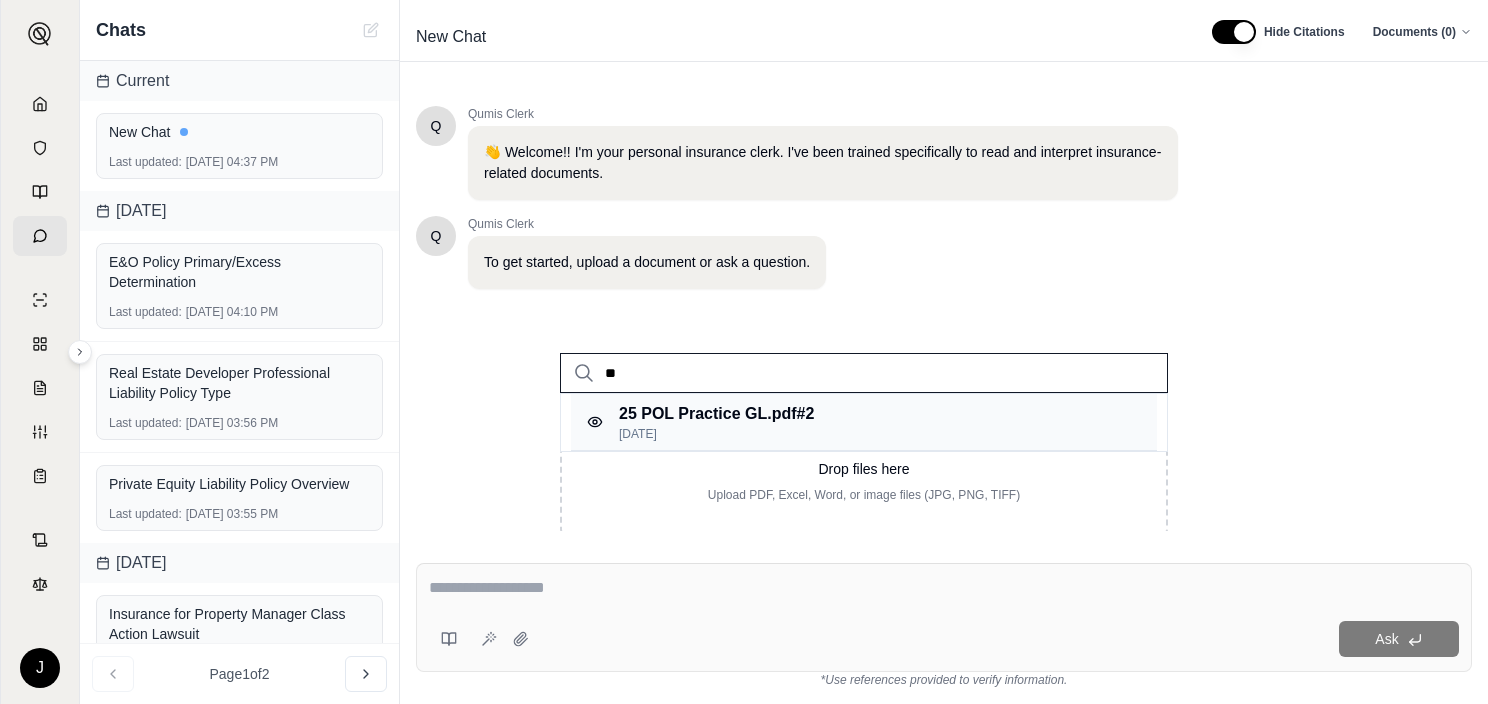 type on "**" 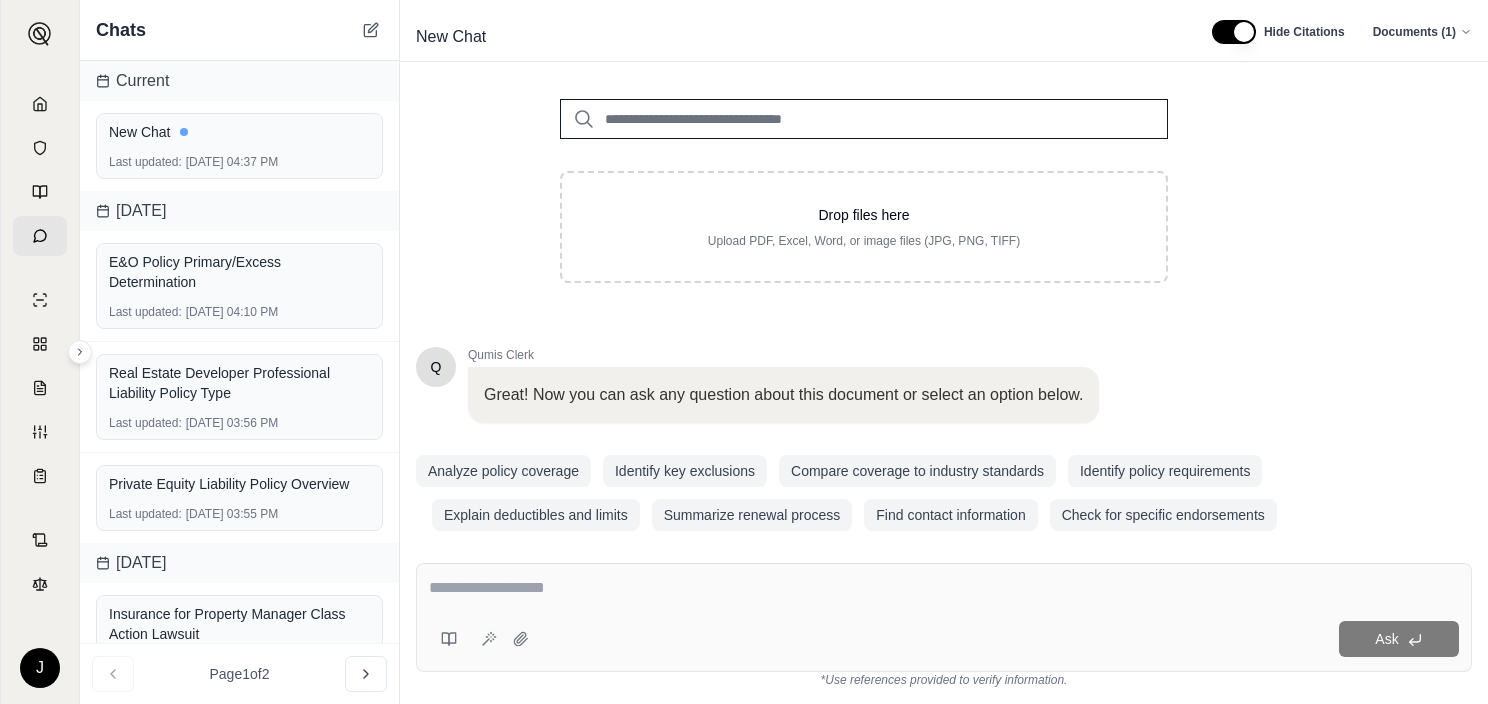scroll, scrollTop: 275, scrollLeft: 0, axis: vertical 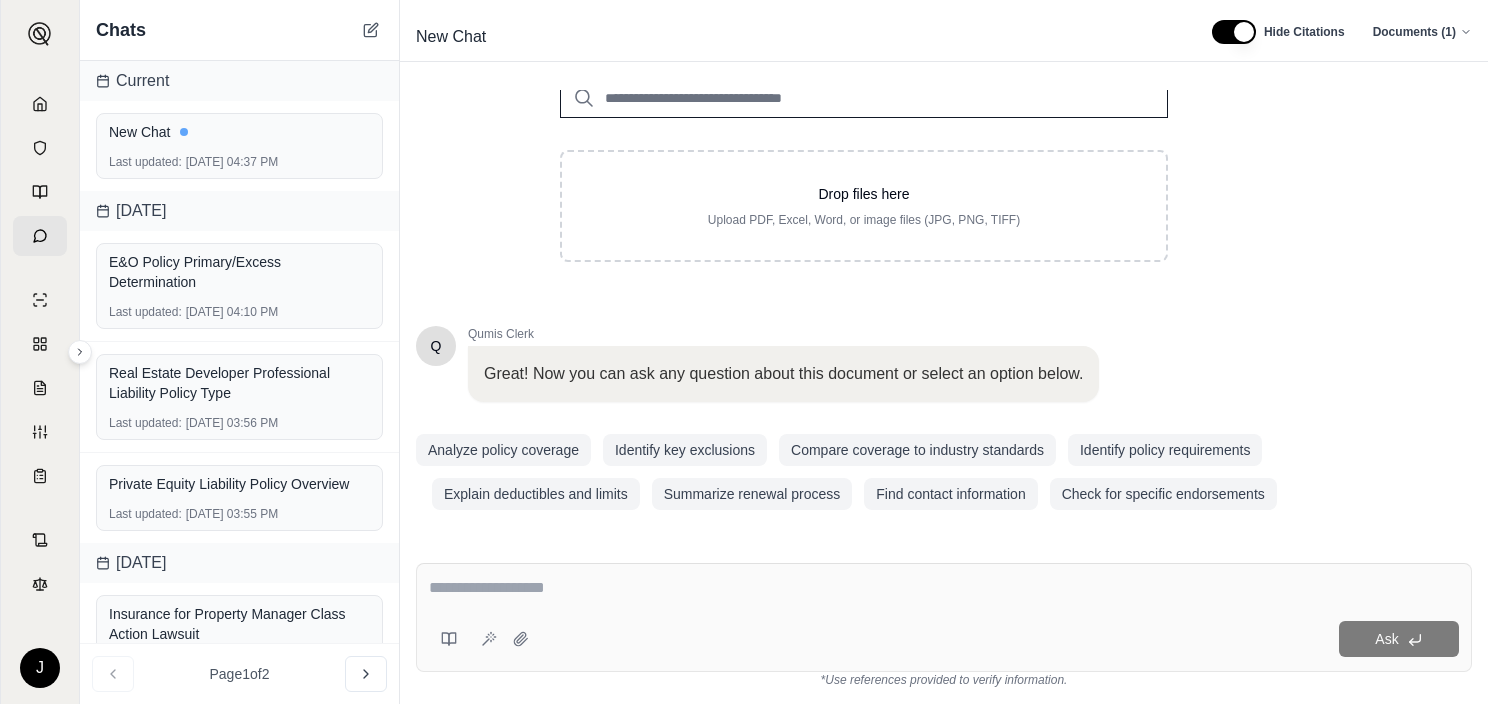 click at bounding box center (944, 588) 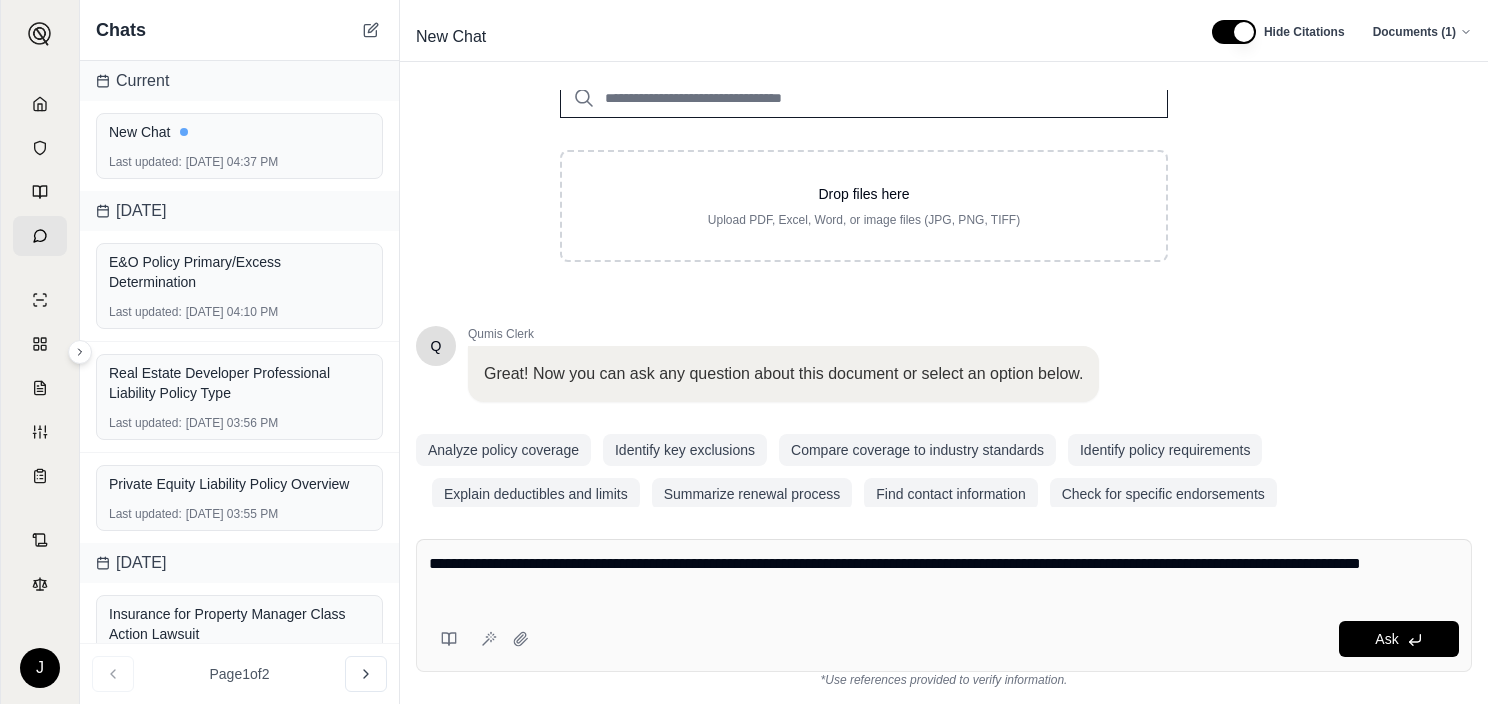 type on "**********" 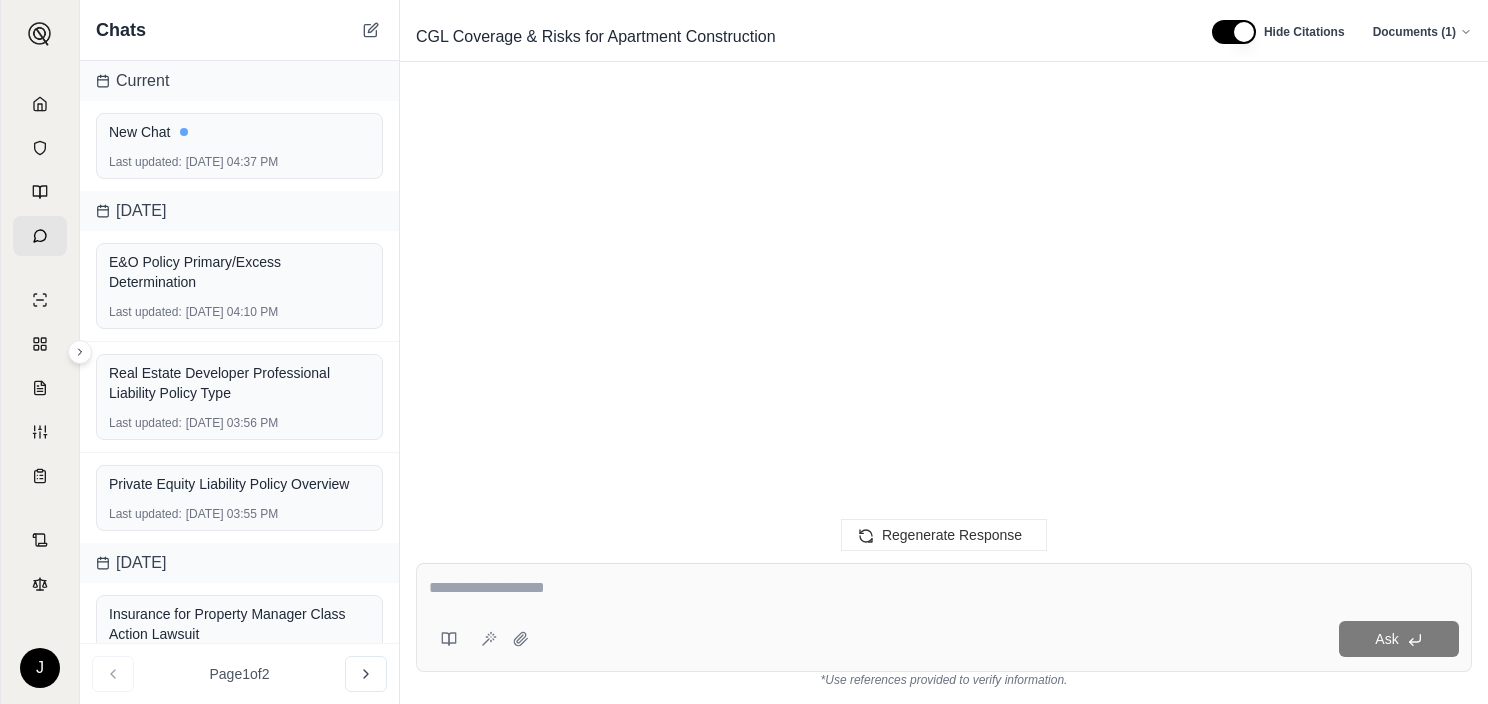 scroll, scrollTop: 0, scrollLeft: 0, axis: both 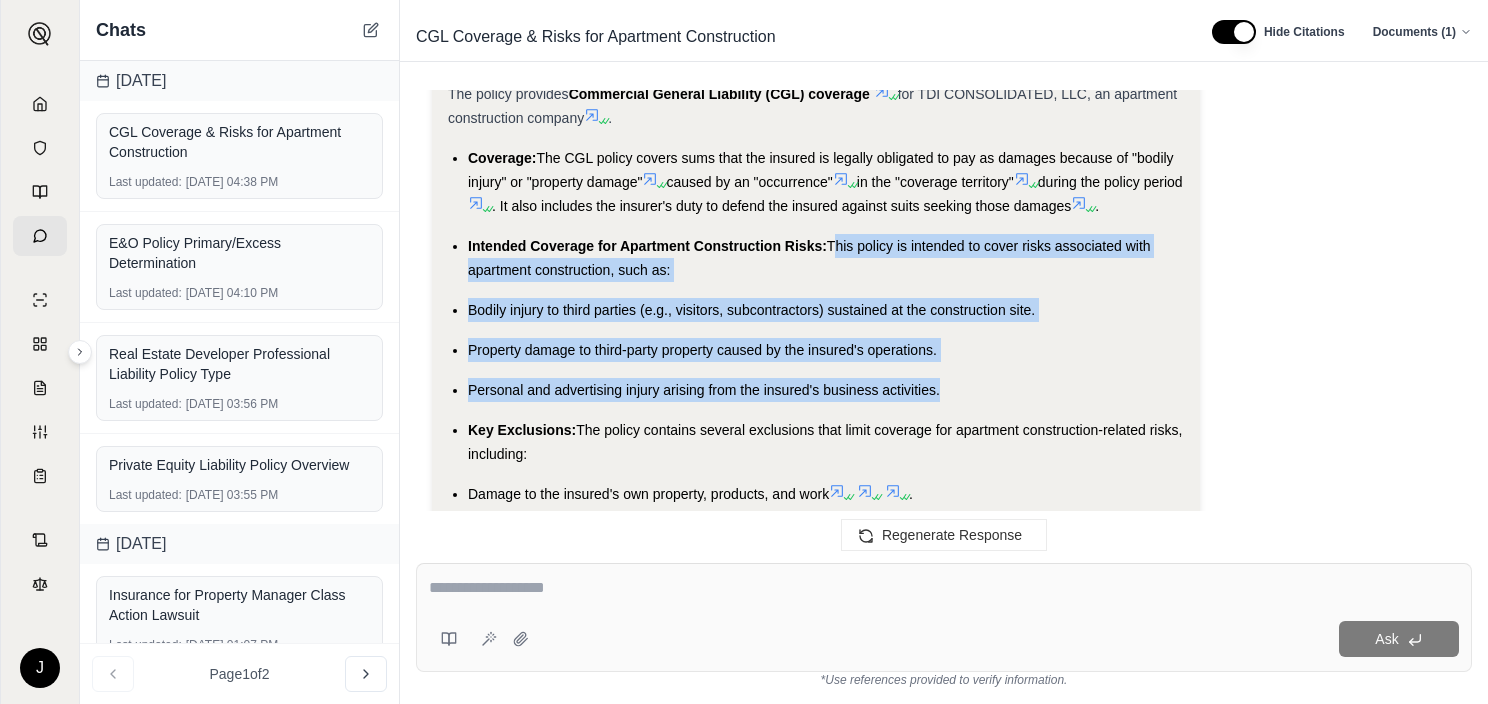 drag, startPoint x: 943, startPoint y: 383, endPoint x: 832, endPoint y: 248, distance: 174.77414 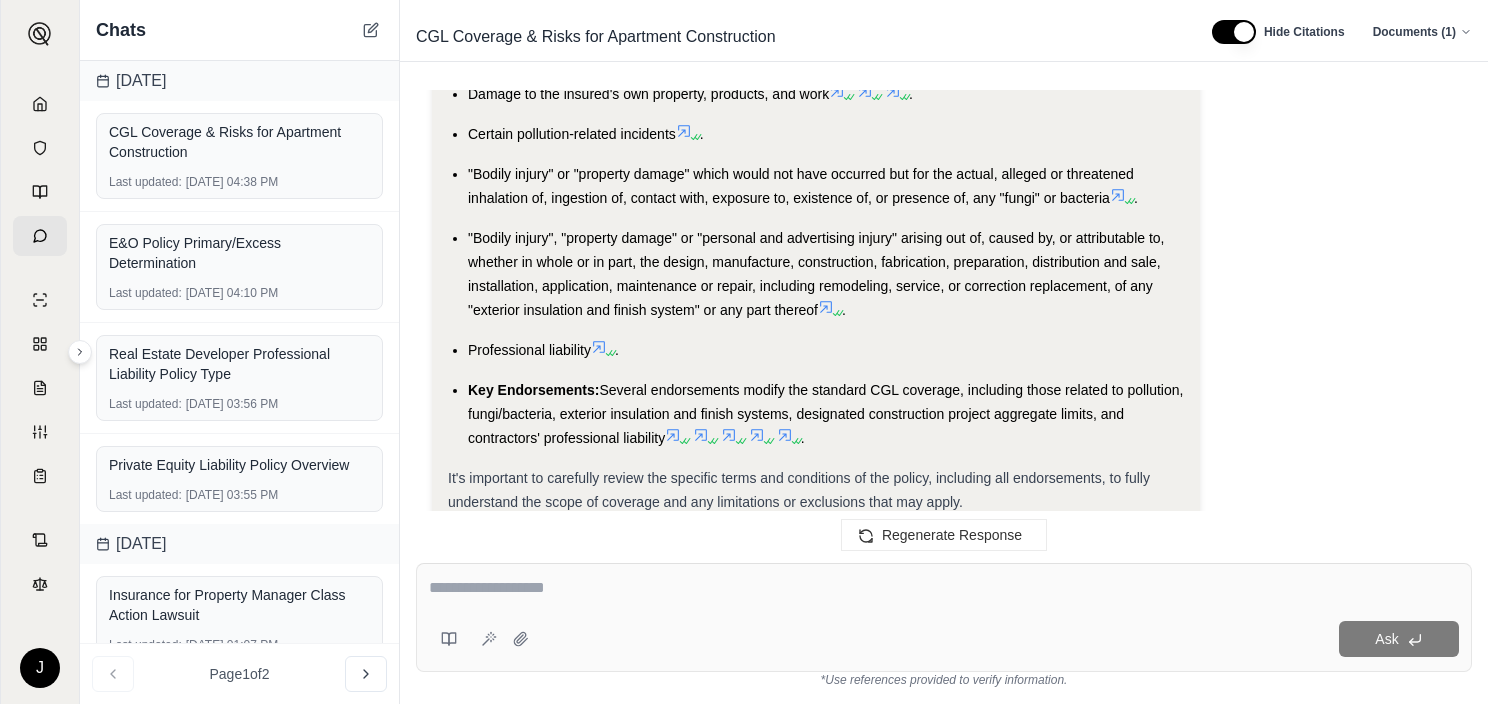 scroll, scrollTop: 2832, scrollLeft: 0, axis: vertical 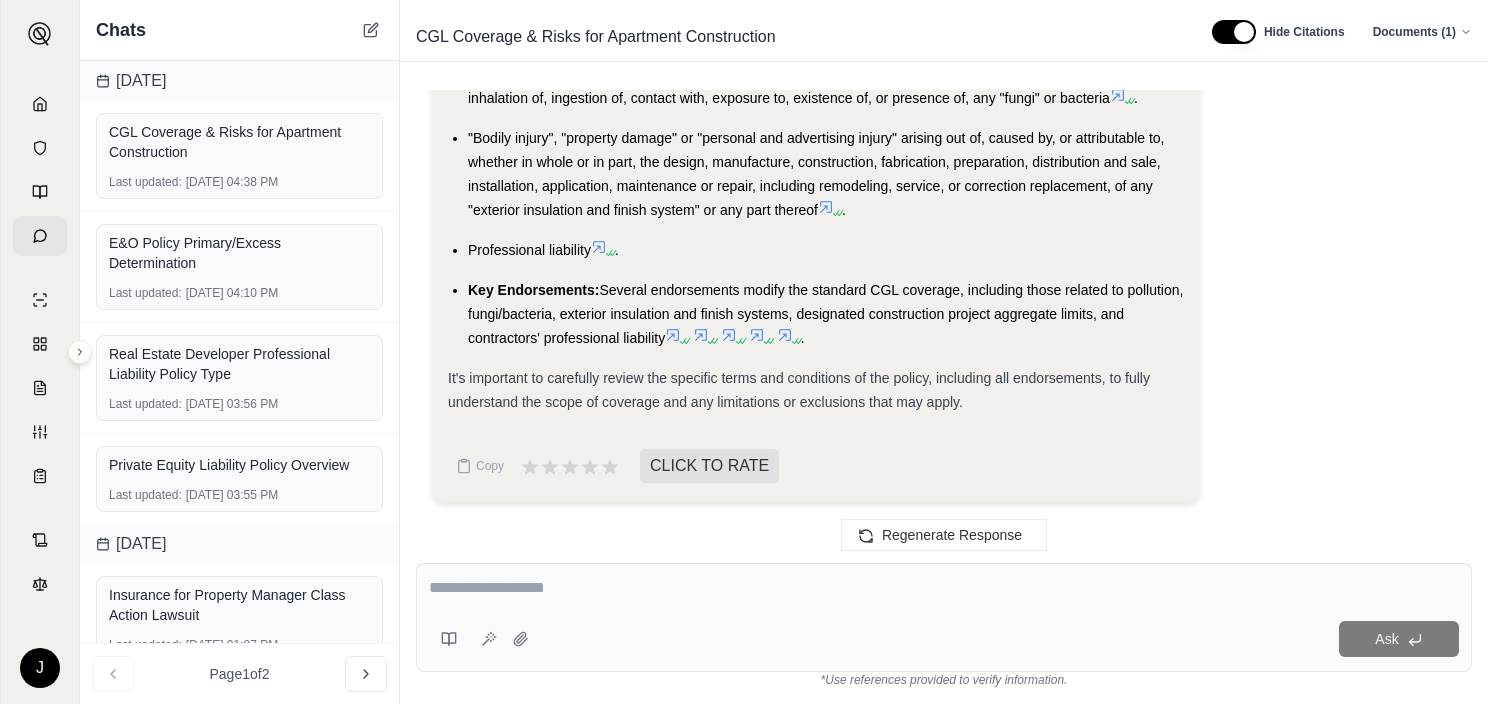 click at bounding box center [944, 588] 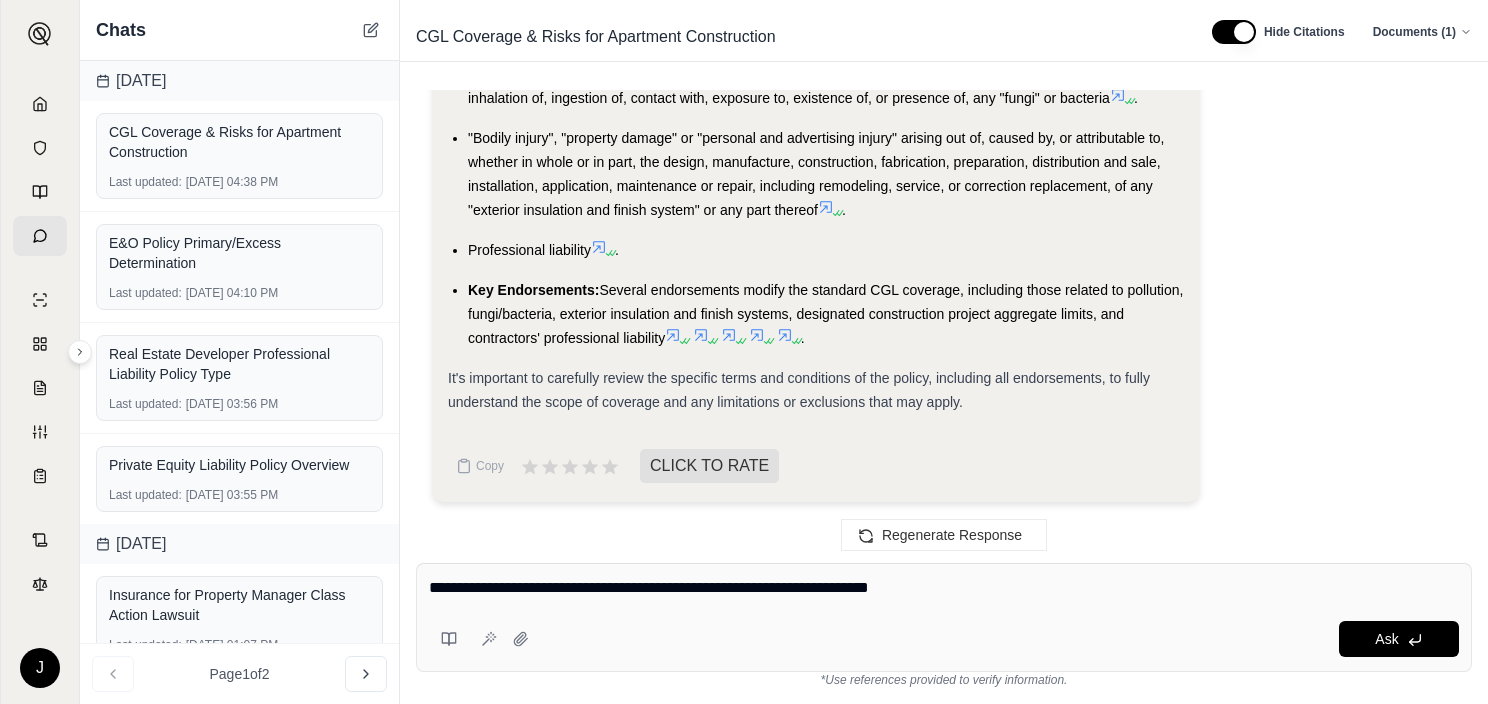 type on "**********" 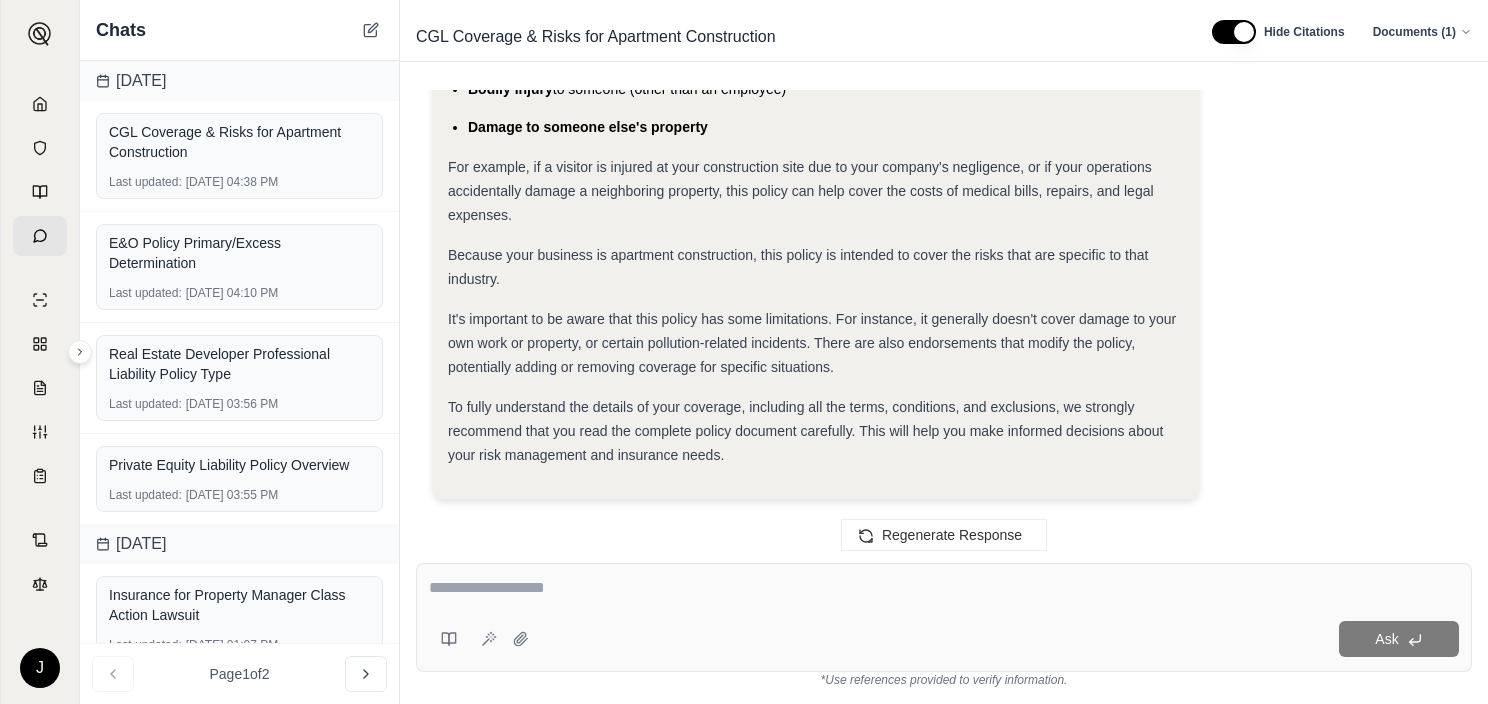 scroll, scrollTop: 4032, scrollLeft: 0, axis: vertical 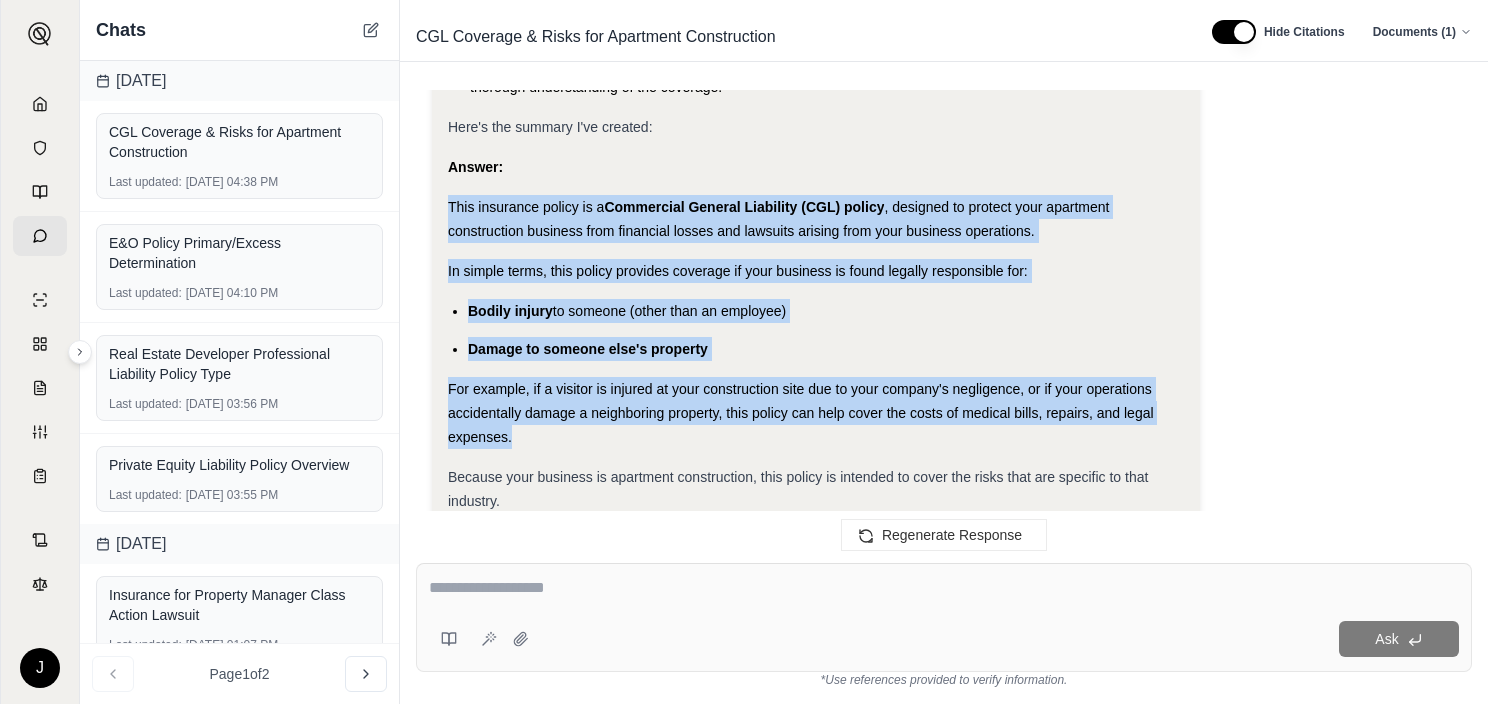 drag, startPoint x: 448, startPoint y: 227, endPoint x: 538, endPoint y: 449, distance: 239.54958 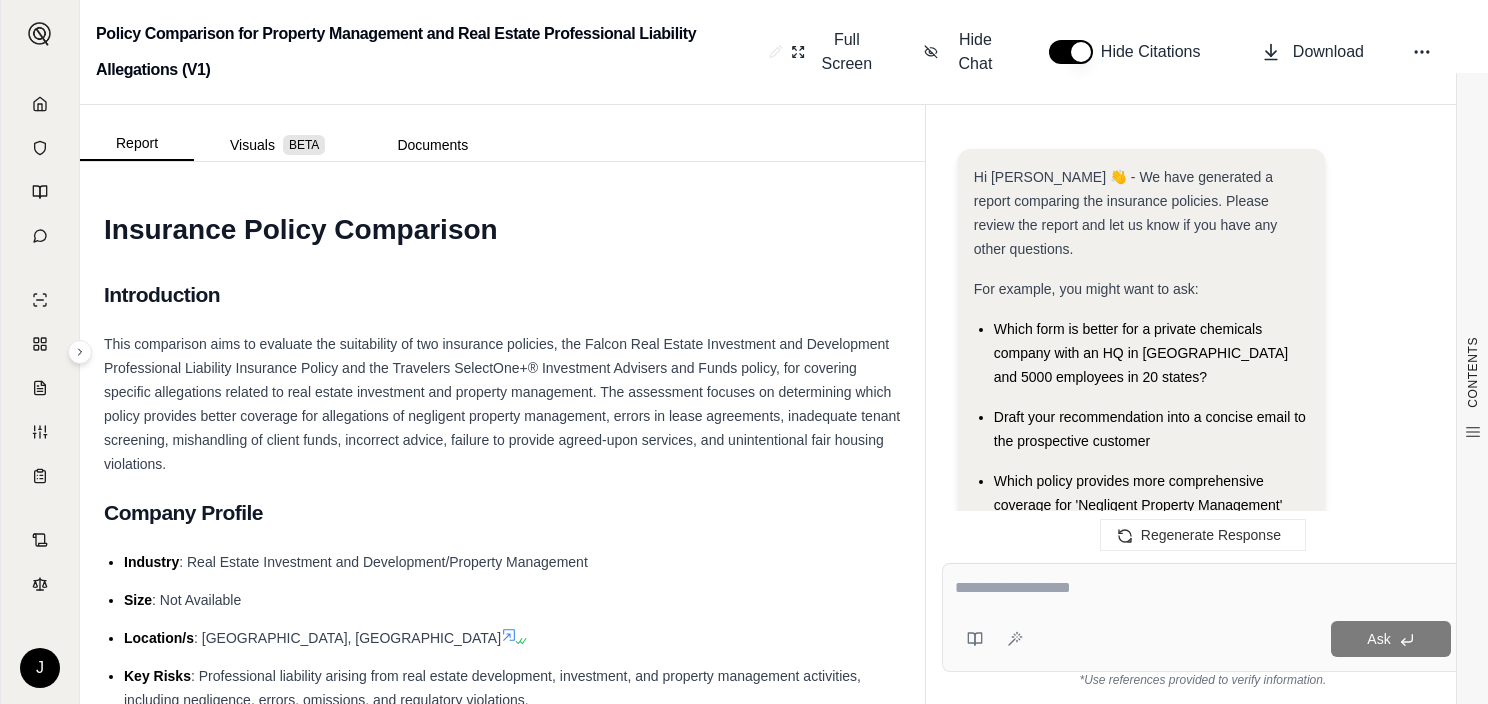 scroll, scrollTop: 0, scrollLeft: 0, axis: both 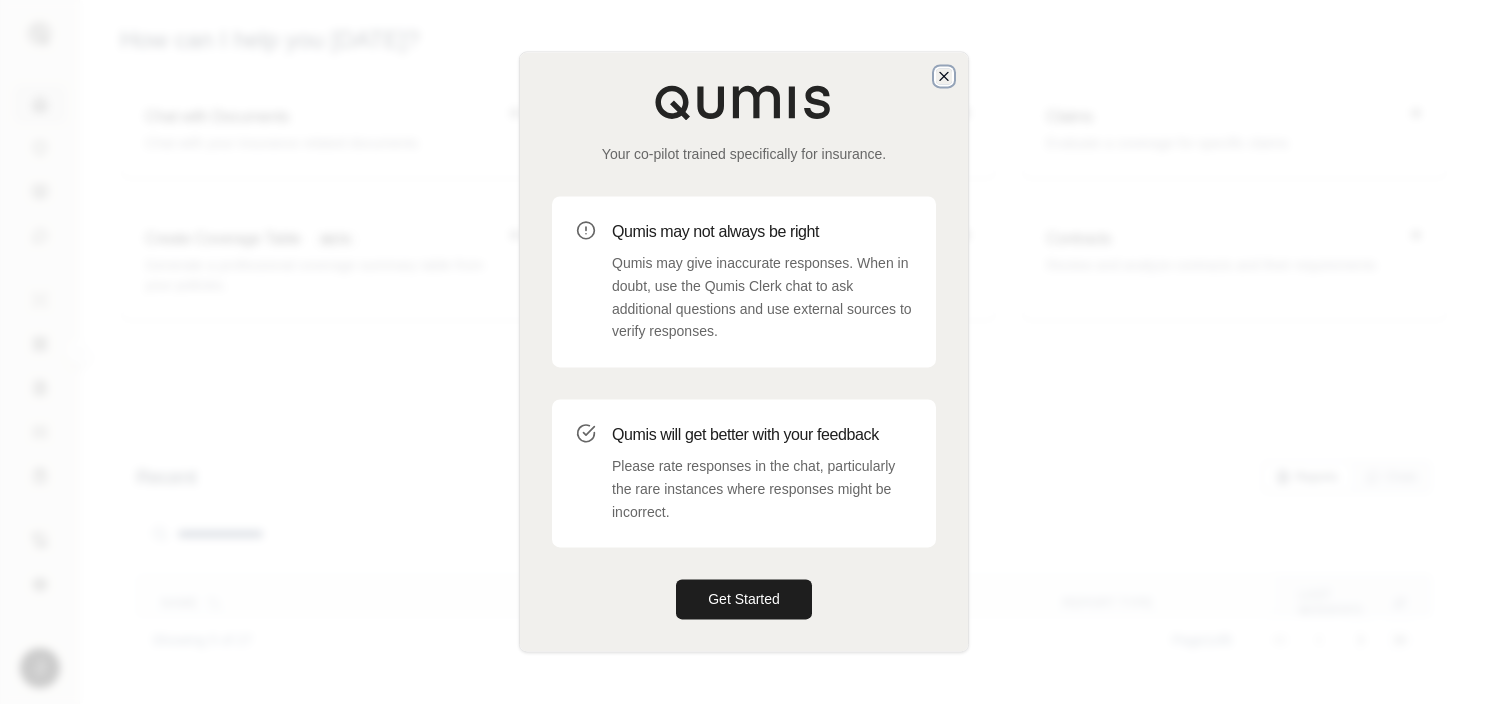 click 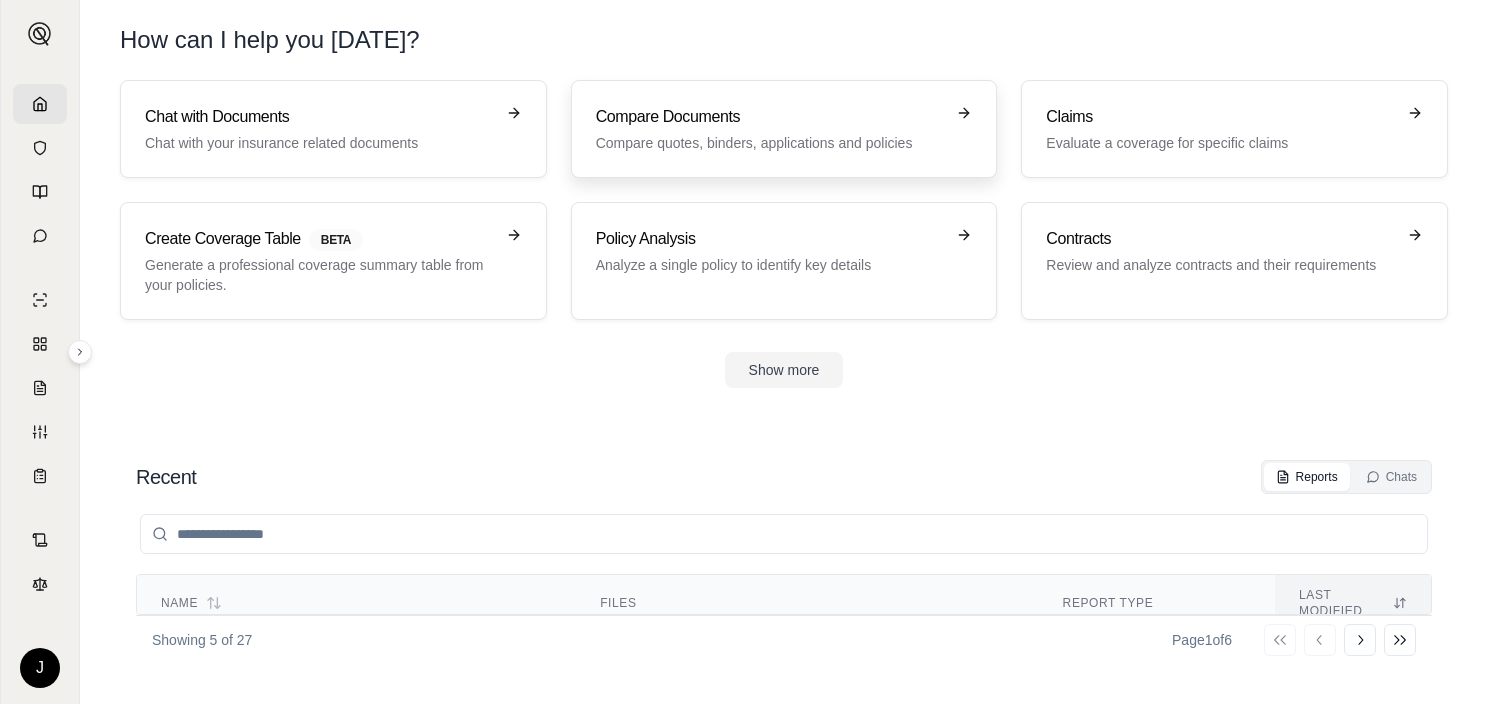 click on "Compare quotes, binders, applications and policies" at bounding box center [770, 143] 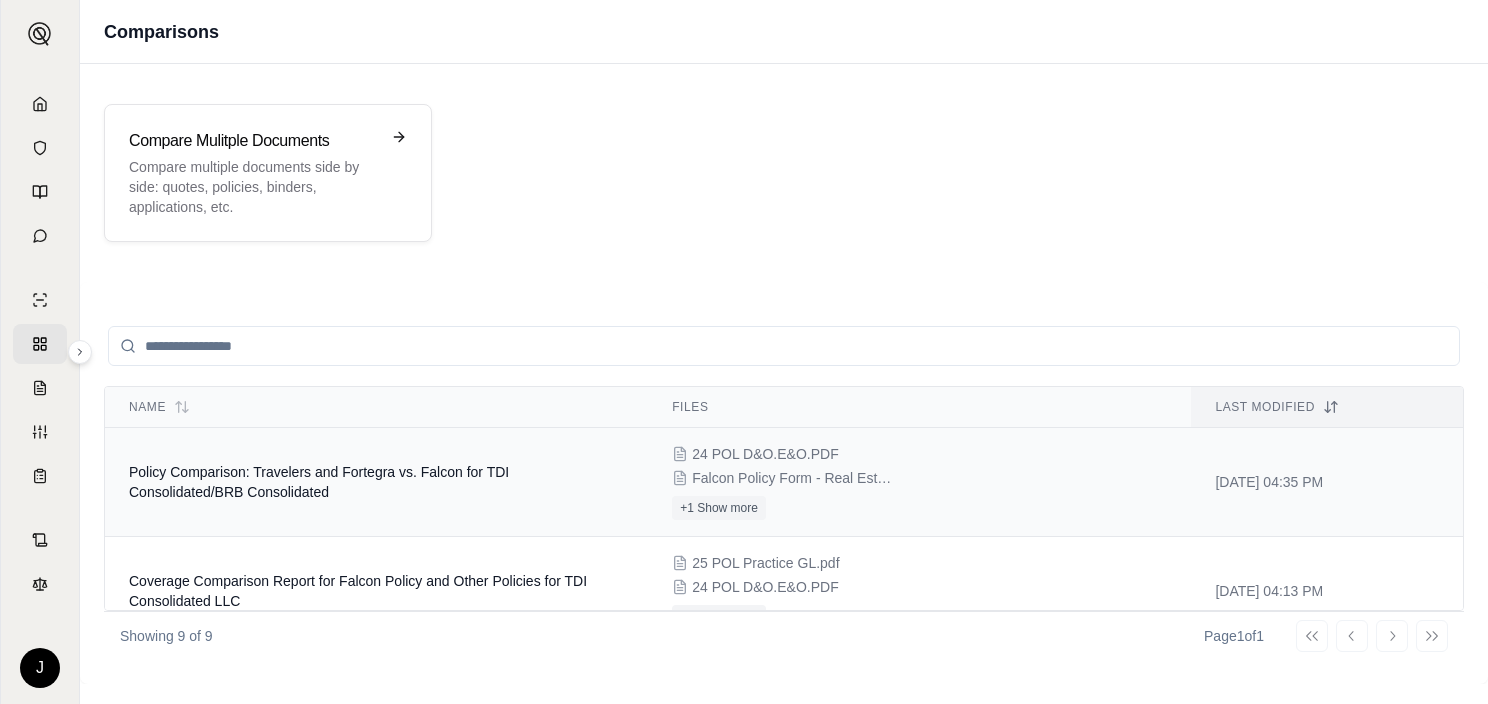 click on "24 POL D&O.E&O.PDF Falcon Policy Form - Real Estate Investment and Development PL Form (002).pdf +1 Show more" at bounding box center (919, 482) 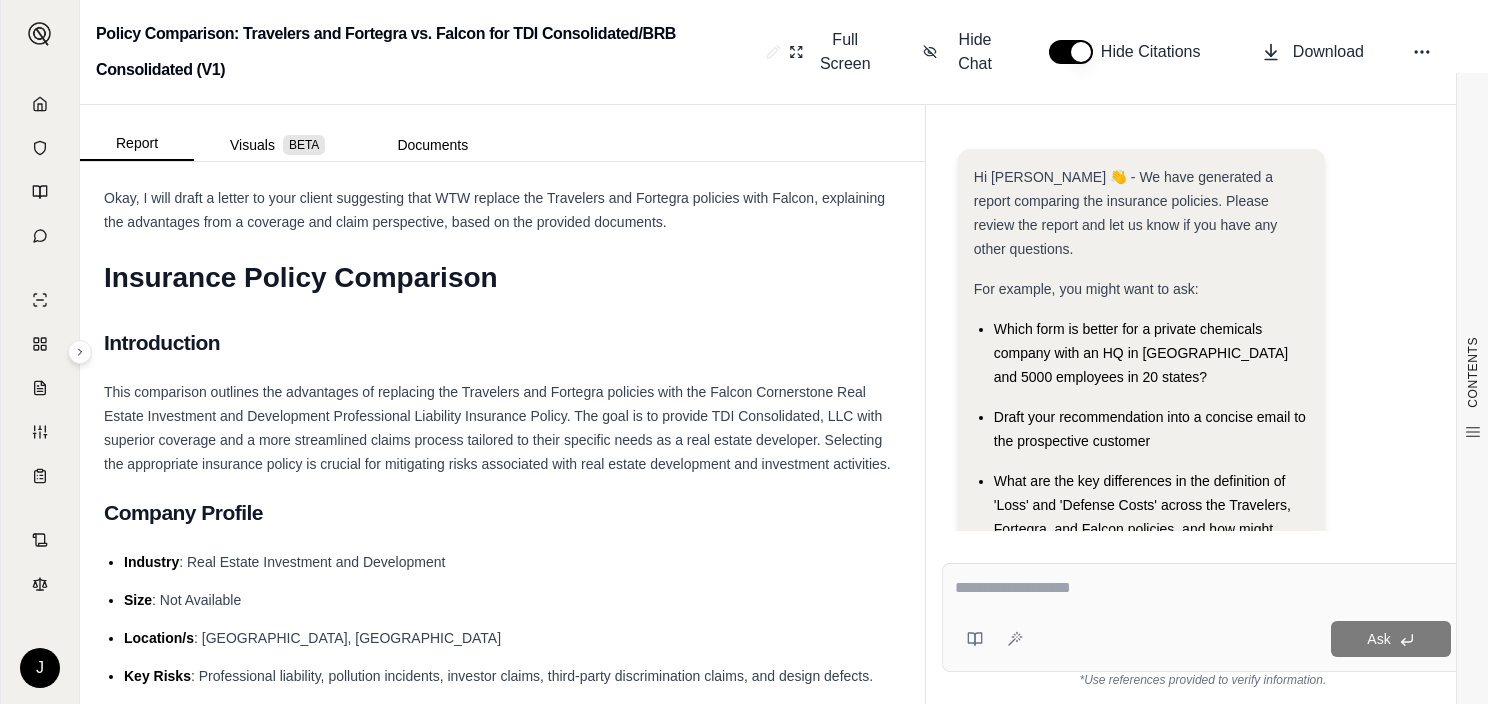 scroll, scrollTop: 232, scrollLeft: 0, axis: vertical 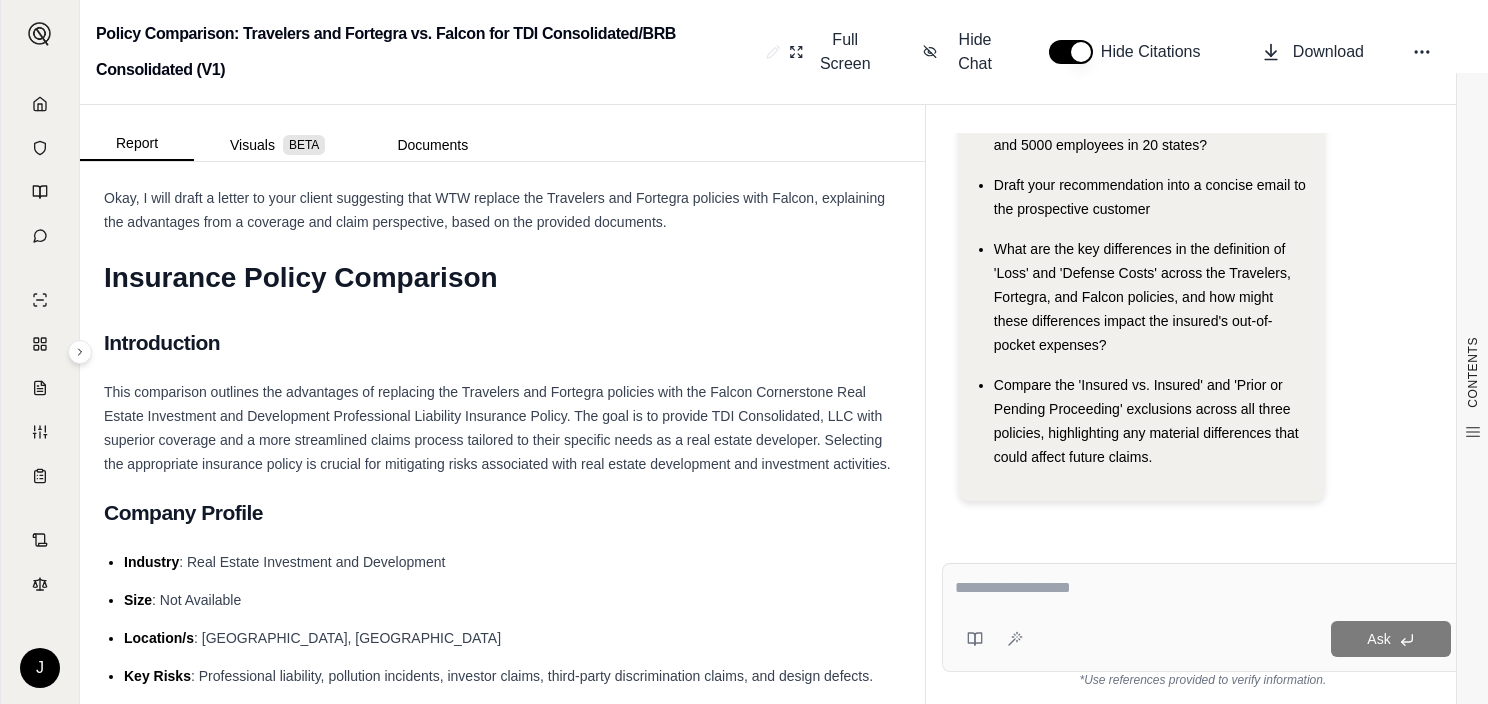 click on "Draft your recommendation into a concise email to the prospective customer" at bounding box center [1150, 197] 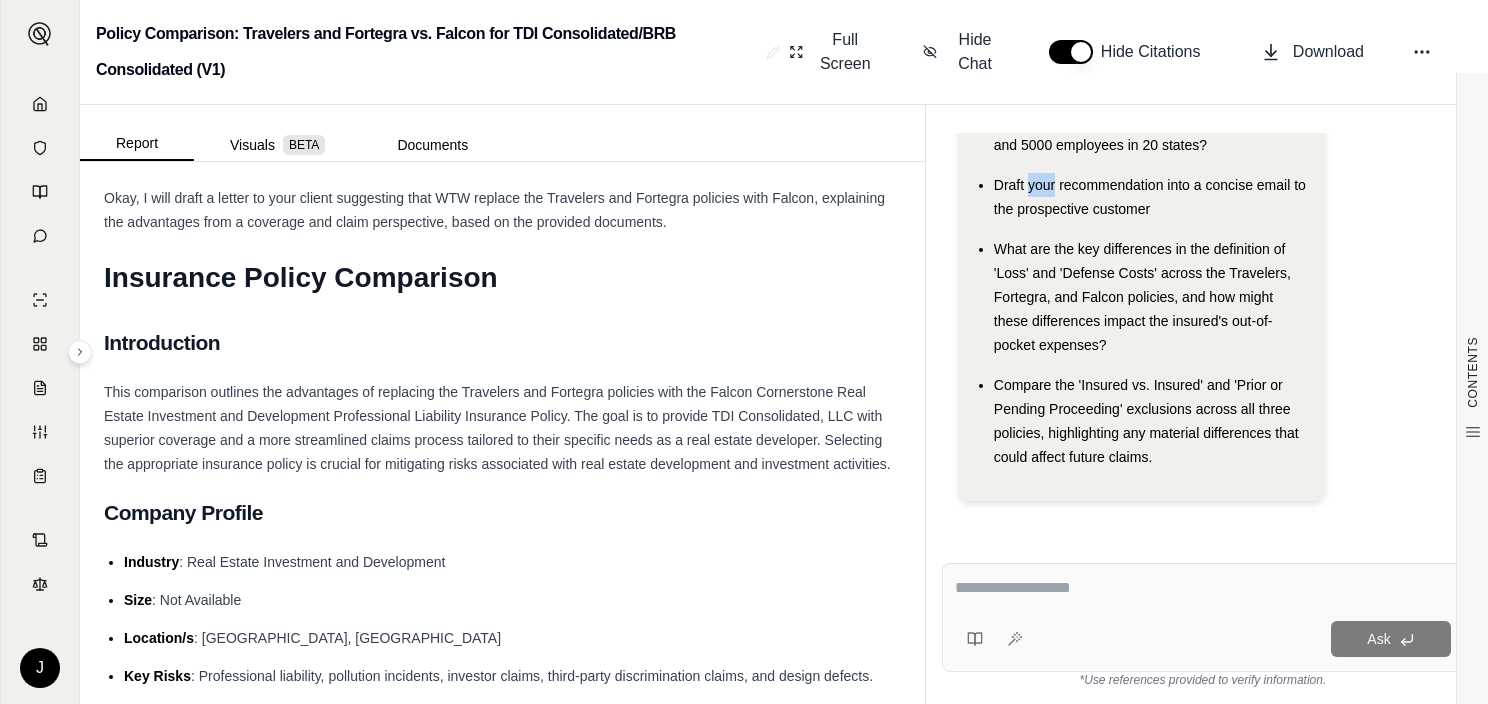 click on "Draft your recommendation into a concise email to the prospective customer" at bounding box center [1150, 197] 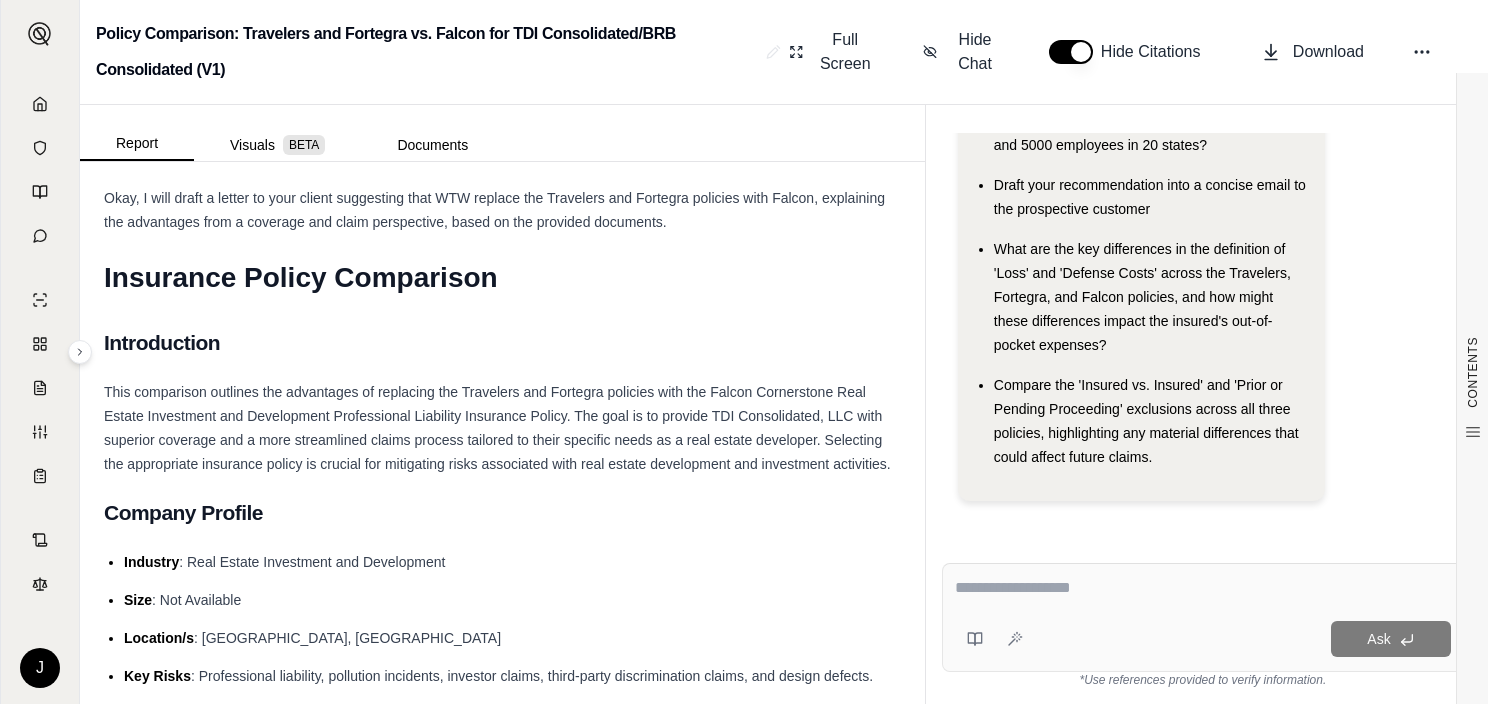 drag, startPoint x: 1036, startPoint y: 184, endPoint x: 1320, endPoint y: 220, distance: 286.27258 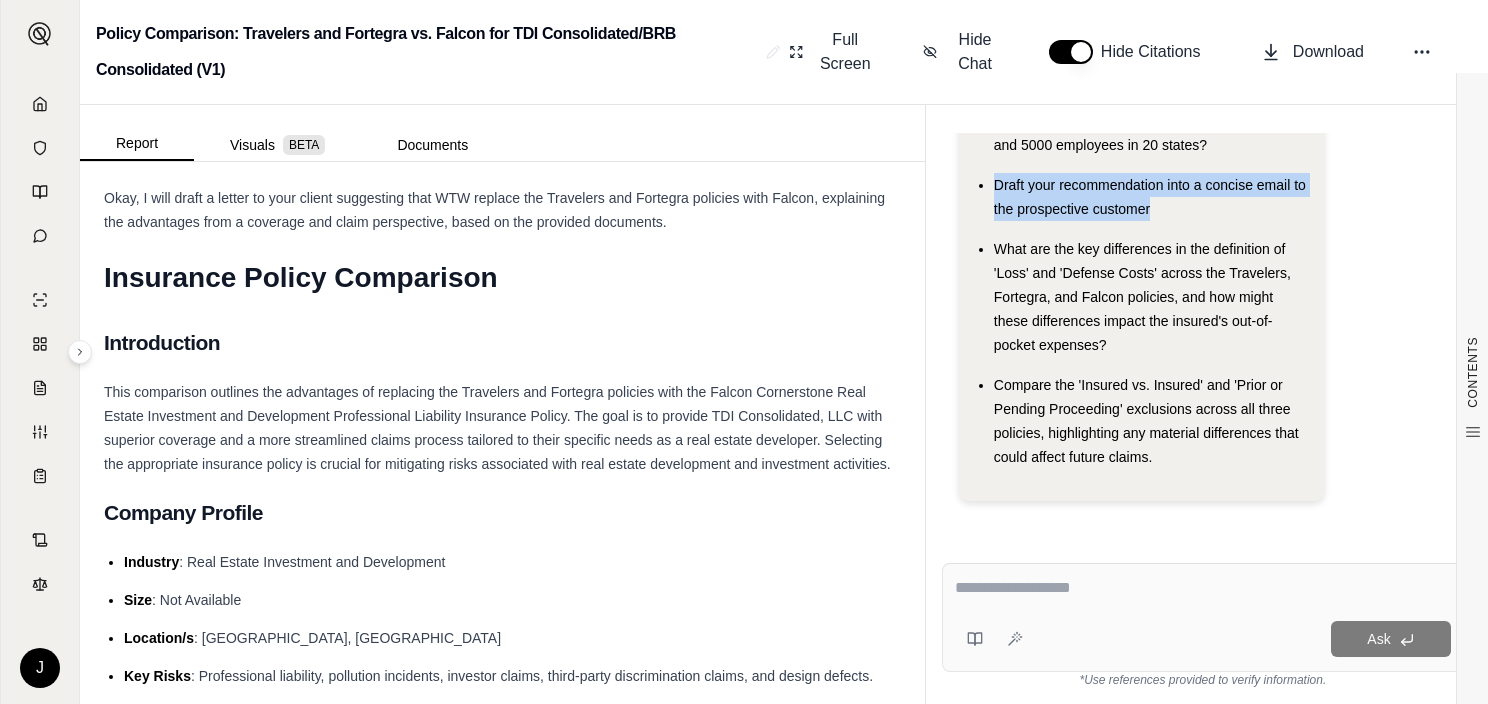 drag, startPoint x: 1171, startPoint y: 208, endPoint x: 993, endPoint y: 189, distance: 179.01117 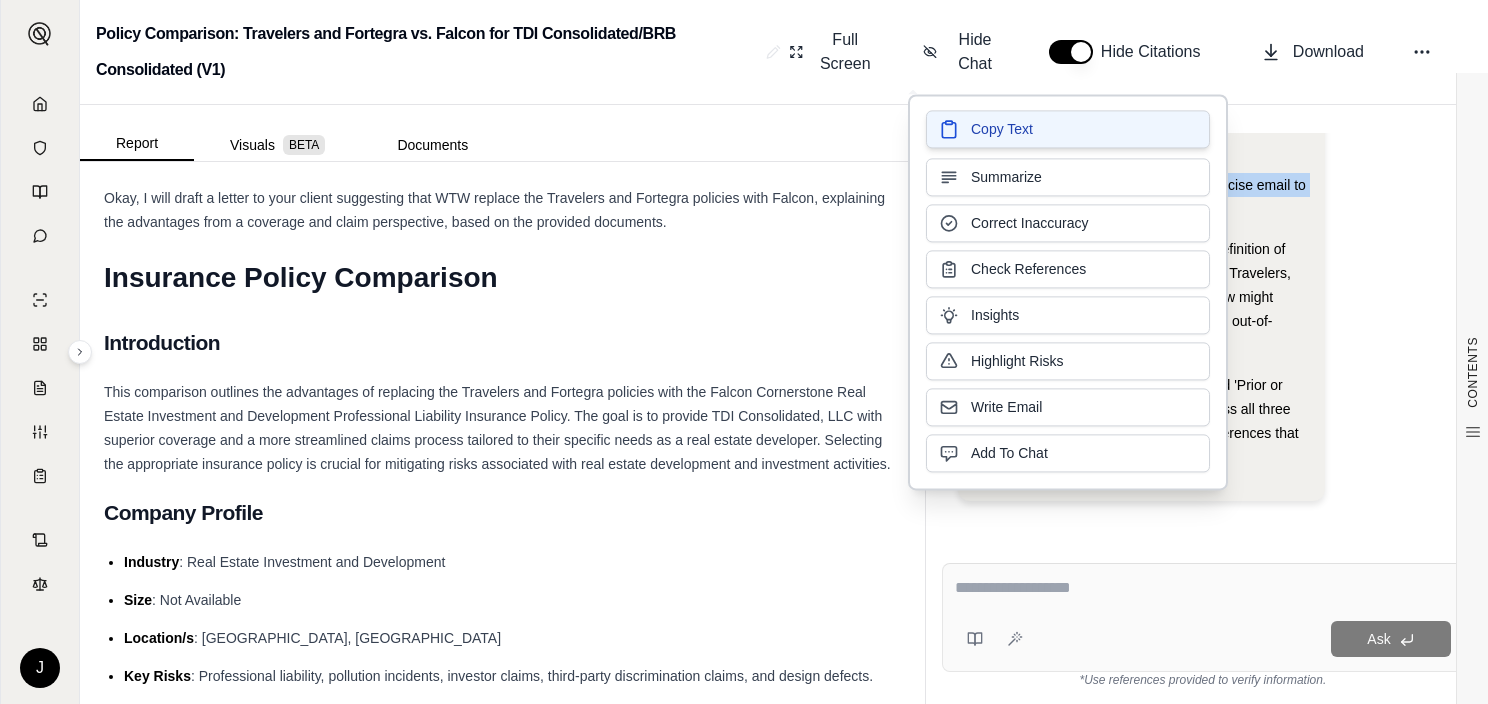 drag, startPoint x: 993, startPoint y: 189, endPoint x: 1087, endPoint y: 134, distance: 108.90822 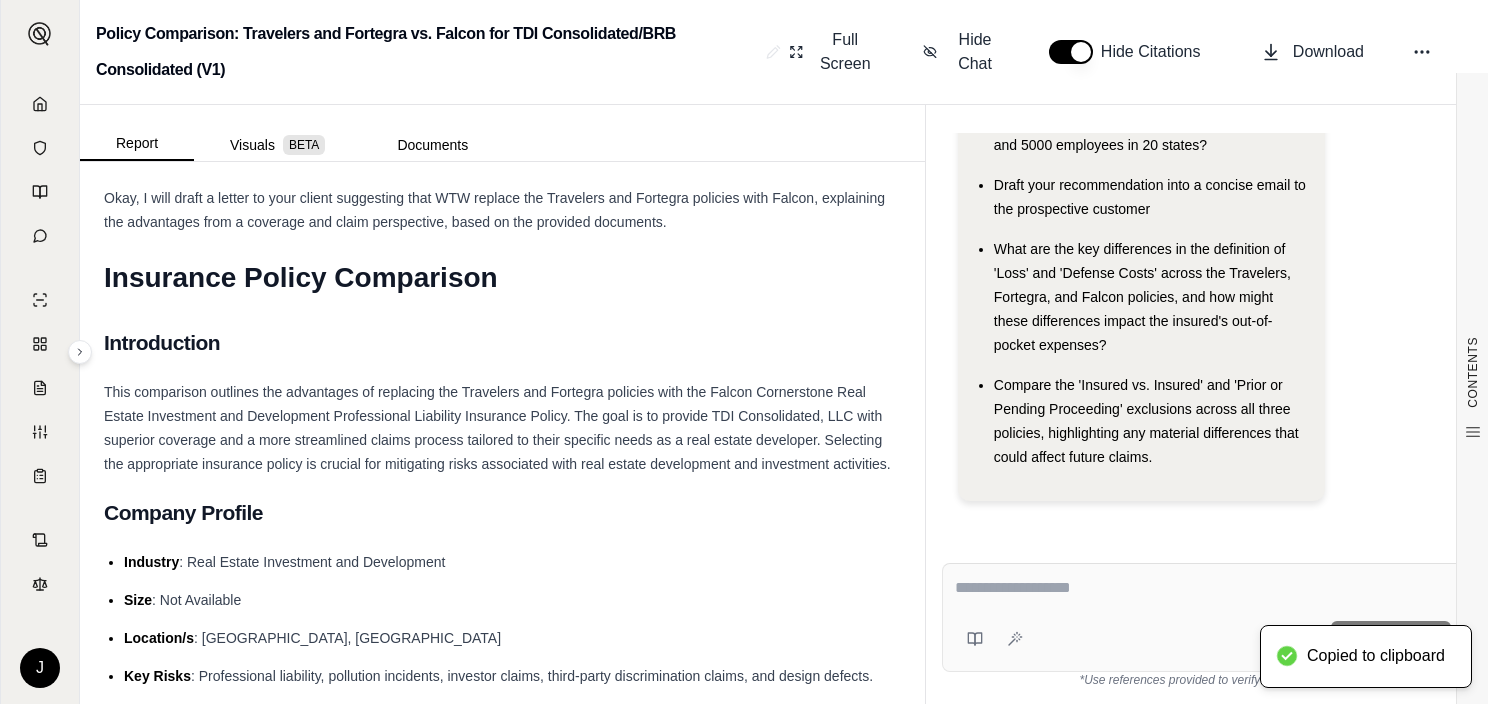 click at bounding box center [1203, 588] 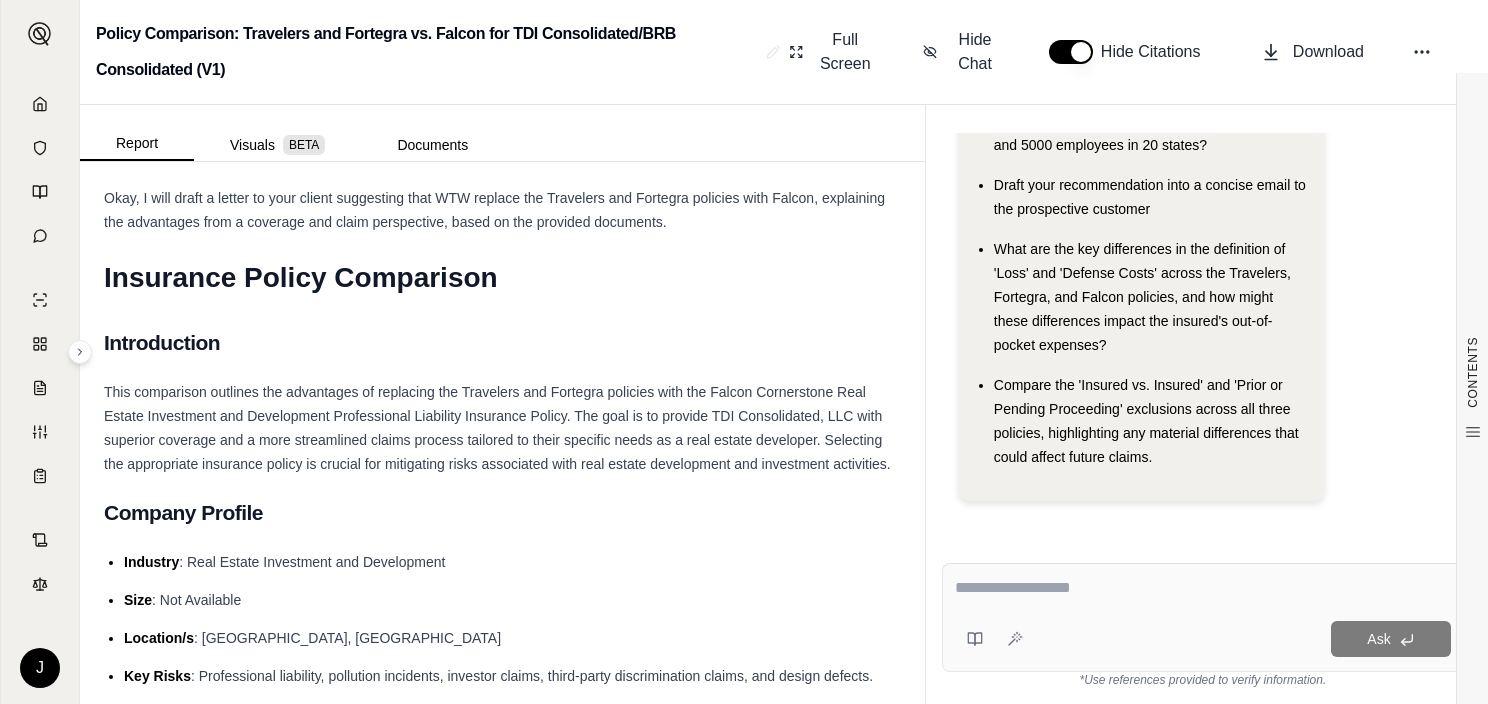 drag, startPoint x: 1010, startPoint y: 574, endPoint x: 995, endPoint y: 601, distance: 30.88689 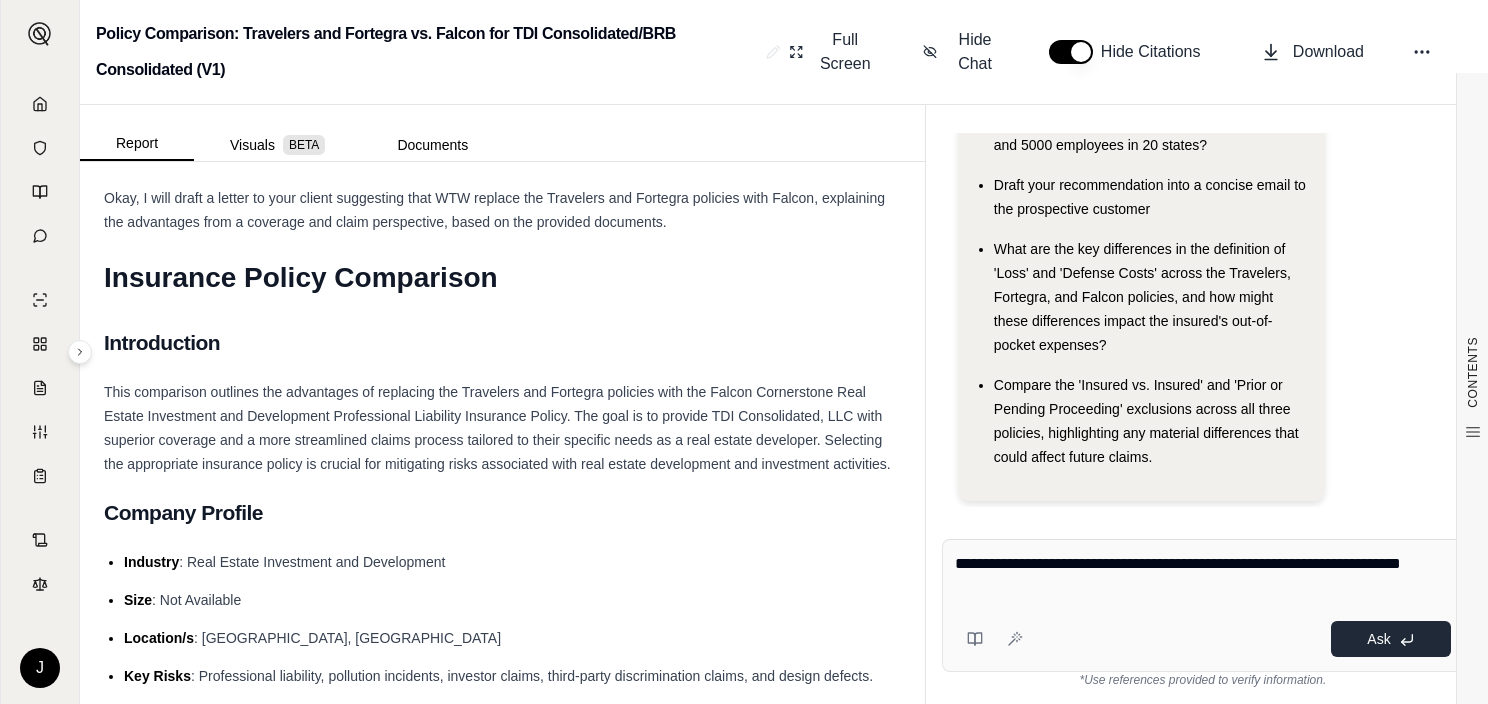 type on "**********" 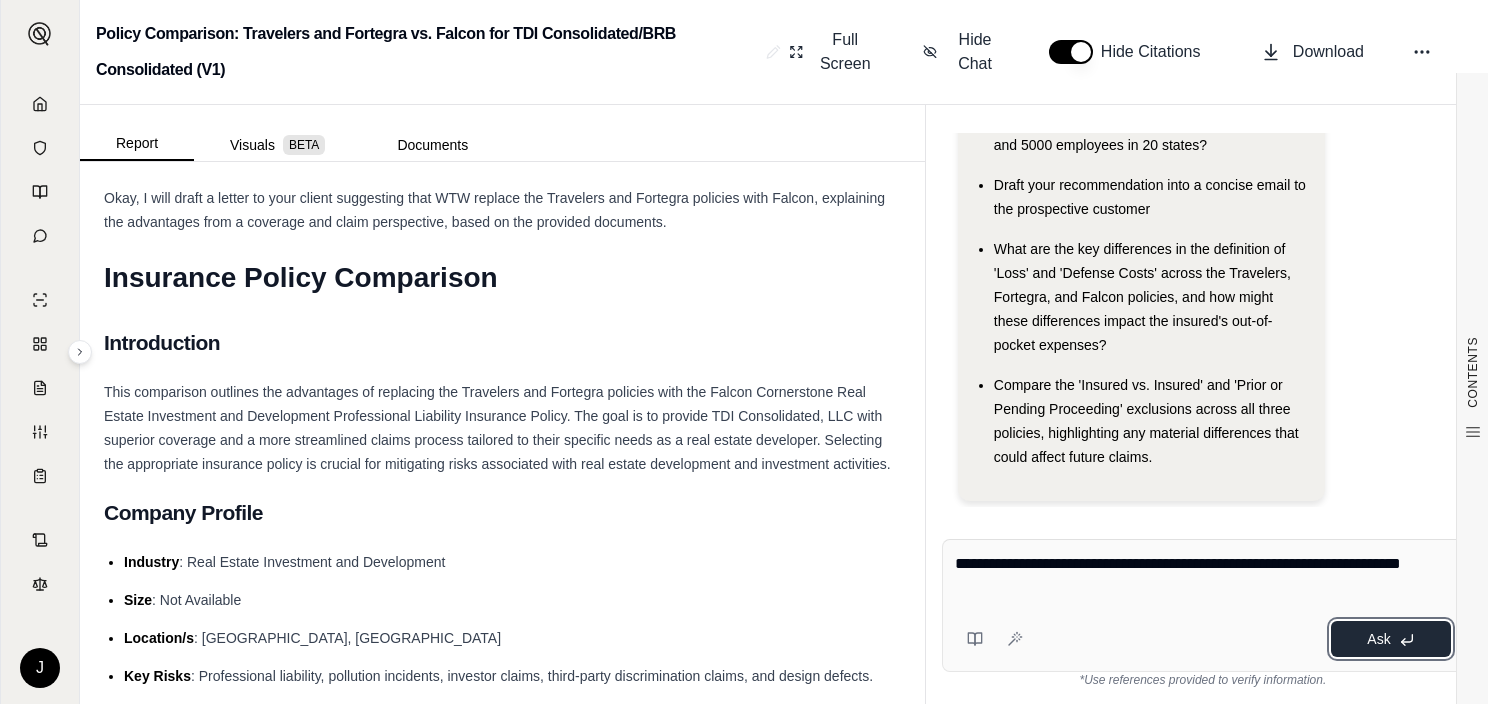 click on "Ask" at bounding box center [1378, 639] 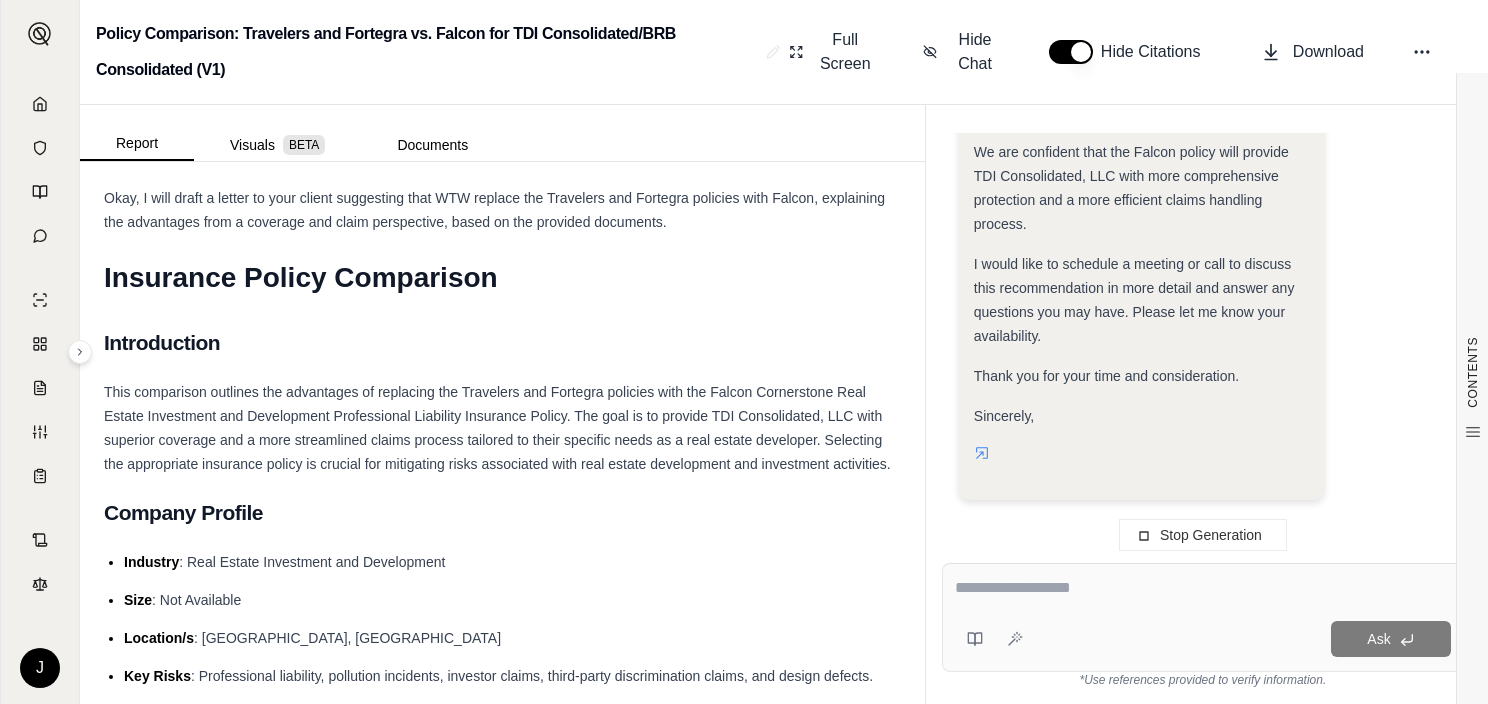 scroll, scrollTop: 3407, scrollLeft: 0, axis: vertical 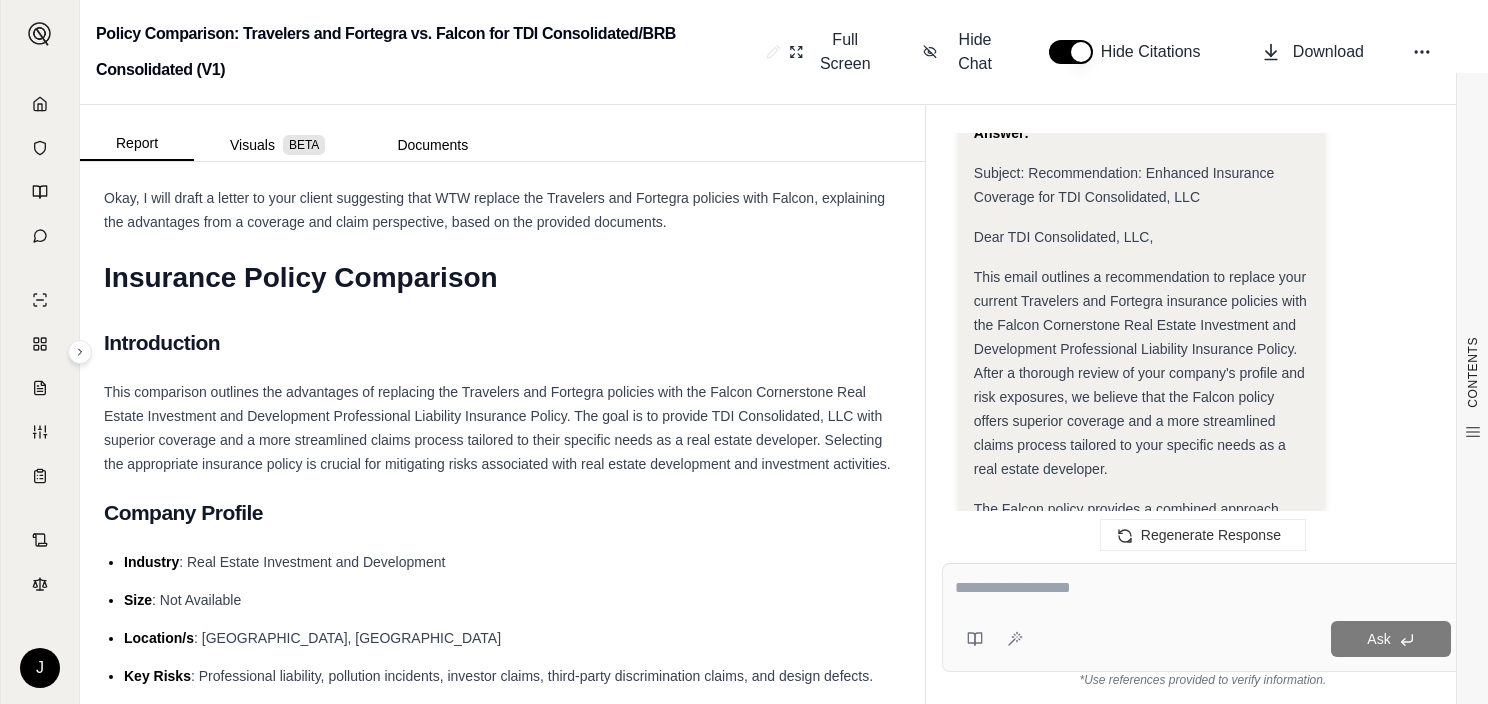 drag, startPoint x: 1220, startPoint y: 352, endPoint x: 974, endPoint y: 279, distance: 256.6028 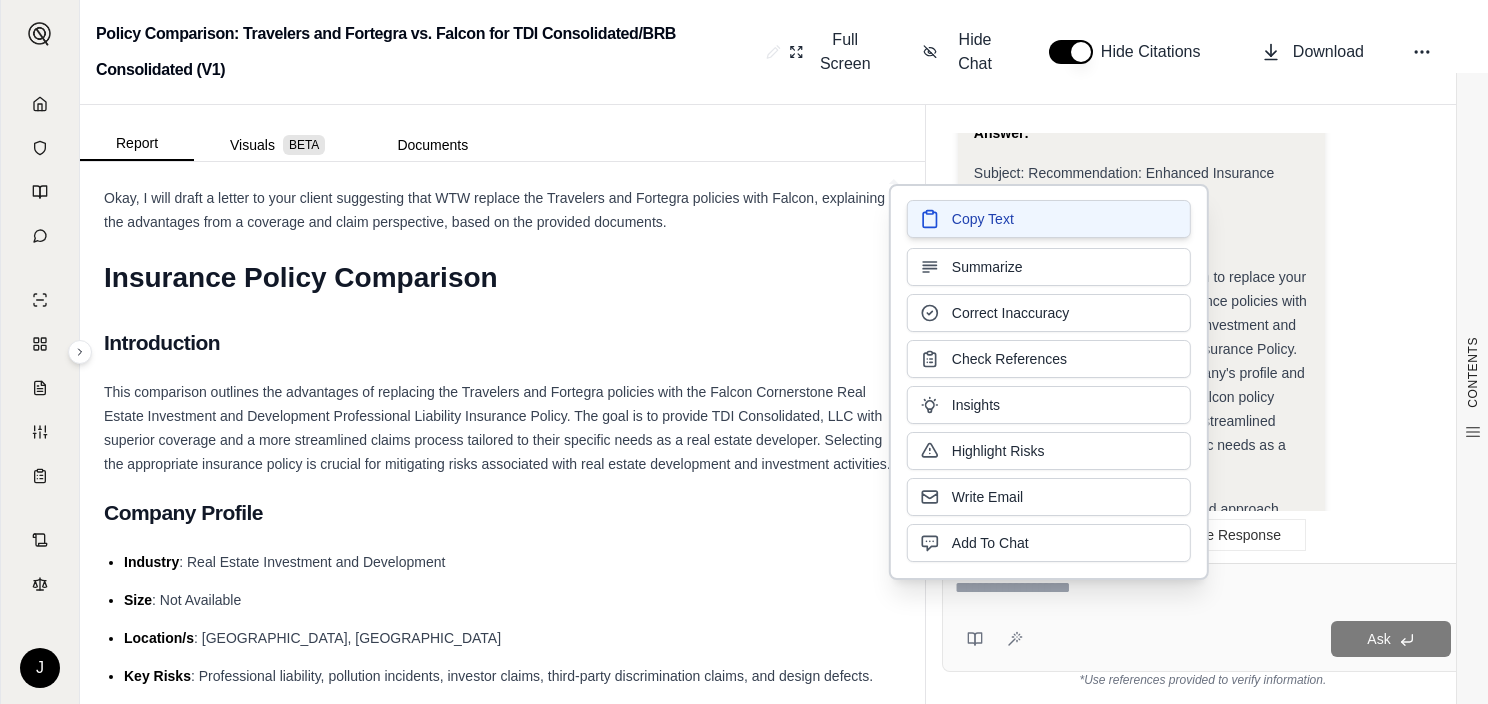 click on "Copy Text" at bounding box center (1049, 219) 